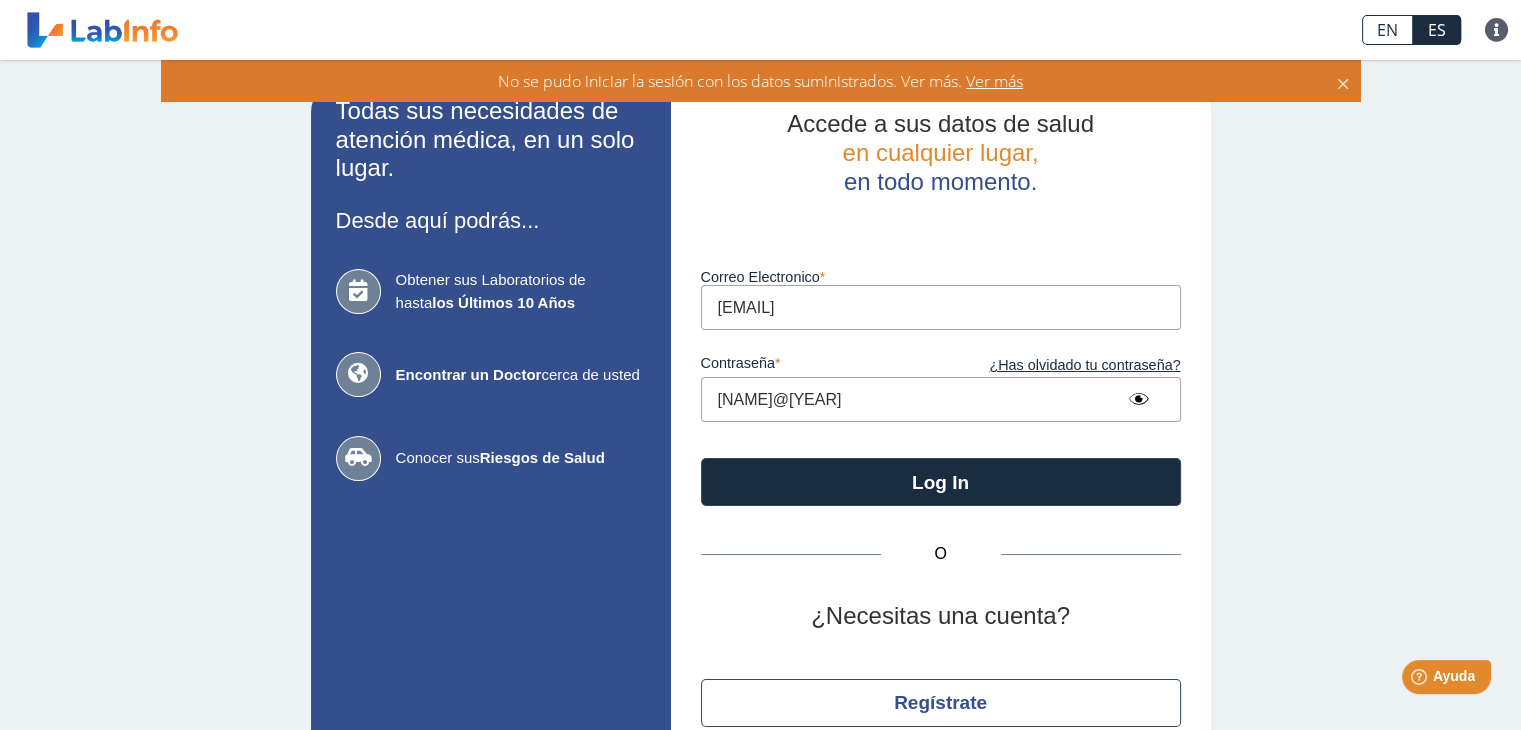 scroll, scrollTop: 0, scrollLeft: 0, axis: both 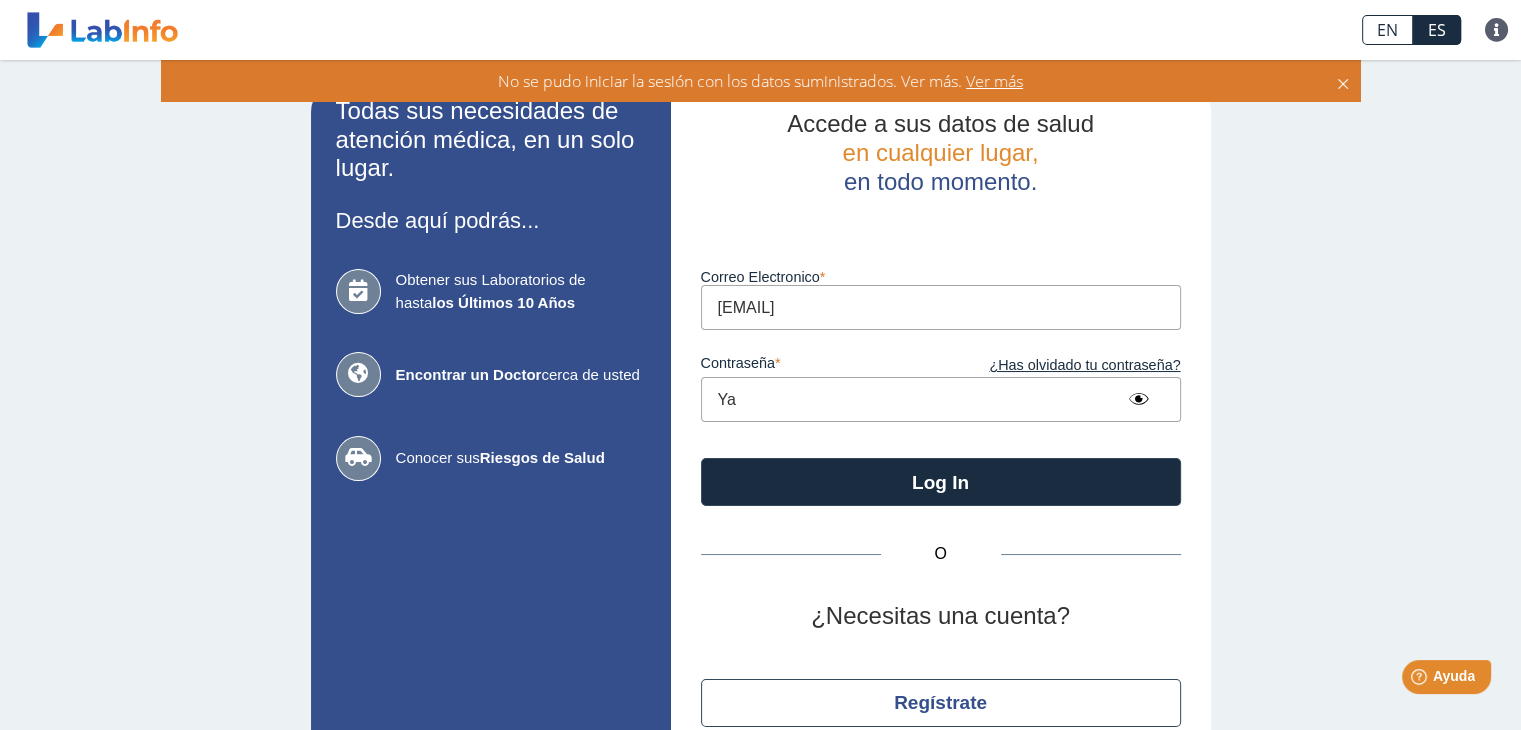 type on "[NAME]" 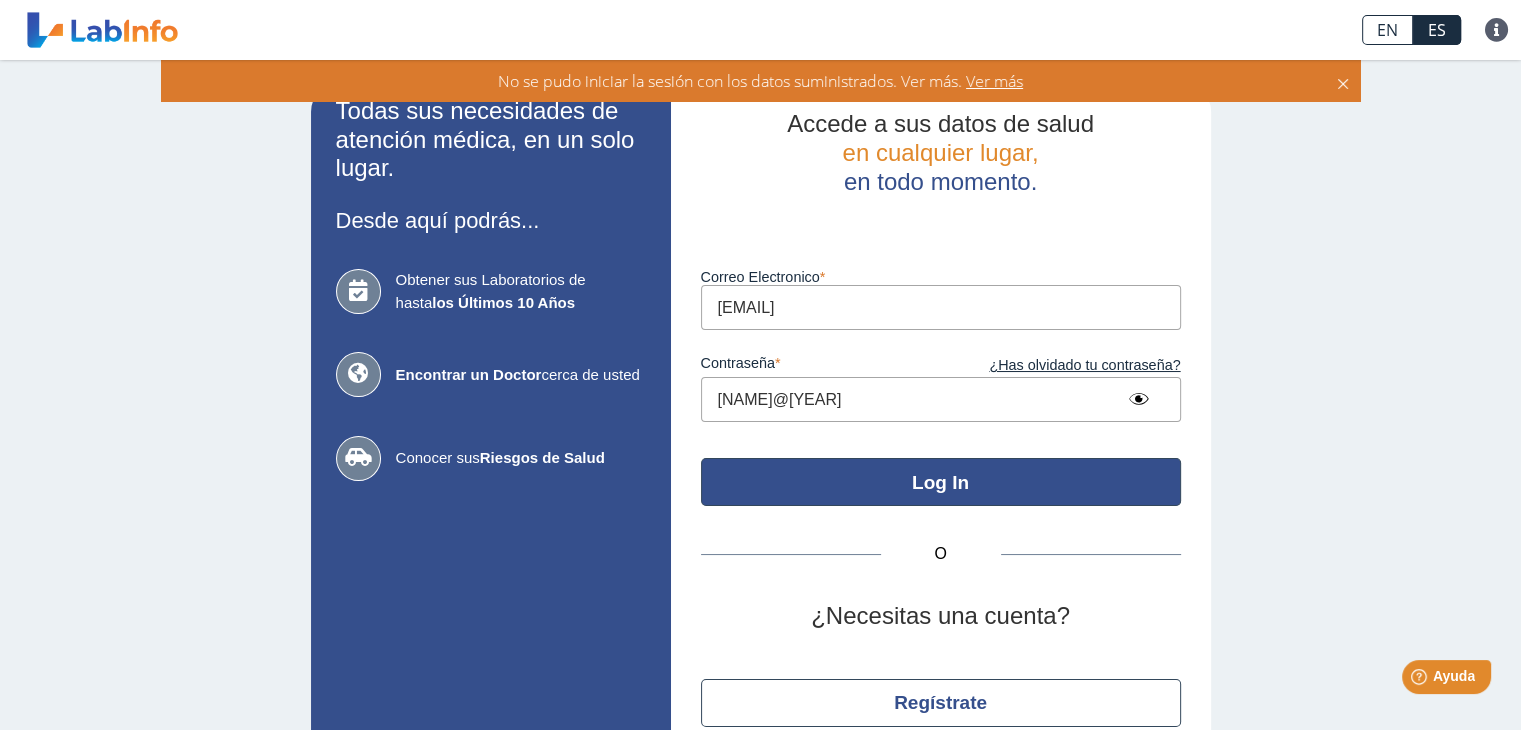 type on "[NAME]@[YEAR]" 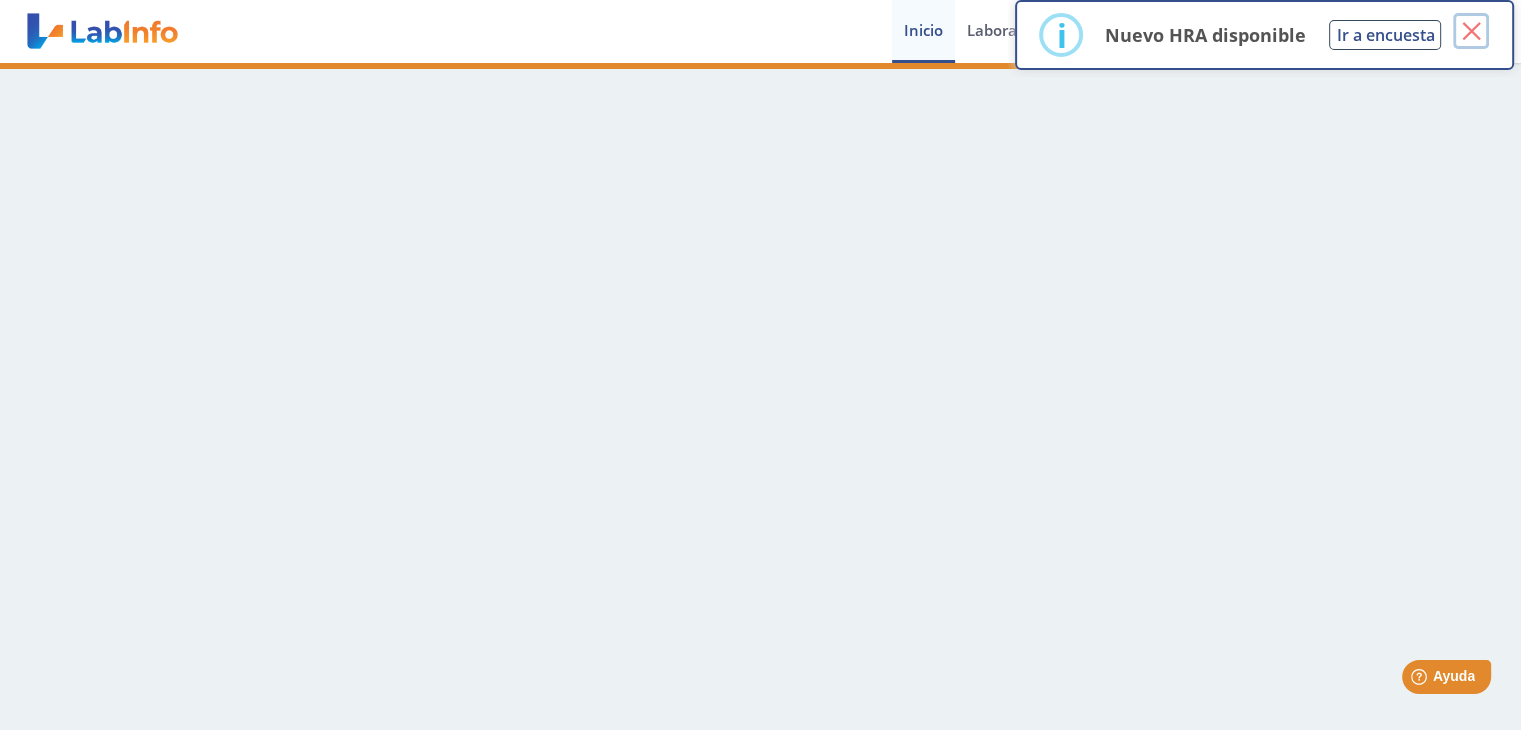 click on "×" at bounding box center (1471, 31) 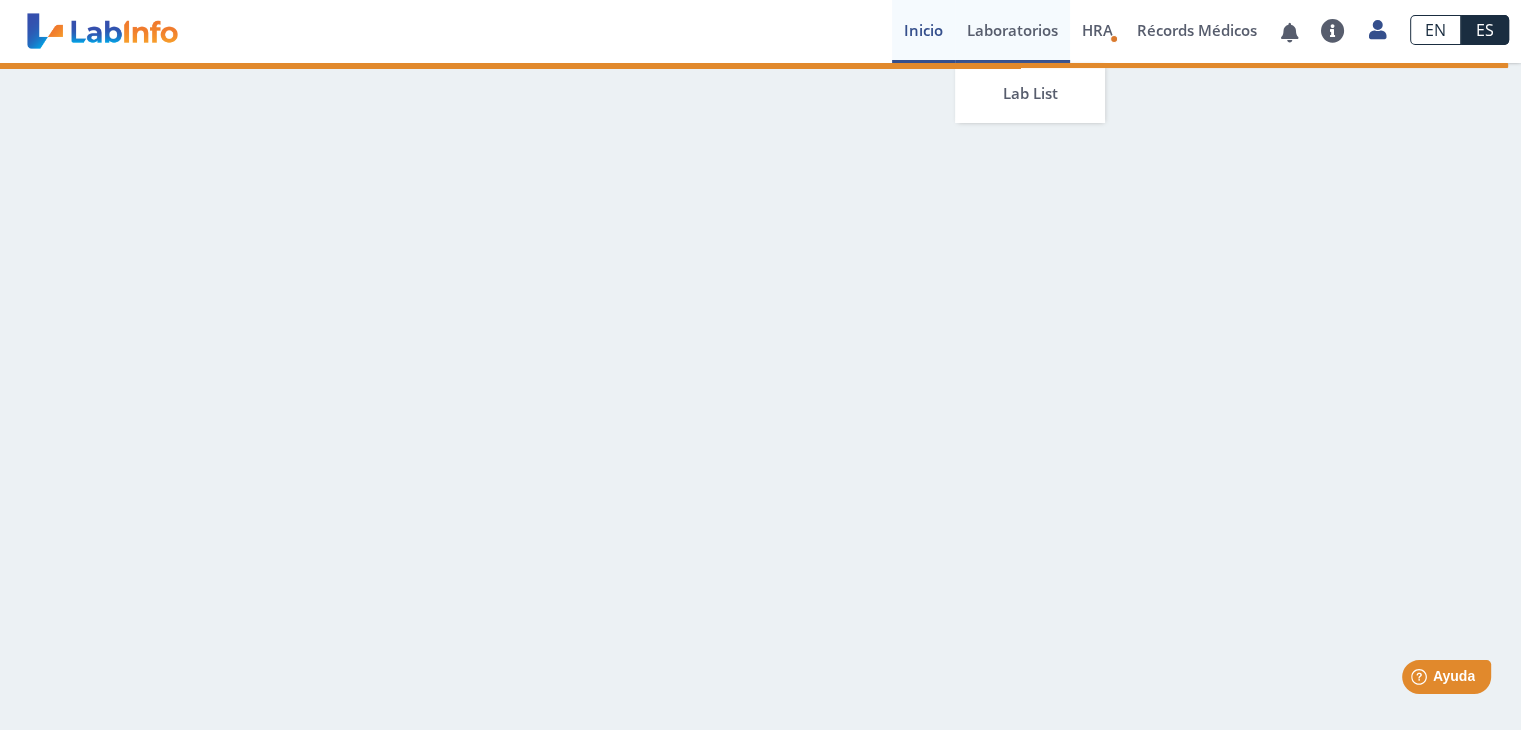 click on "Laboratorios" at bounding box center [1012, 31] 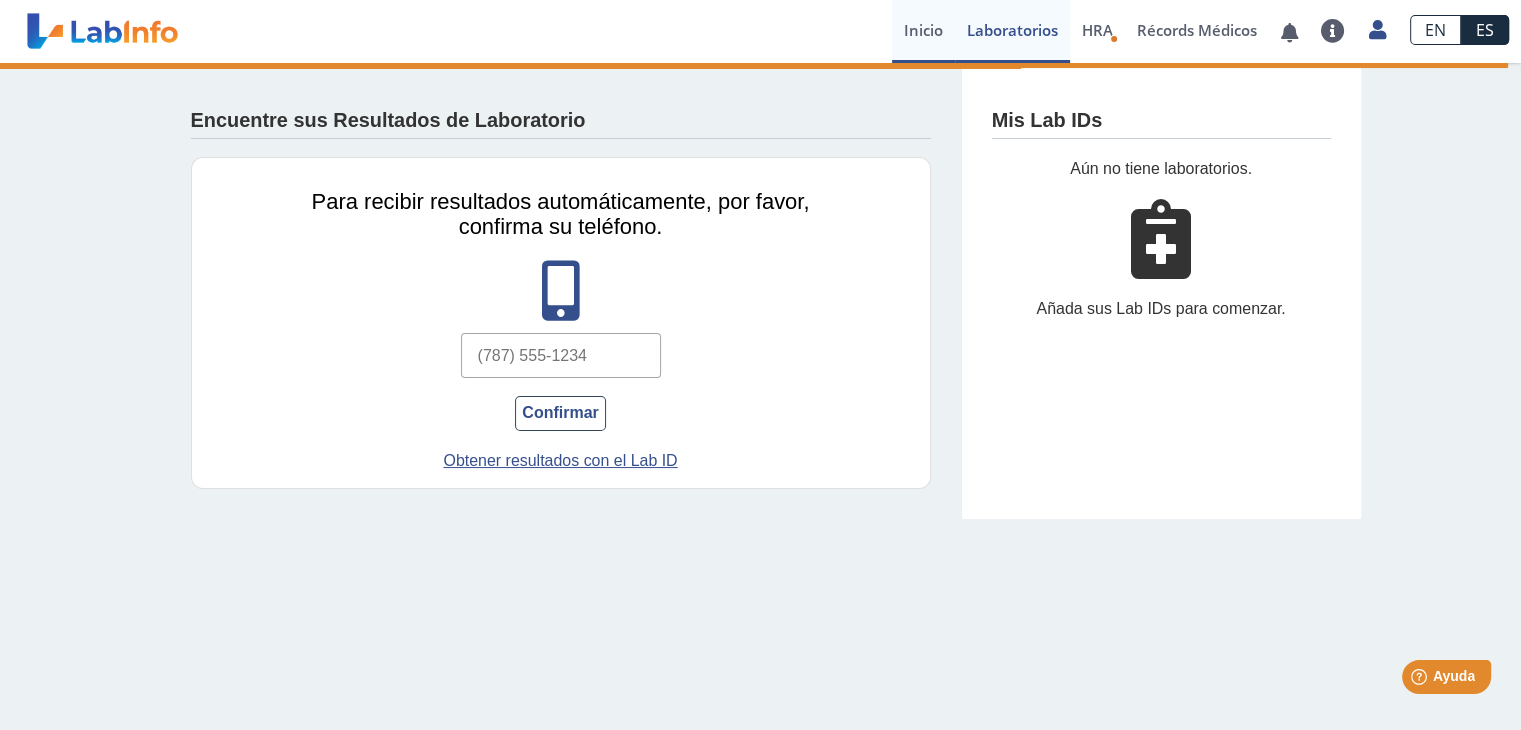 click on "Inicio" at bounding box center (923, 31) 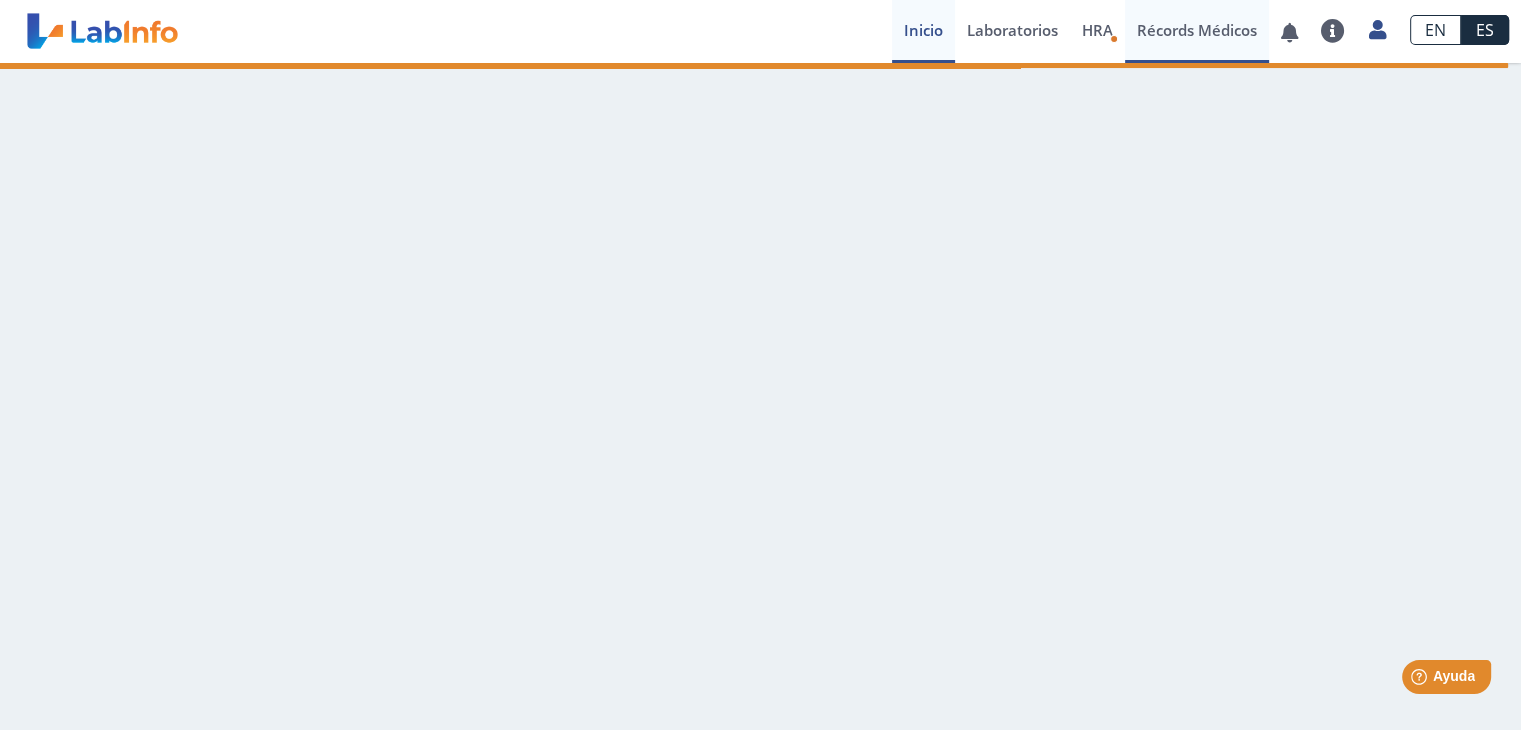 click on "Récords Médicos" at bounding box center (1197, 31) 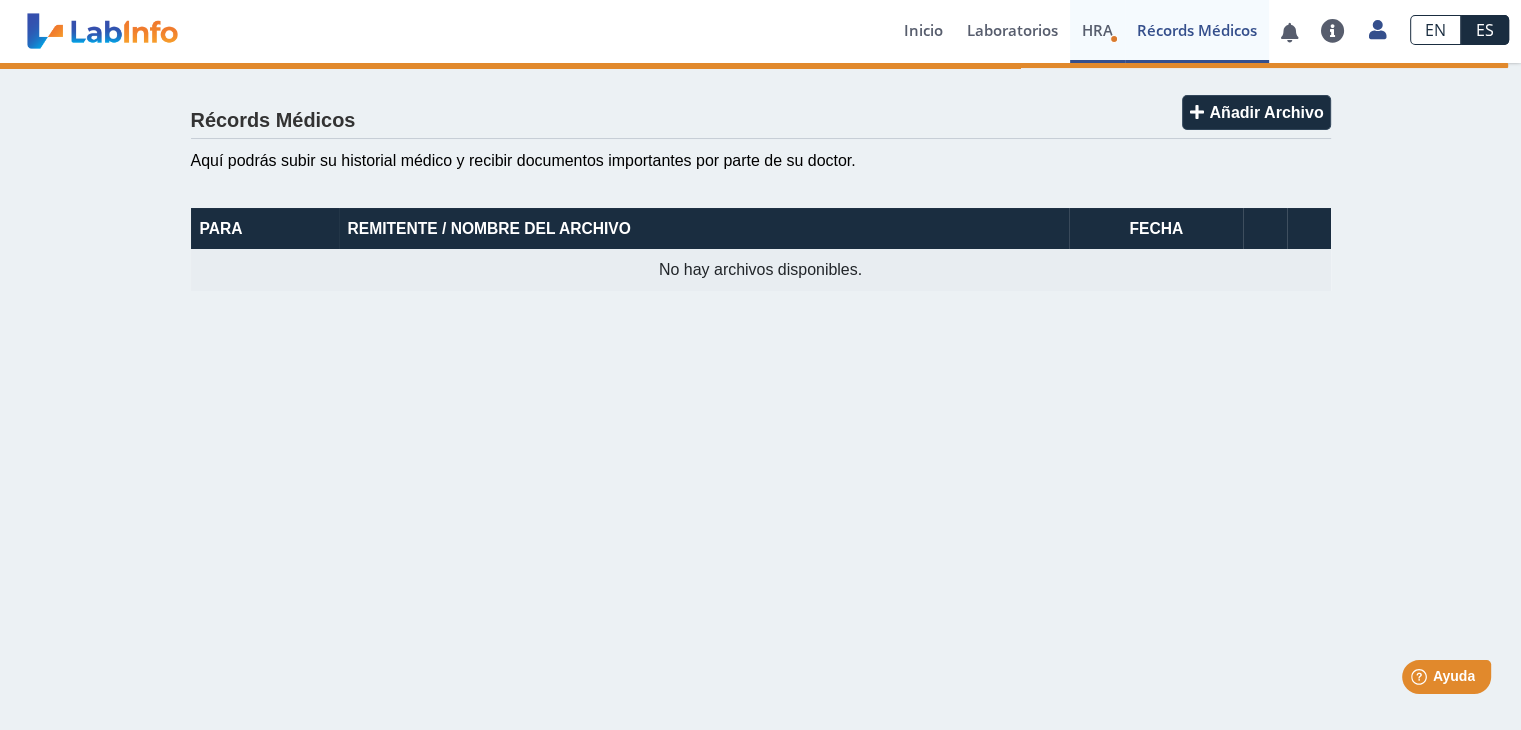 click on "HRA" at bounding box center [1097, 30] 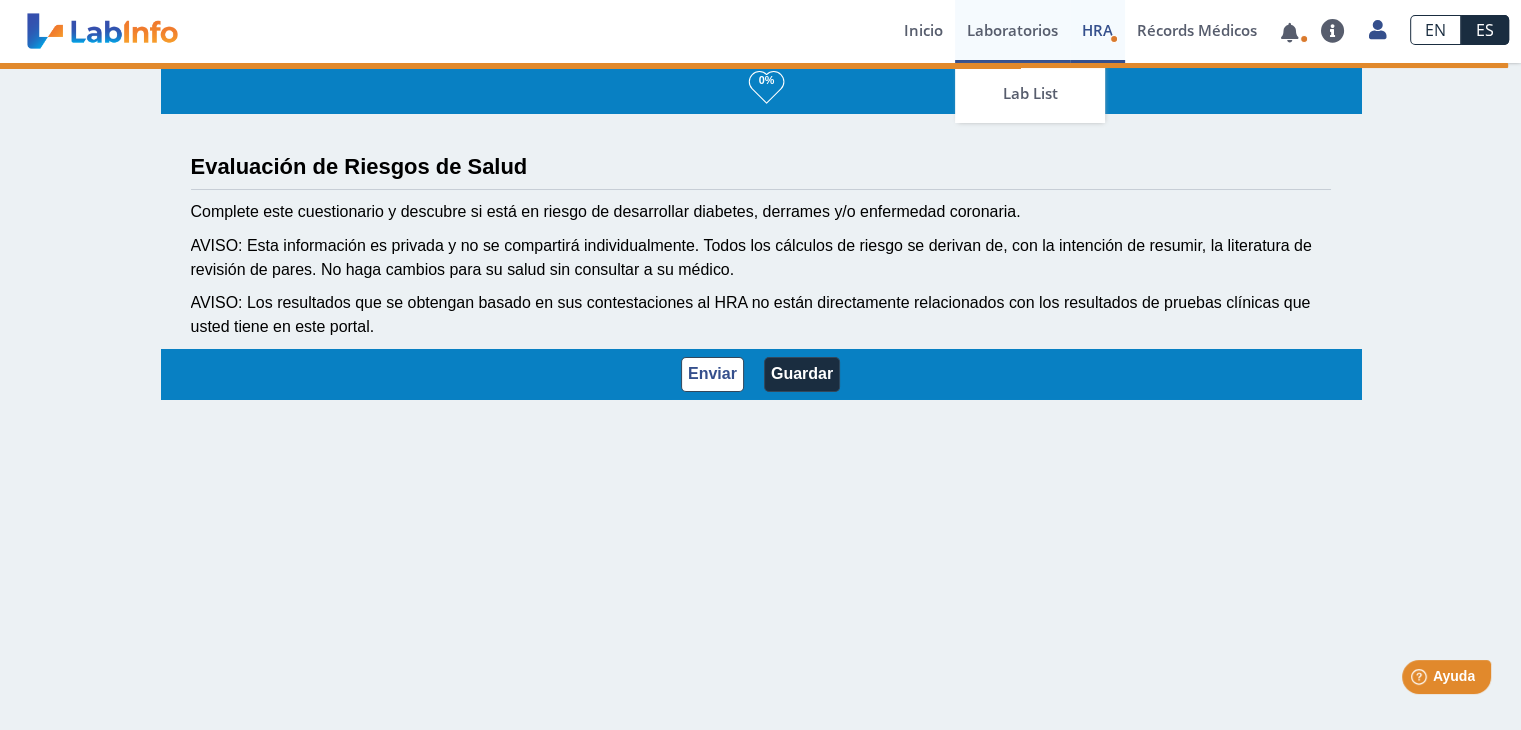 click on "Laboratorios" at bounding box center [1012, 31] 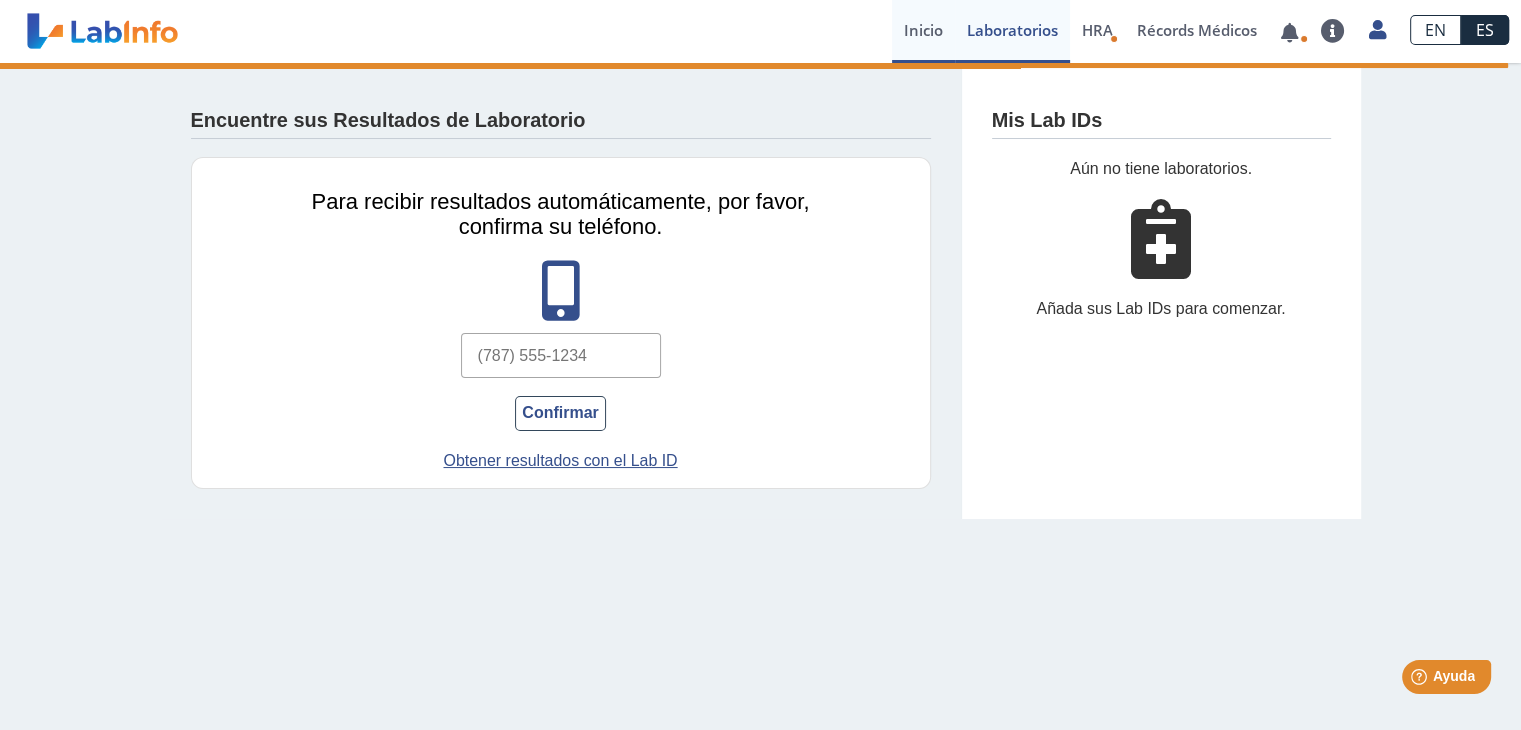 click on "Inicio" at bounding box center (923, 31) 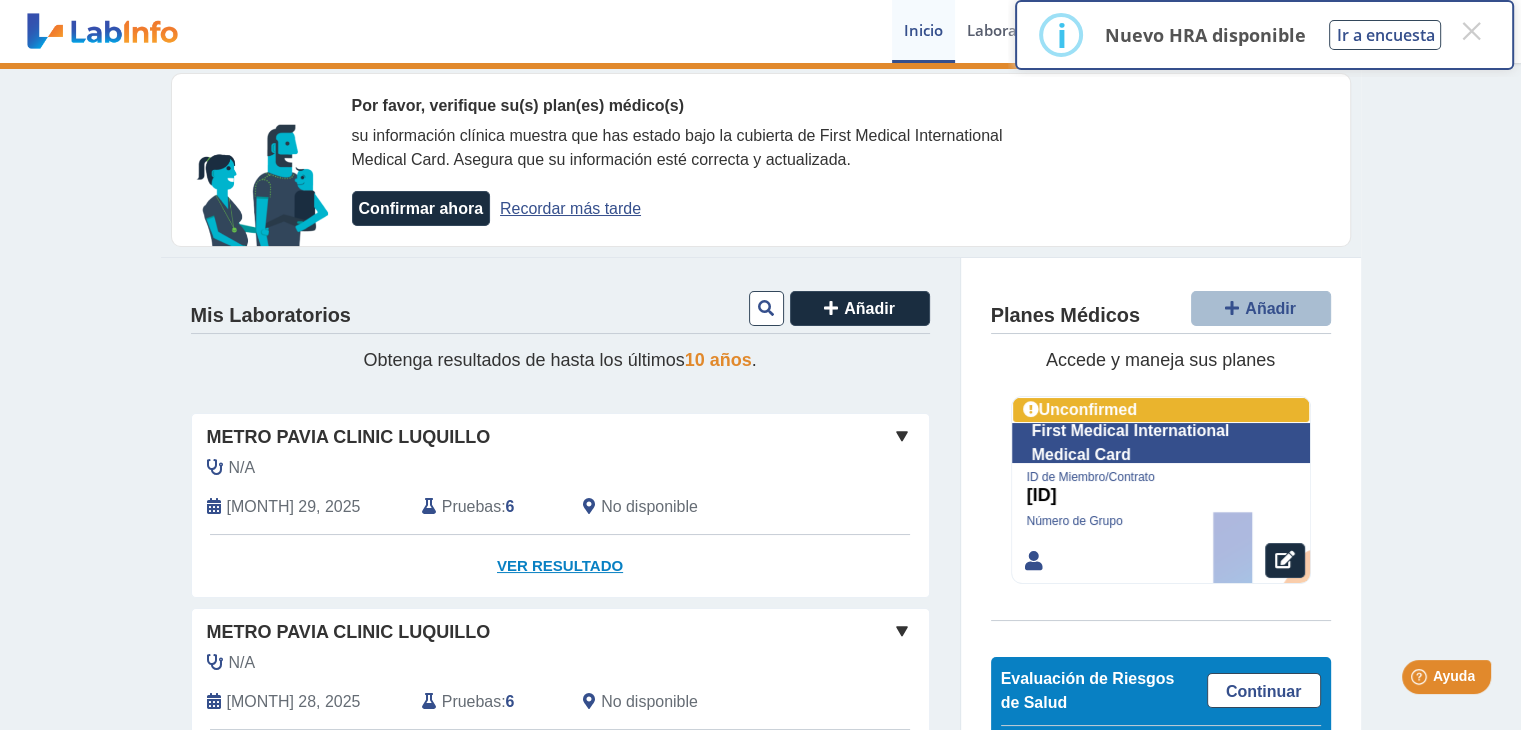 click on "Ver Resultado" 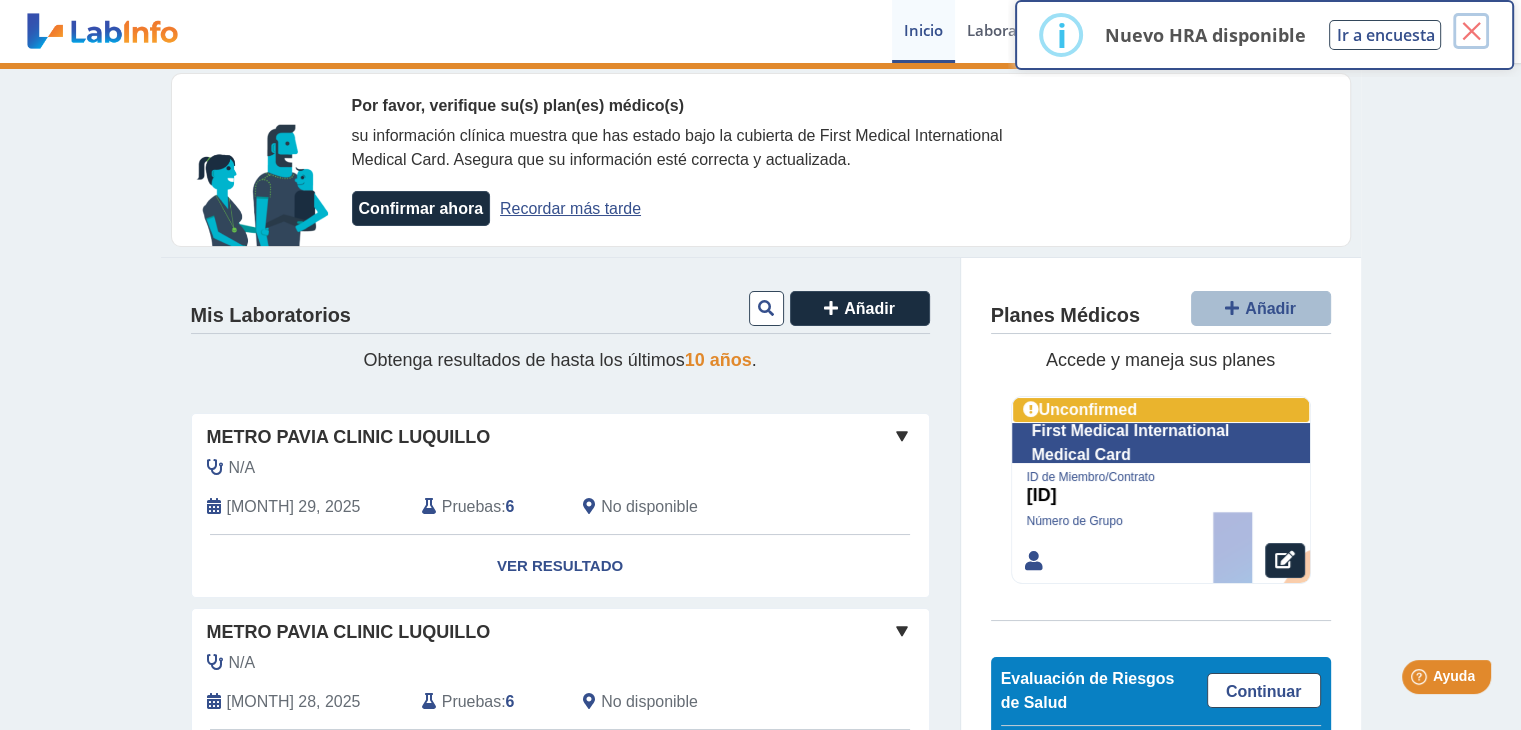 click on "×" at bounding box center (1471, 31) 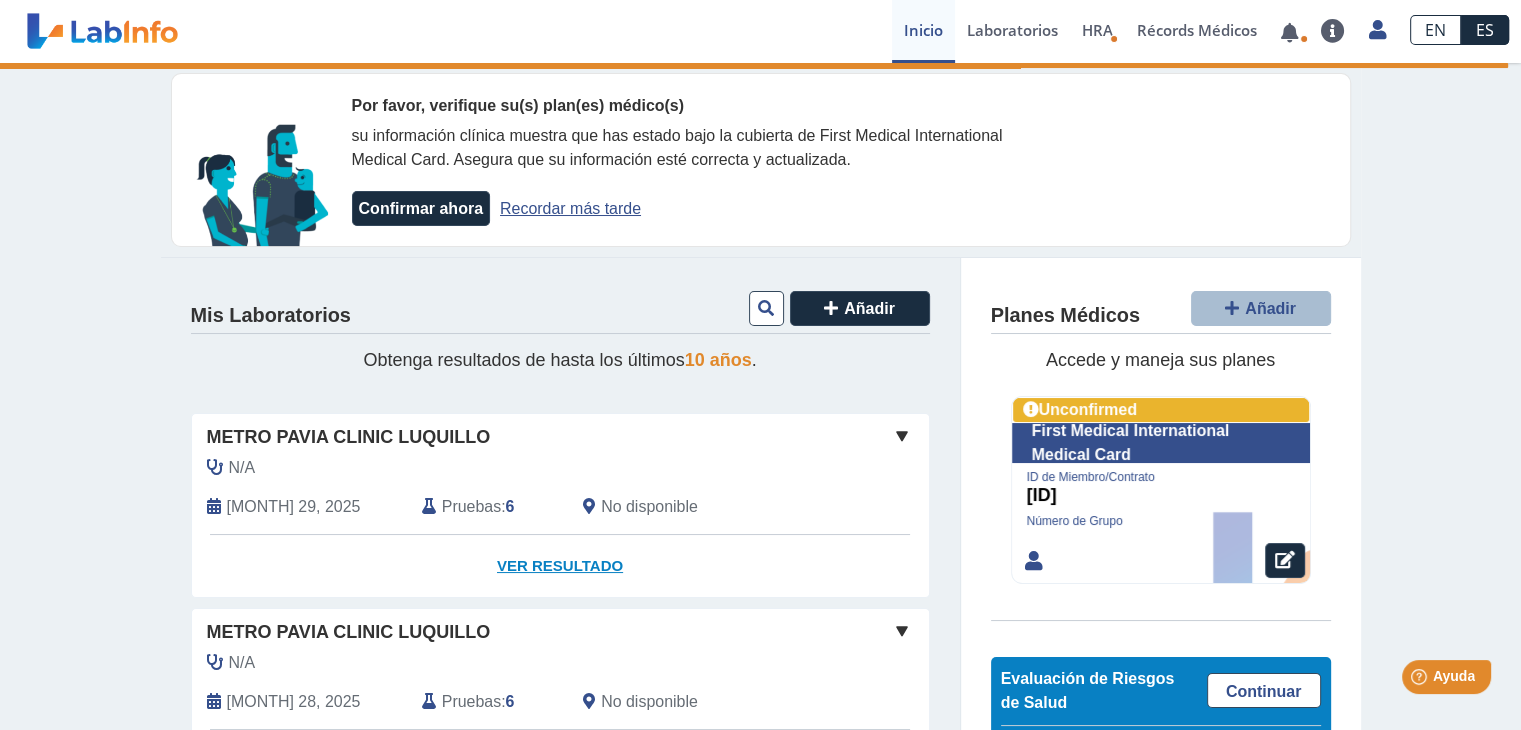 click on "Ver Resultado" 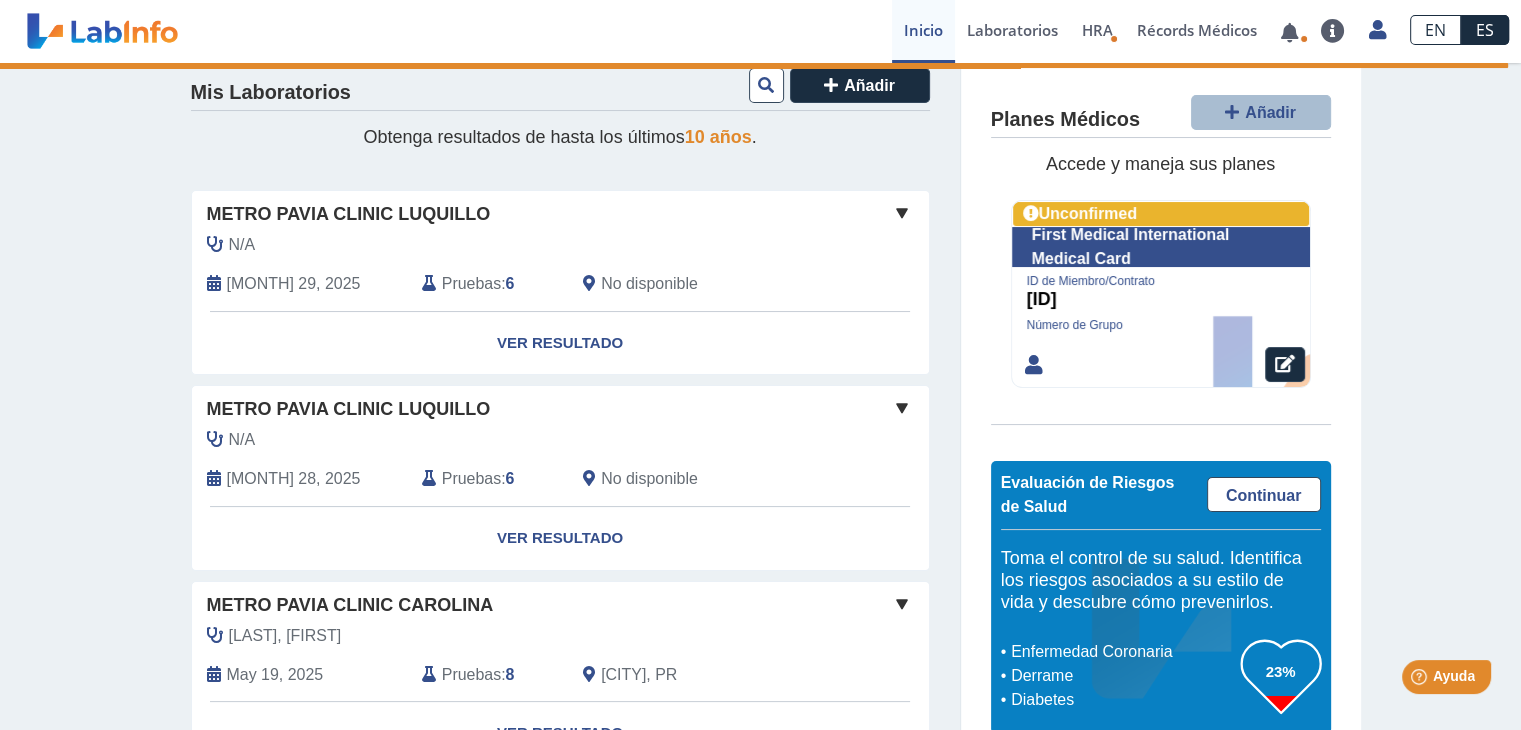 scroll, scrollTop: 247, scrollLeft: 0, axis: vertical 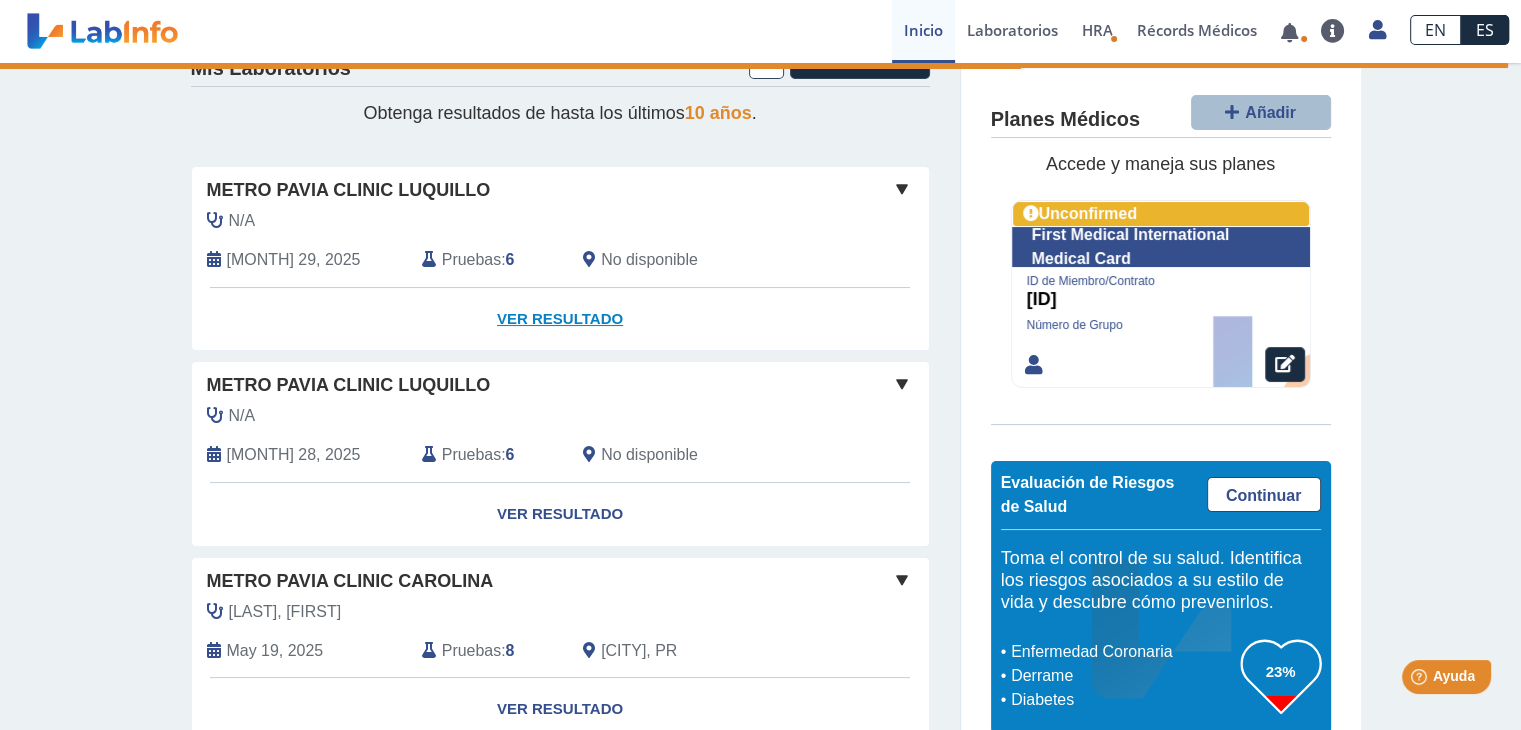 click on "Ver Resultado" 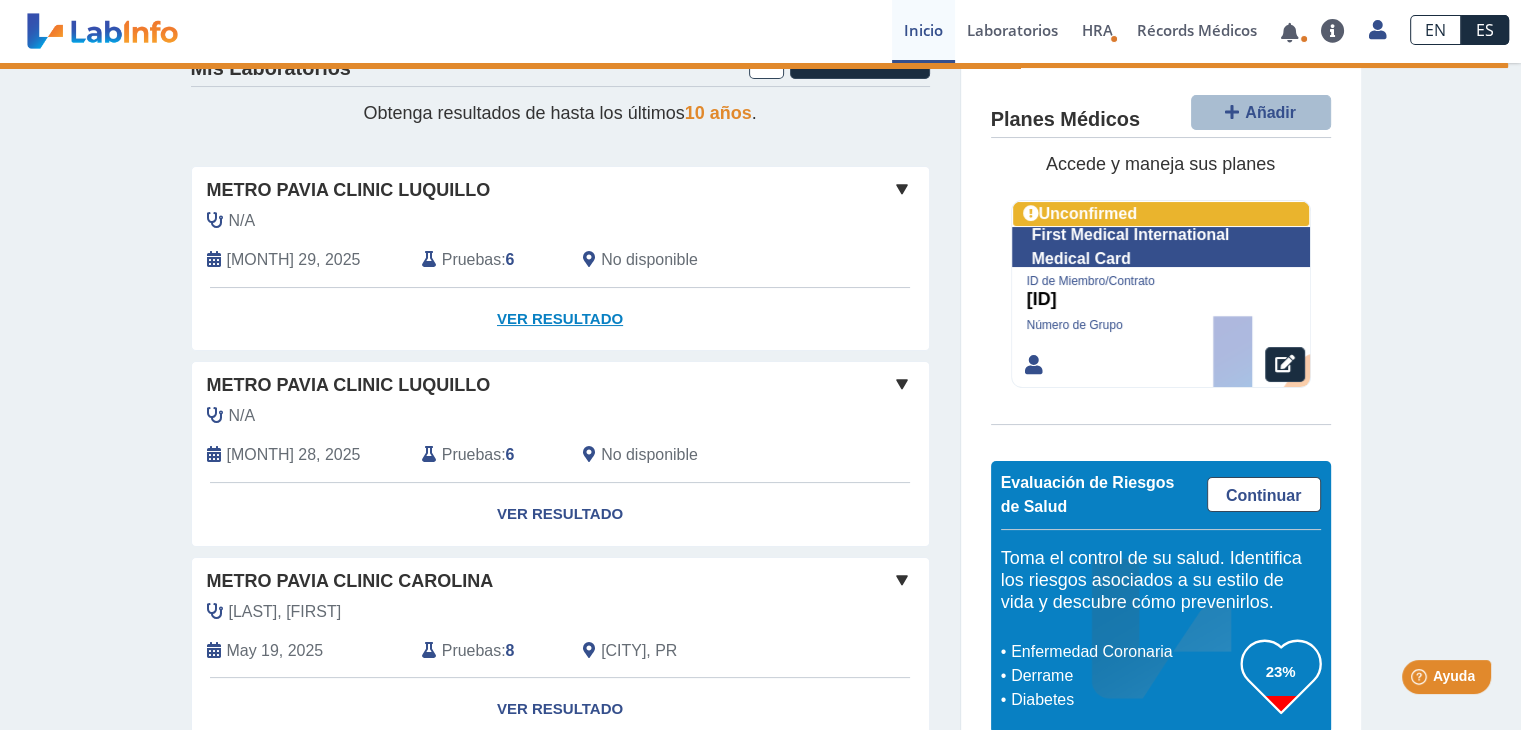 click on "Ver Resultado" 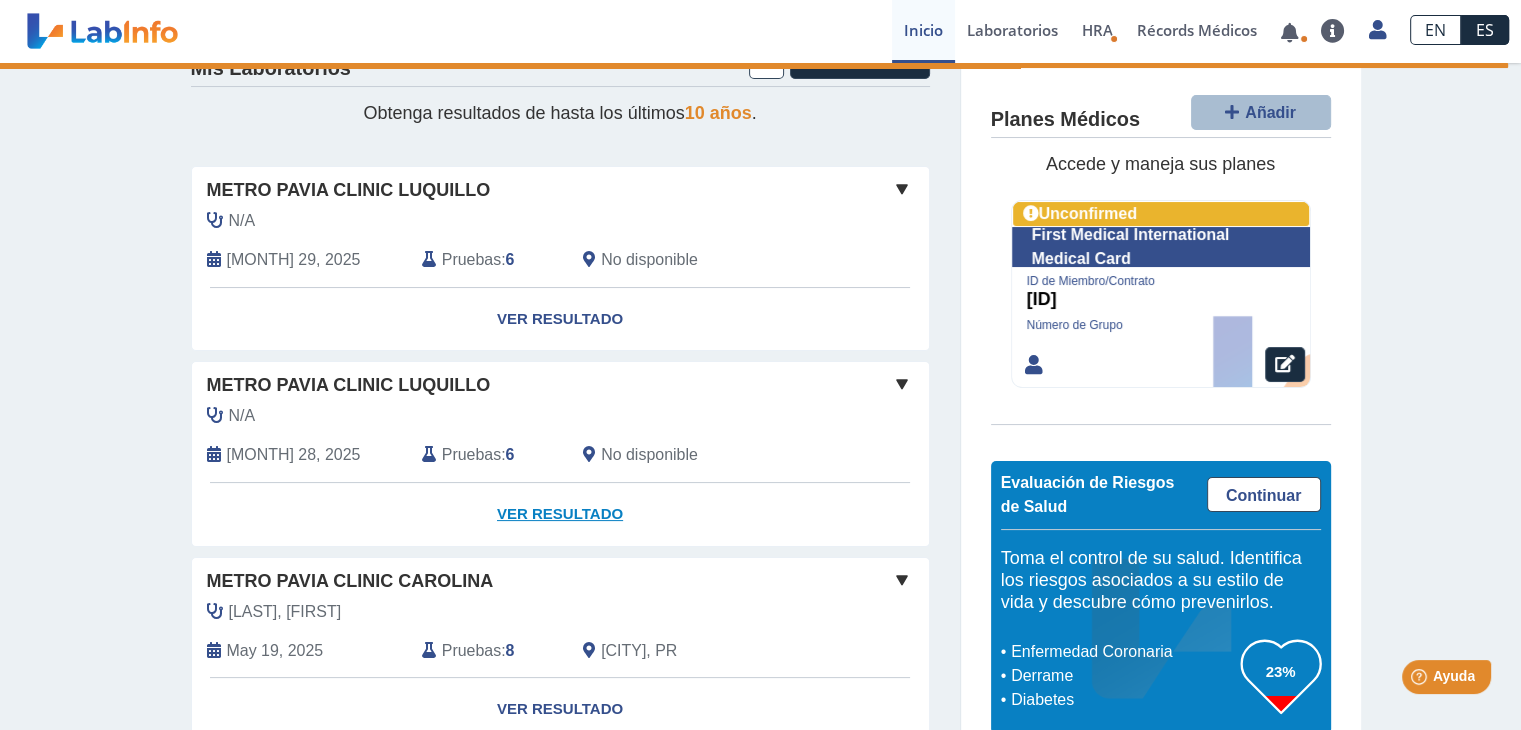 click on "Ver Resultado" 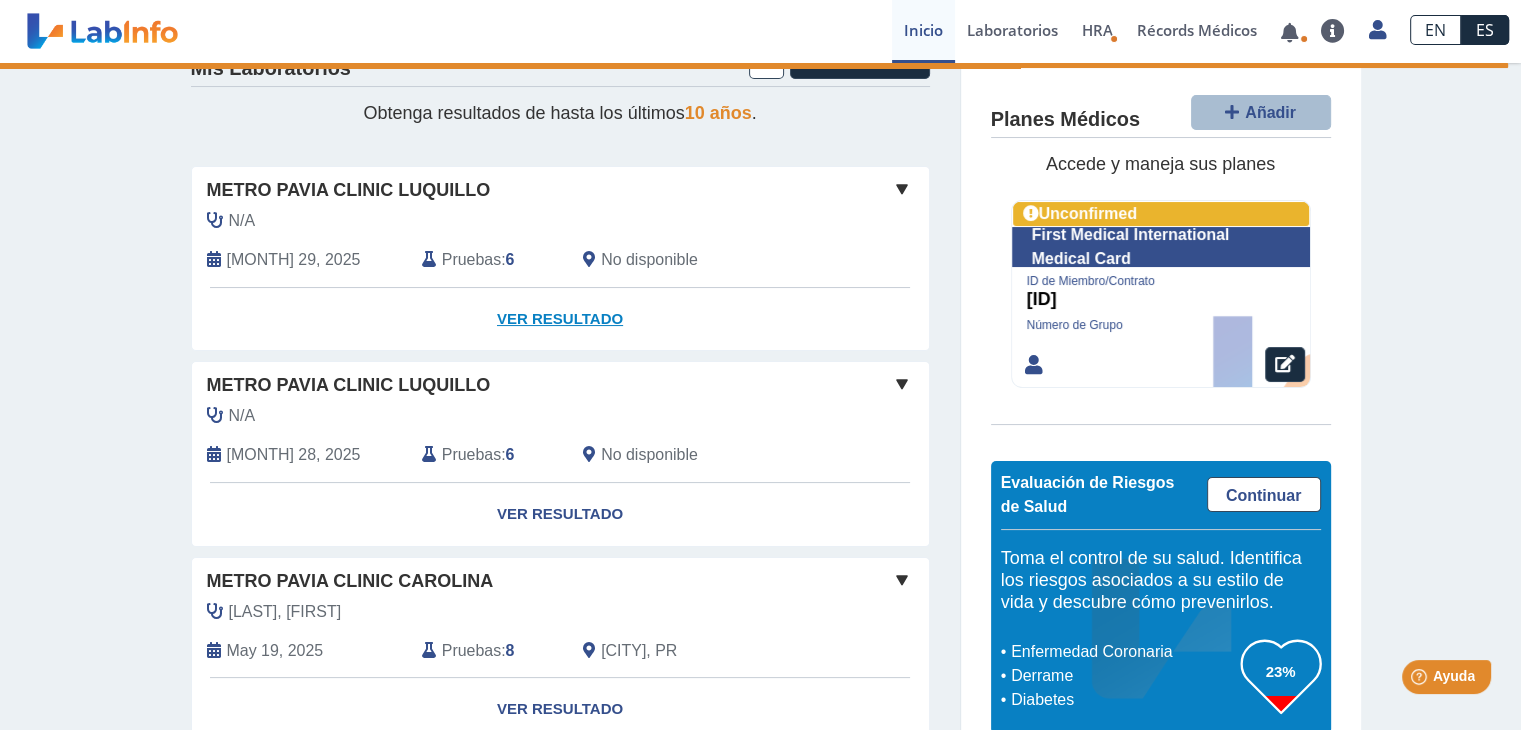click on "Ver Resultado" 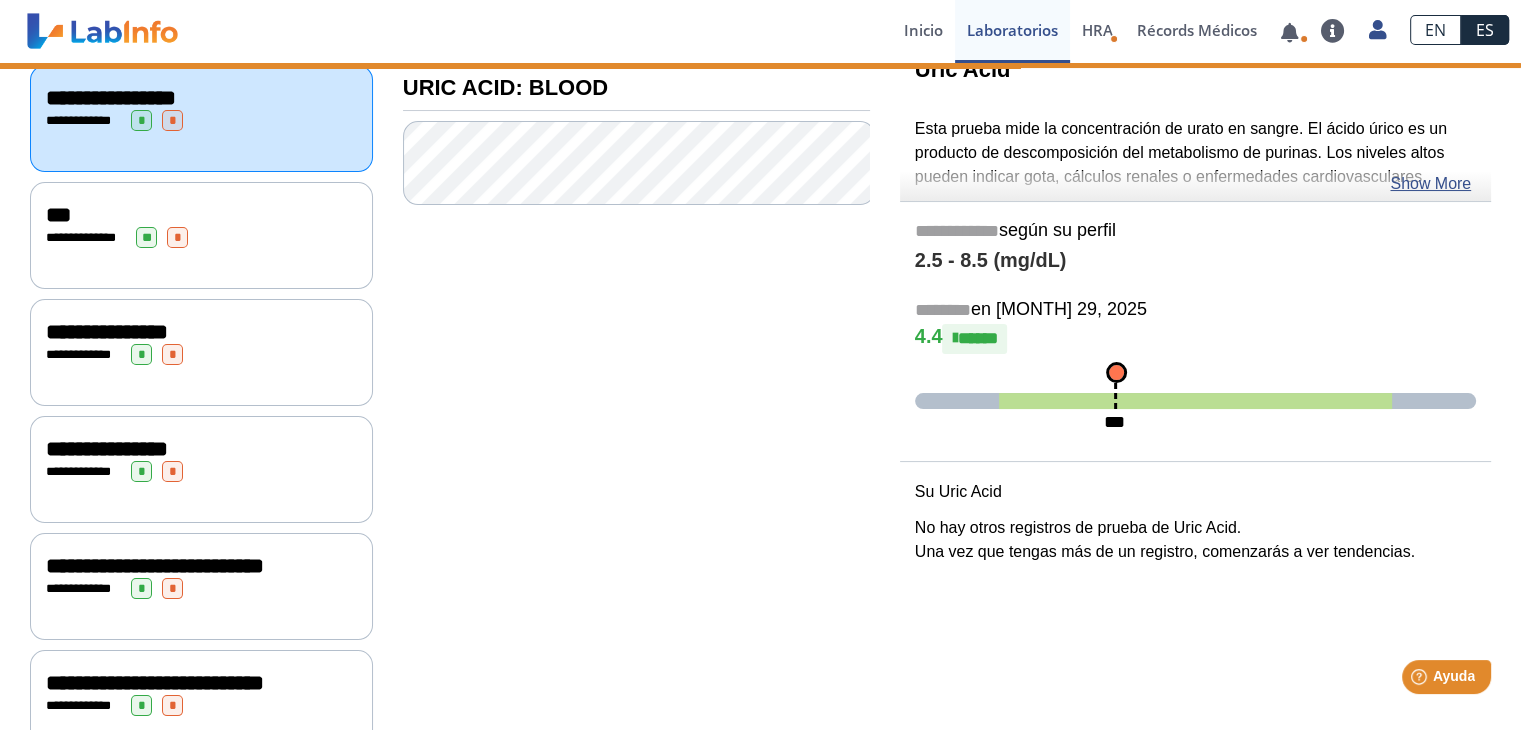 scroll, scrollTop: 0, scrollLeft: 0, axis: both 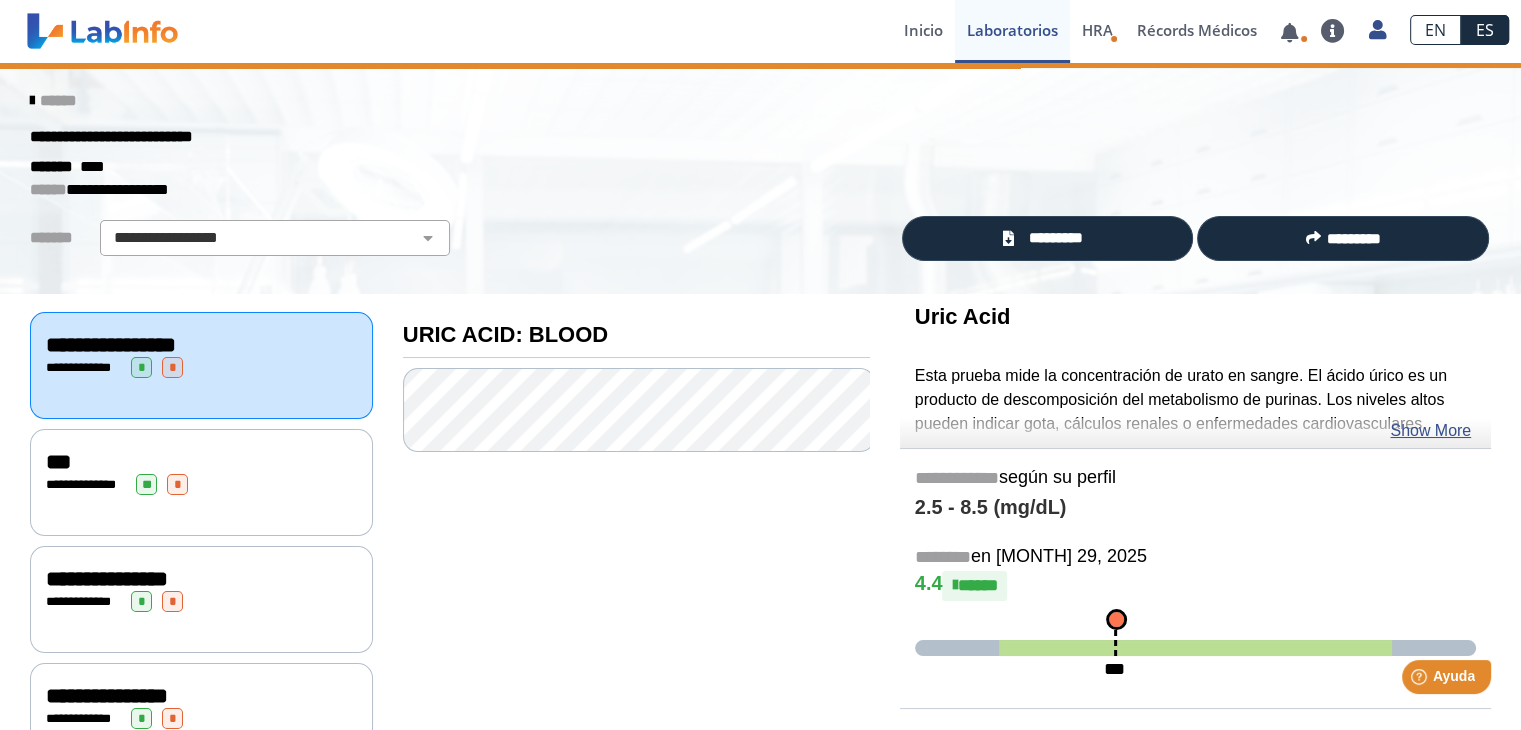 drag, startPoint x: 308, startPoint y: 353, endPoint x: 268, endPoint y: 353, distance: 40 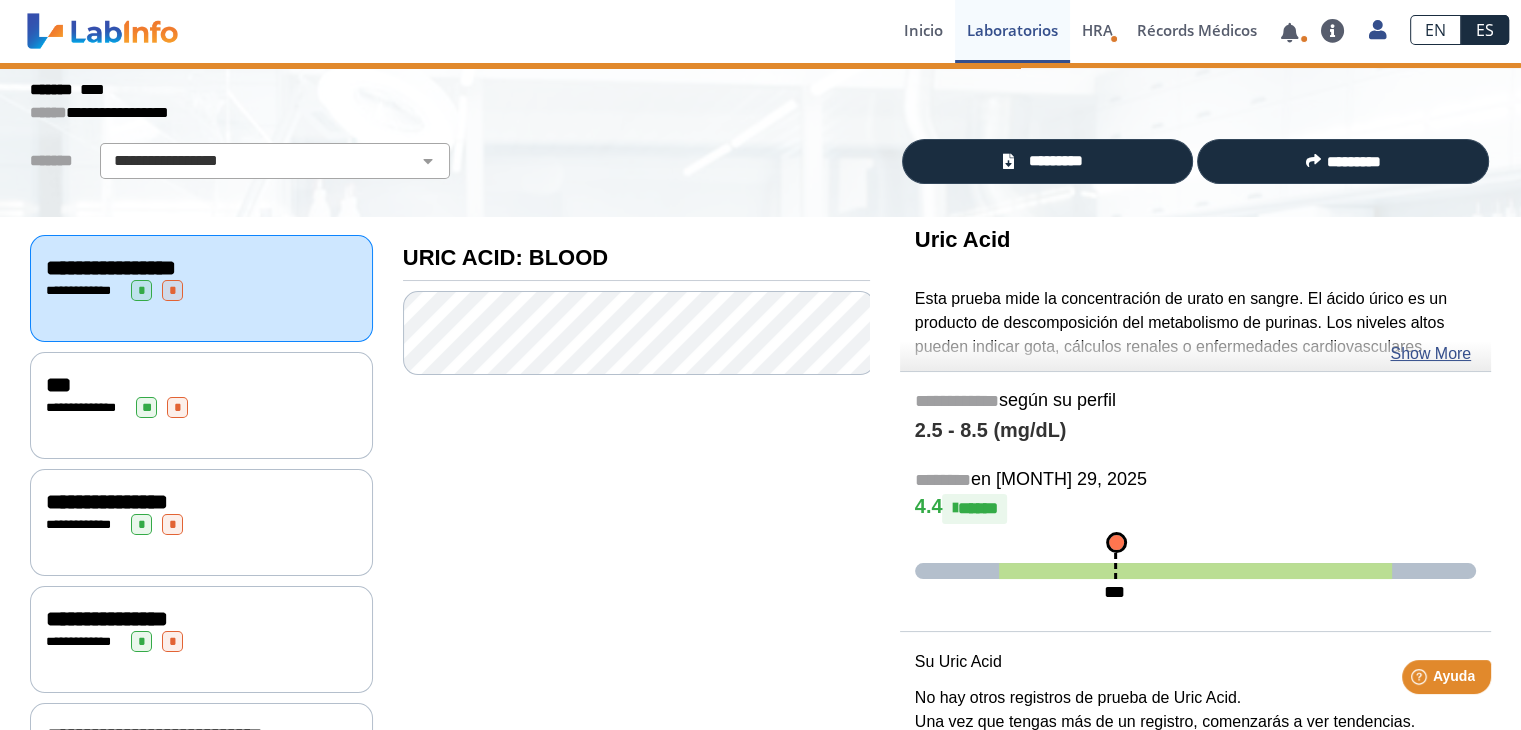 scroll, scrollTop: 71, scrollLeft: 0, axis: vertical 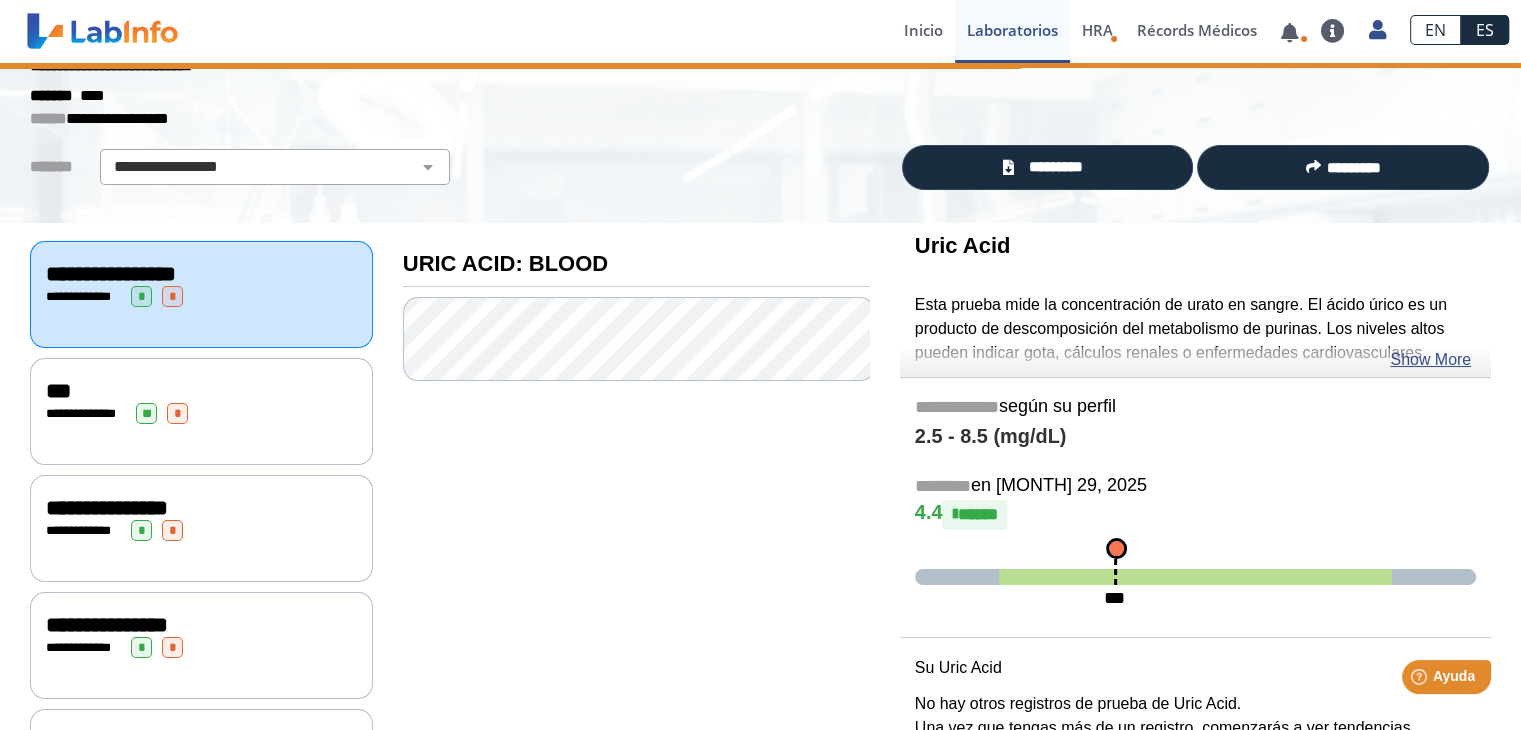 click on "**********" 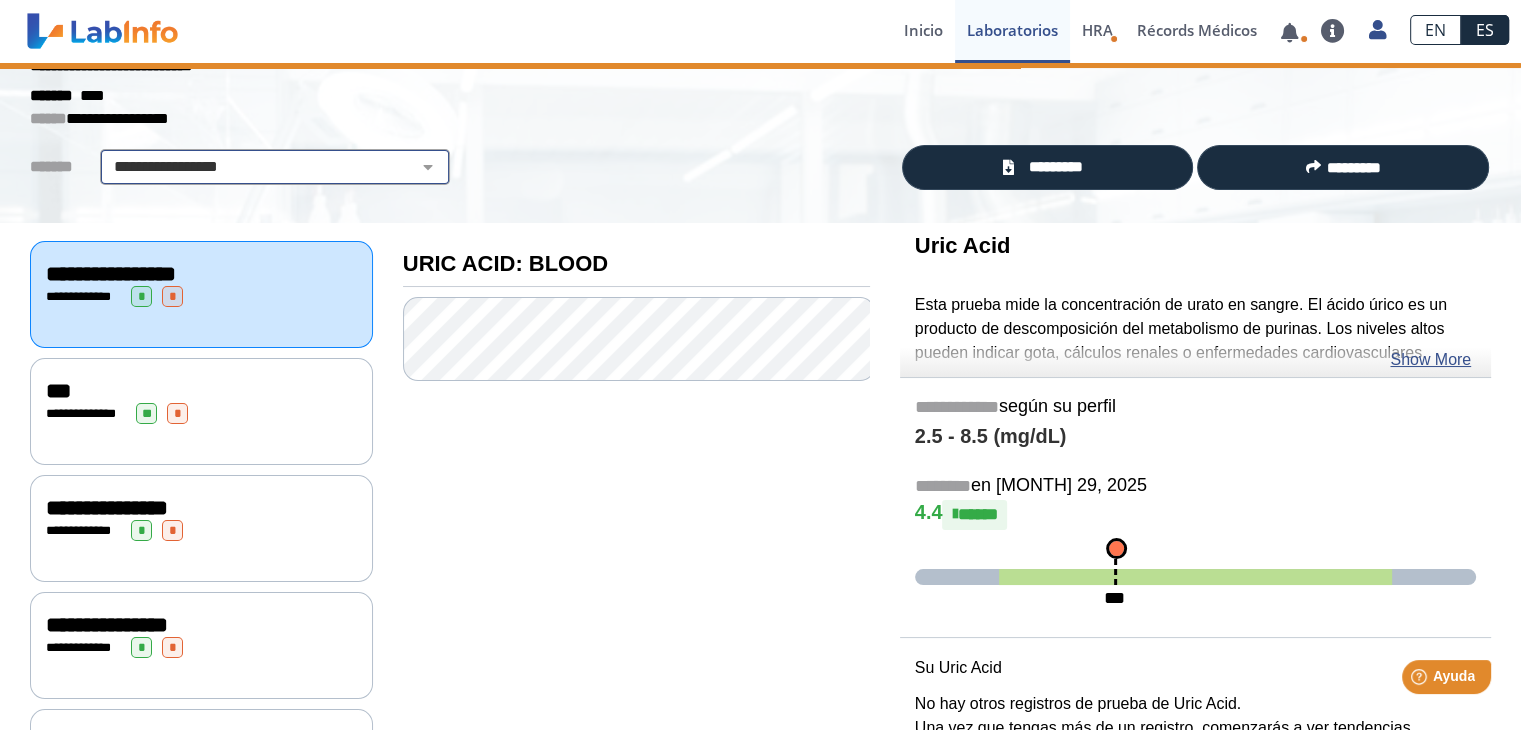 click on "**********" 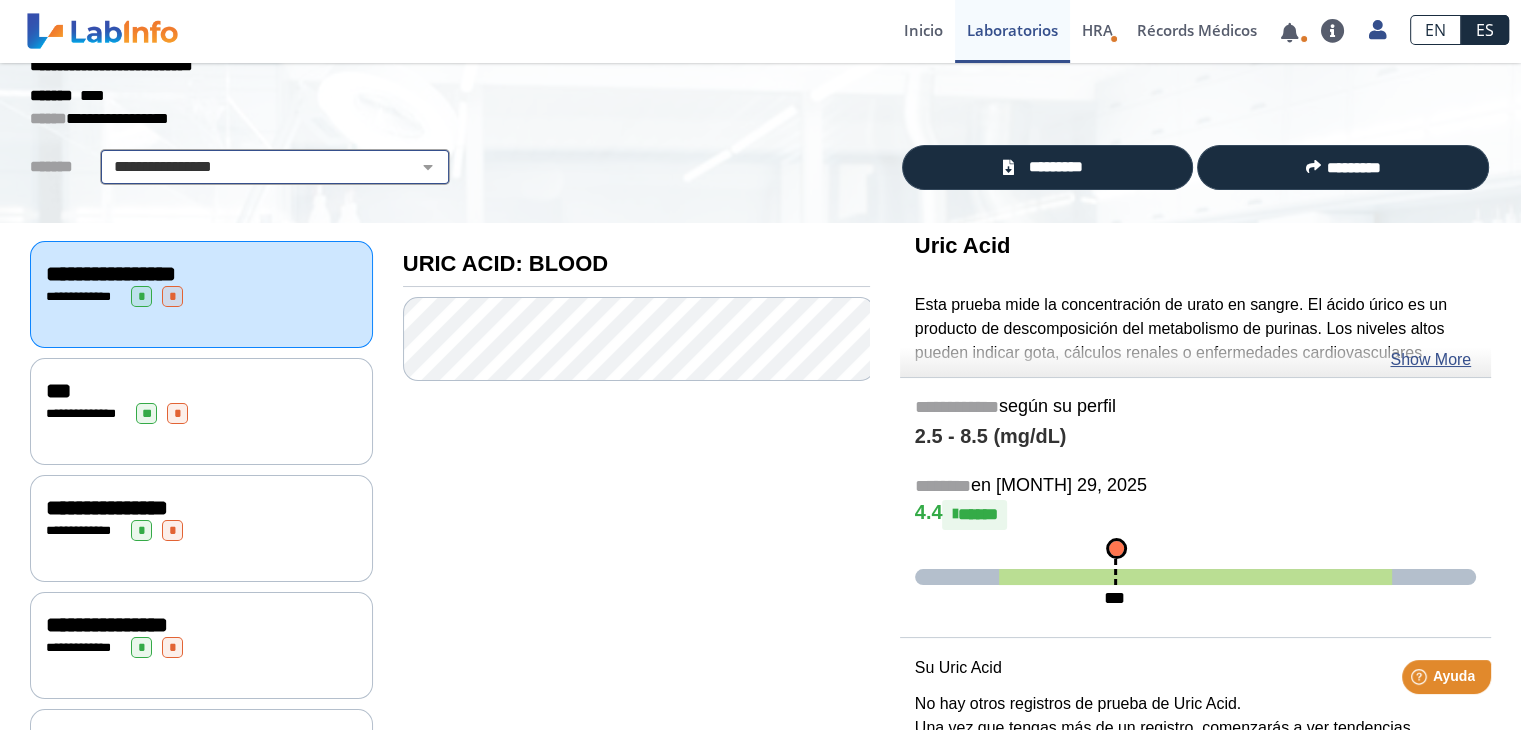 click on "**********" 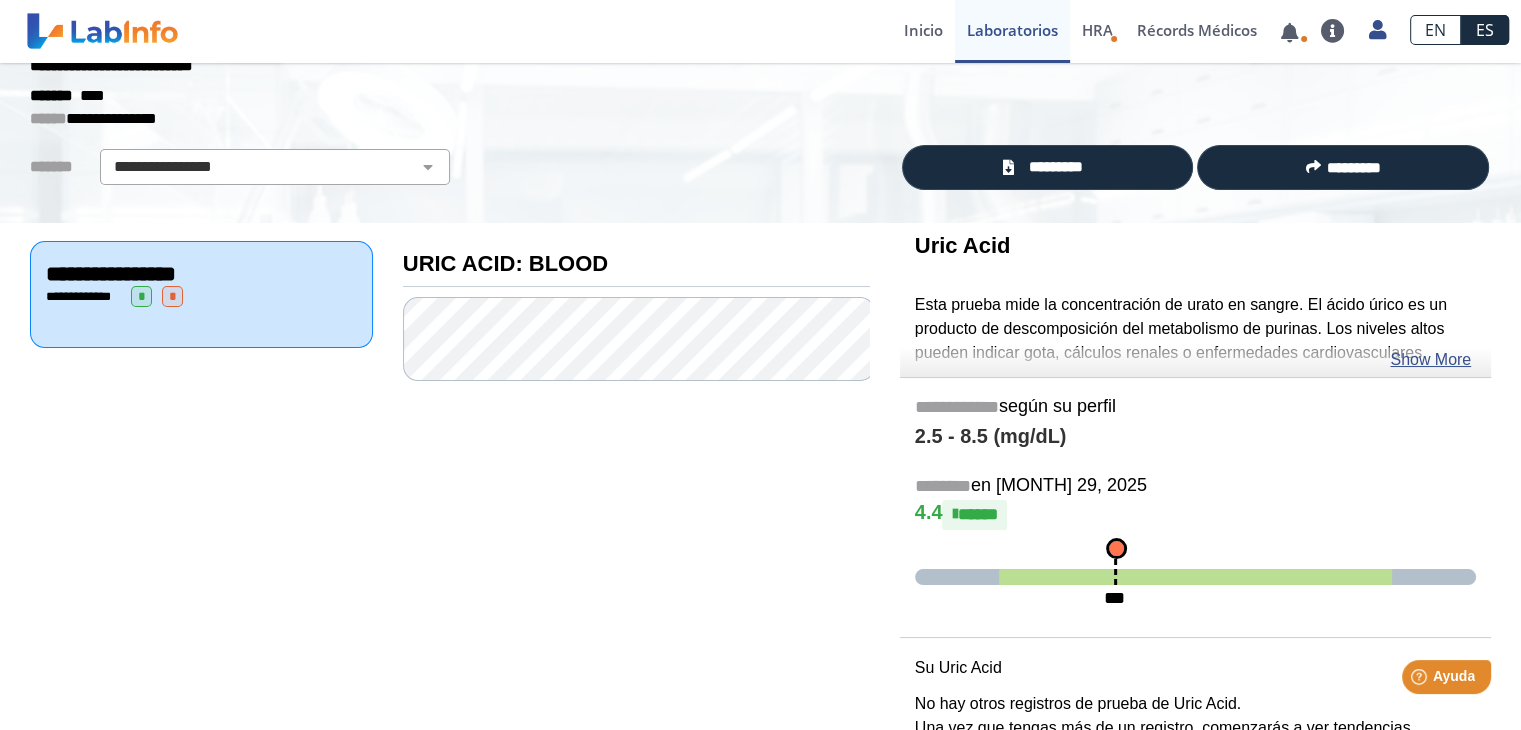 scroll, scrollTop: 71, scrollLeft: 0, axis: vertical 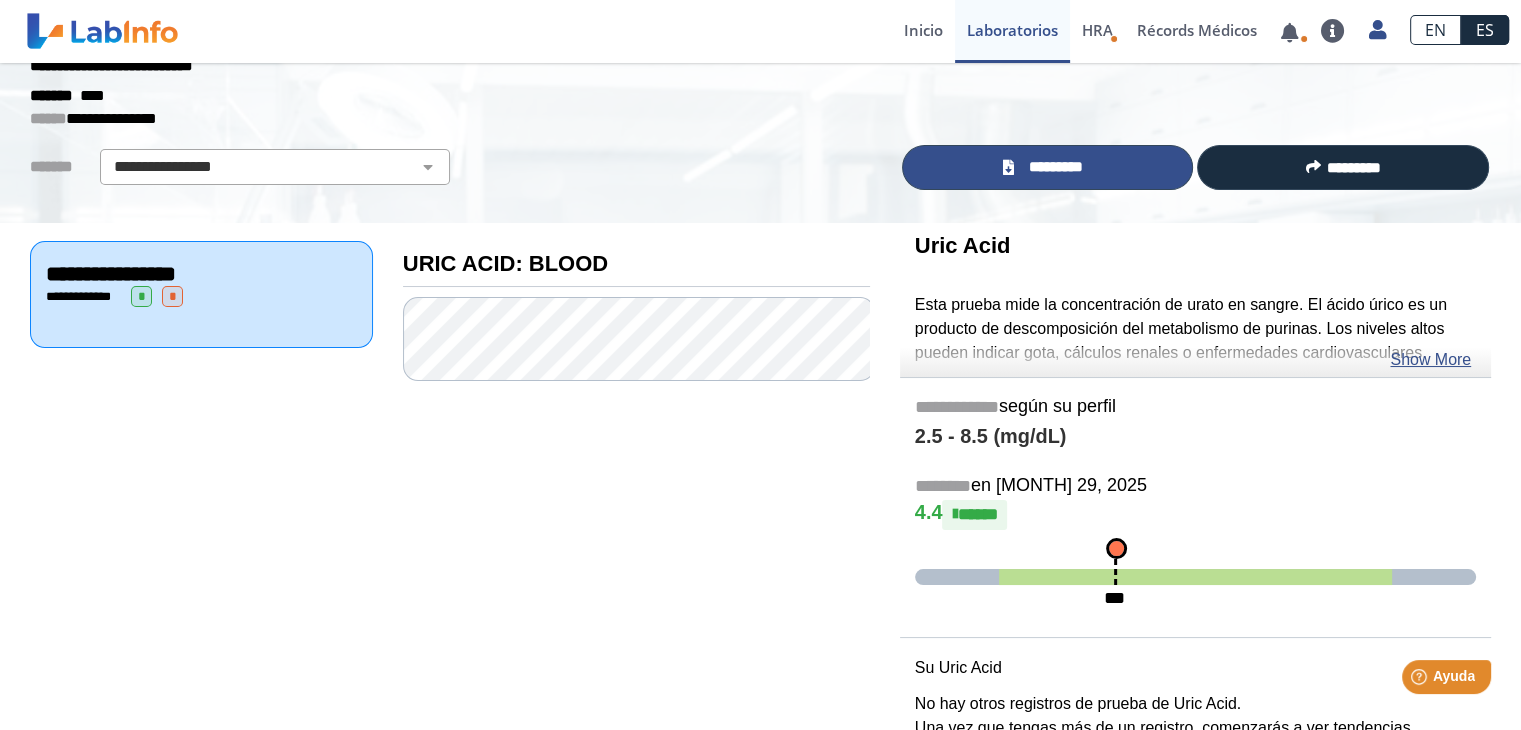 click on "*********" 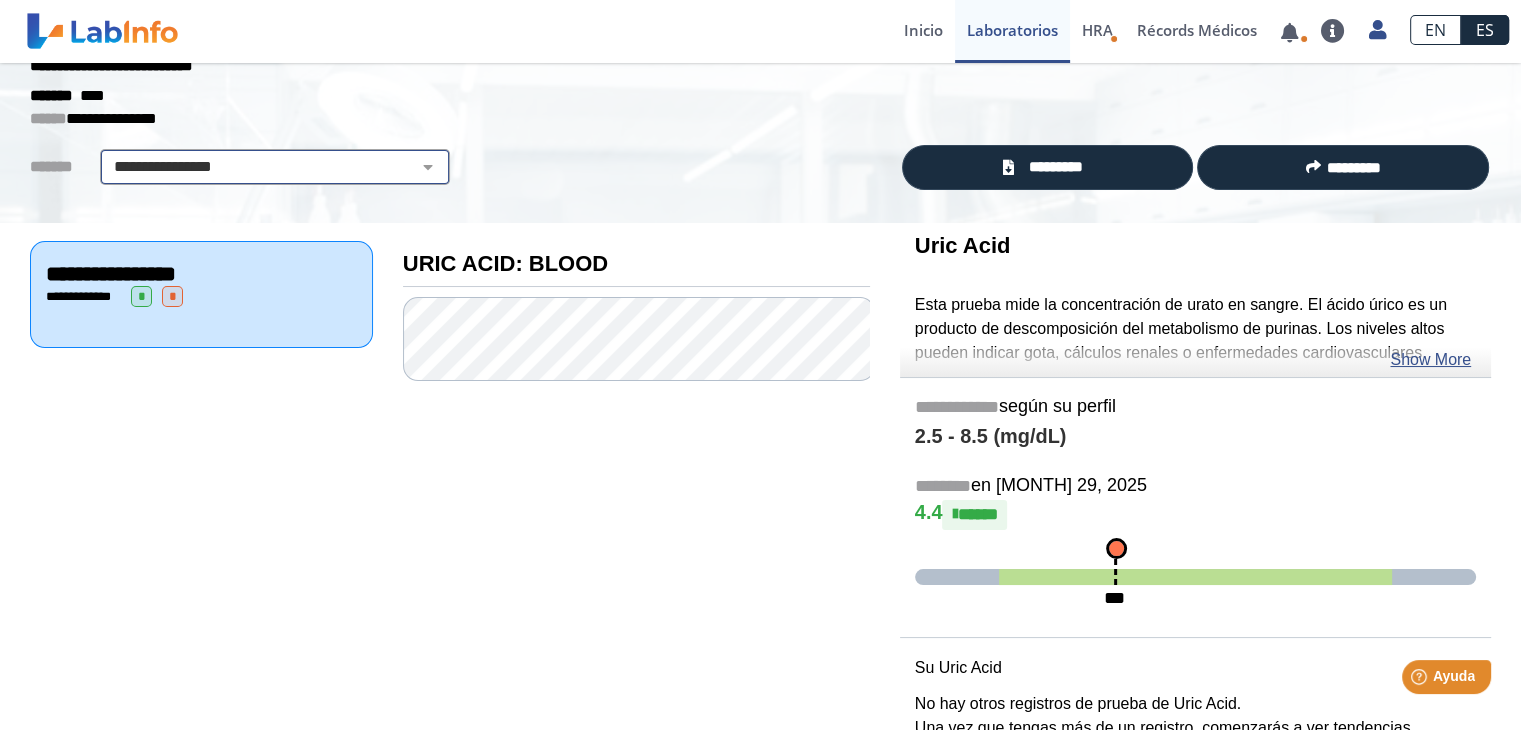click on "**********" 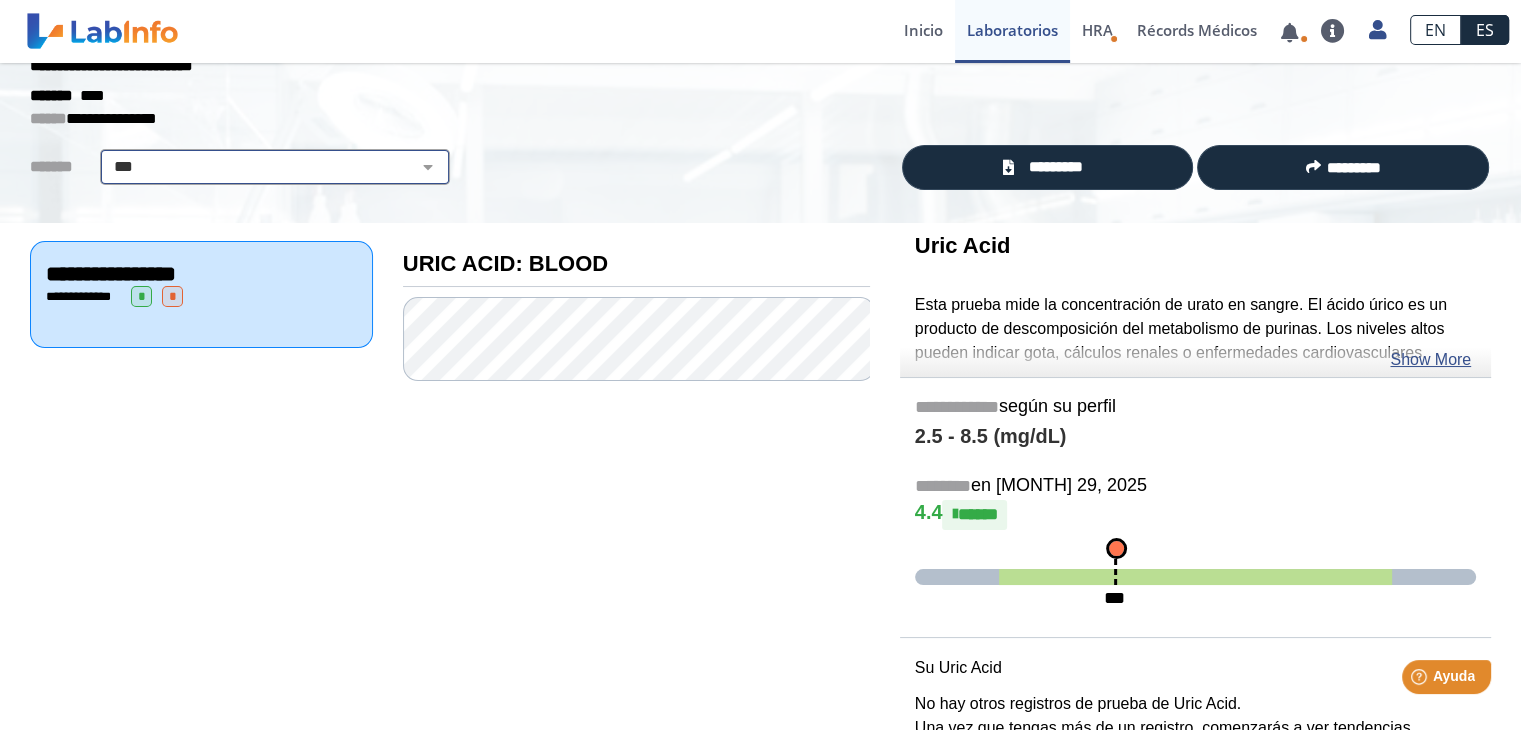click on "**********" 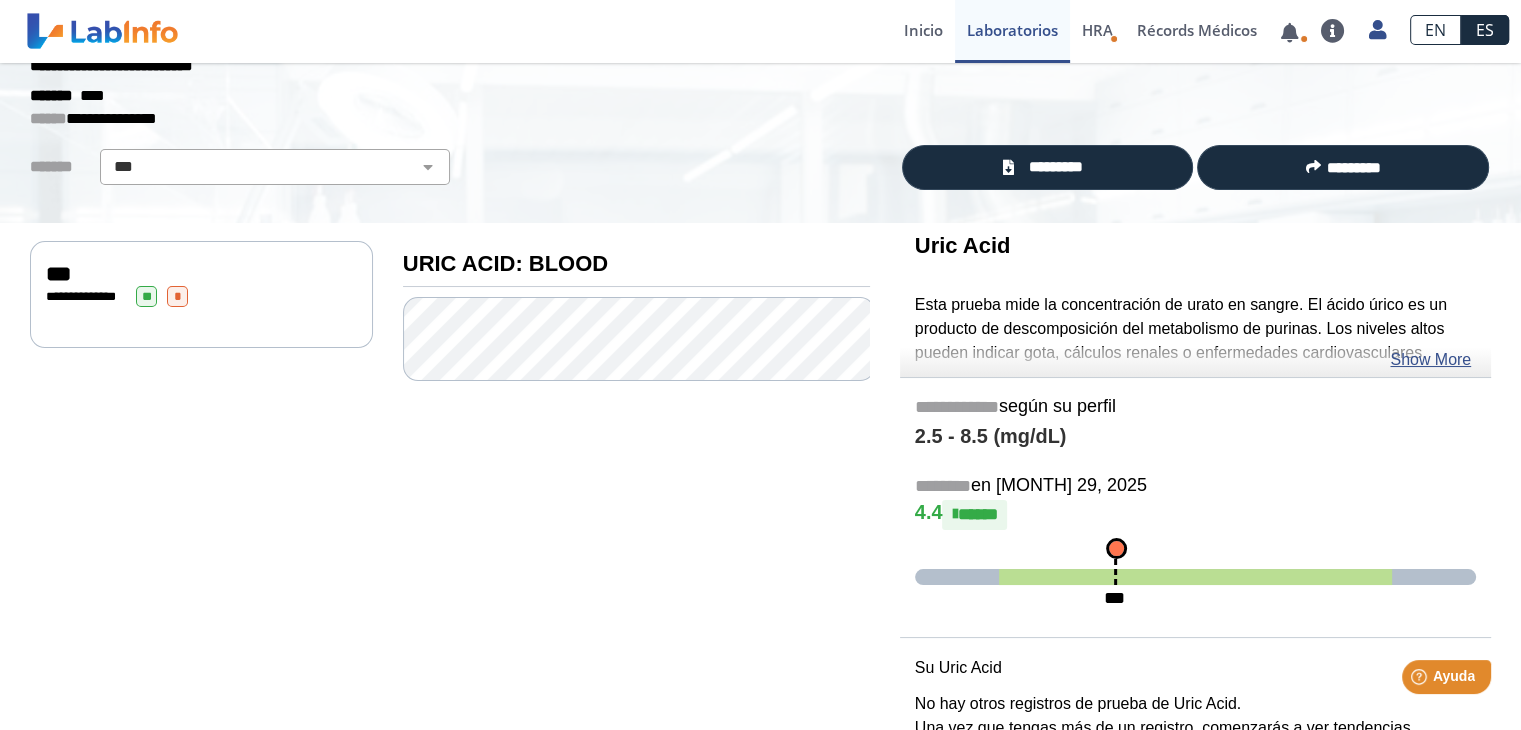 click on "***" 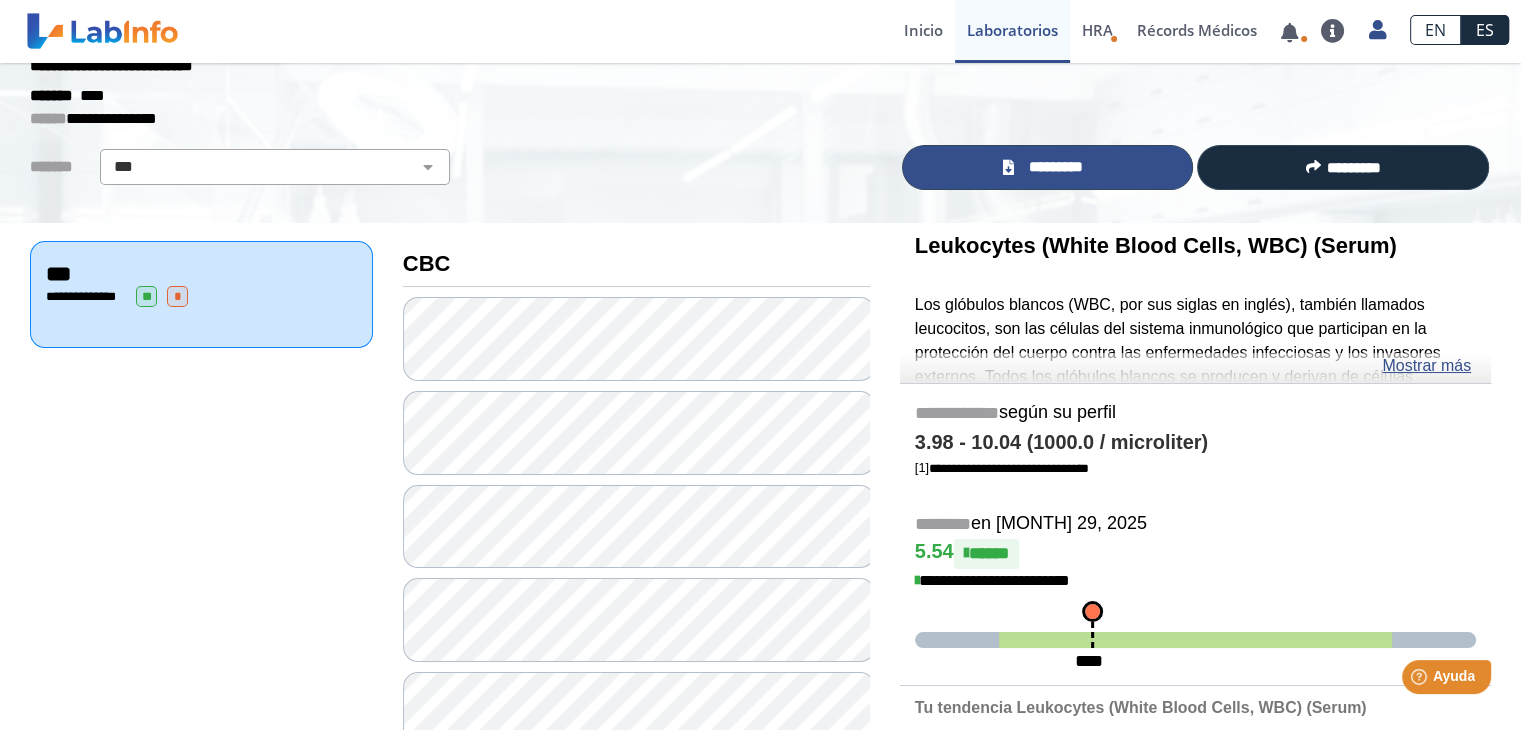 click on "*********" 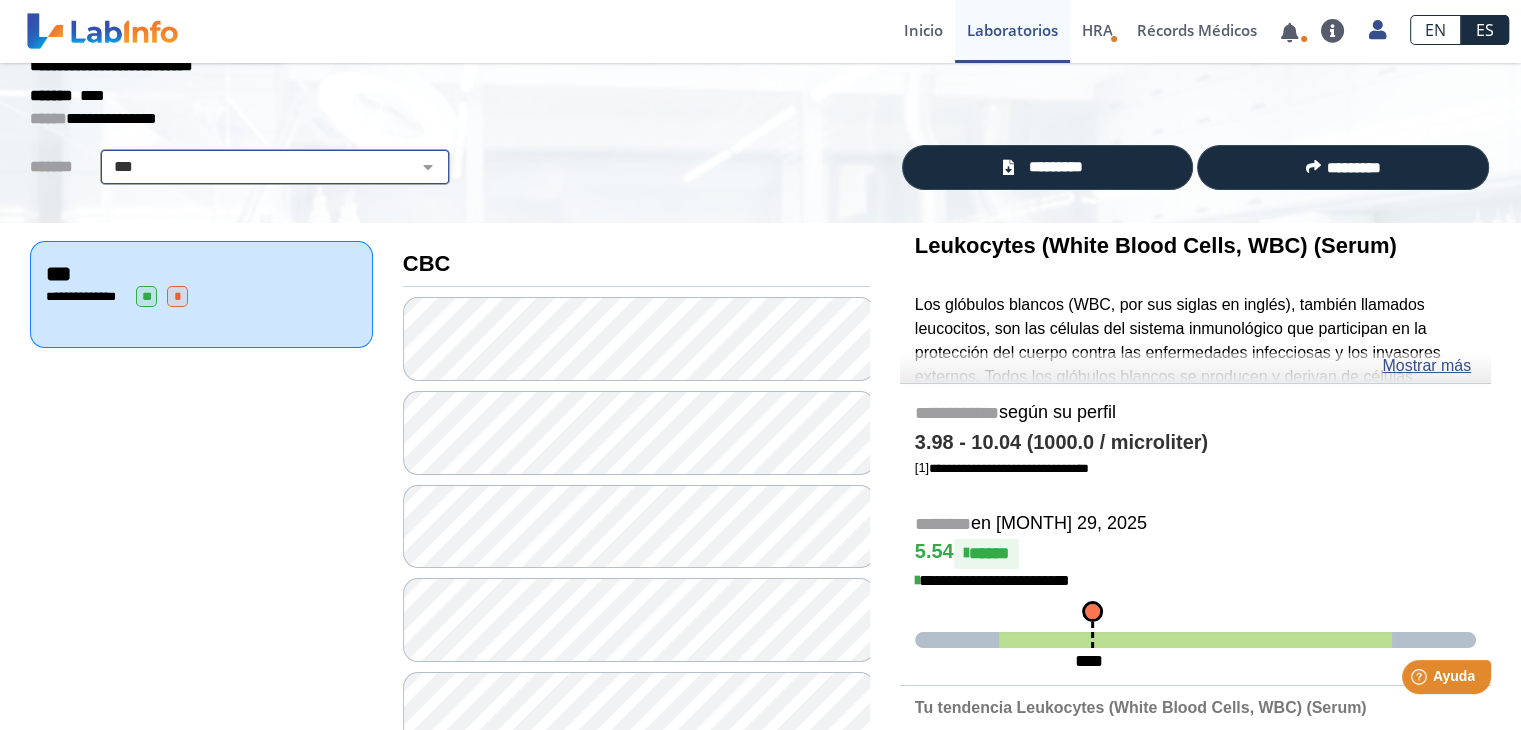 click on "**********" 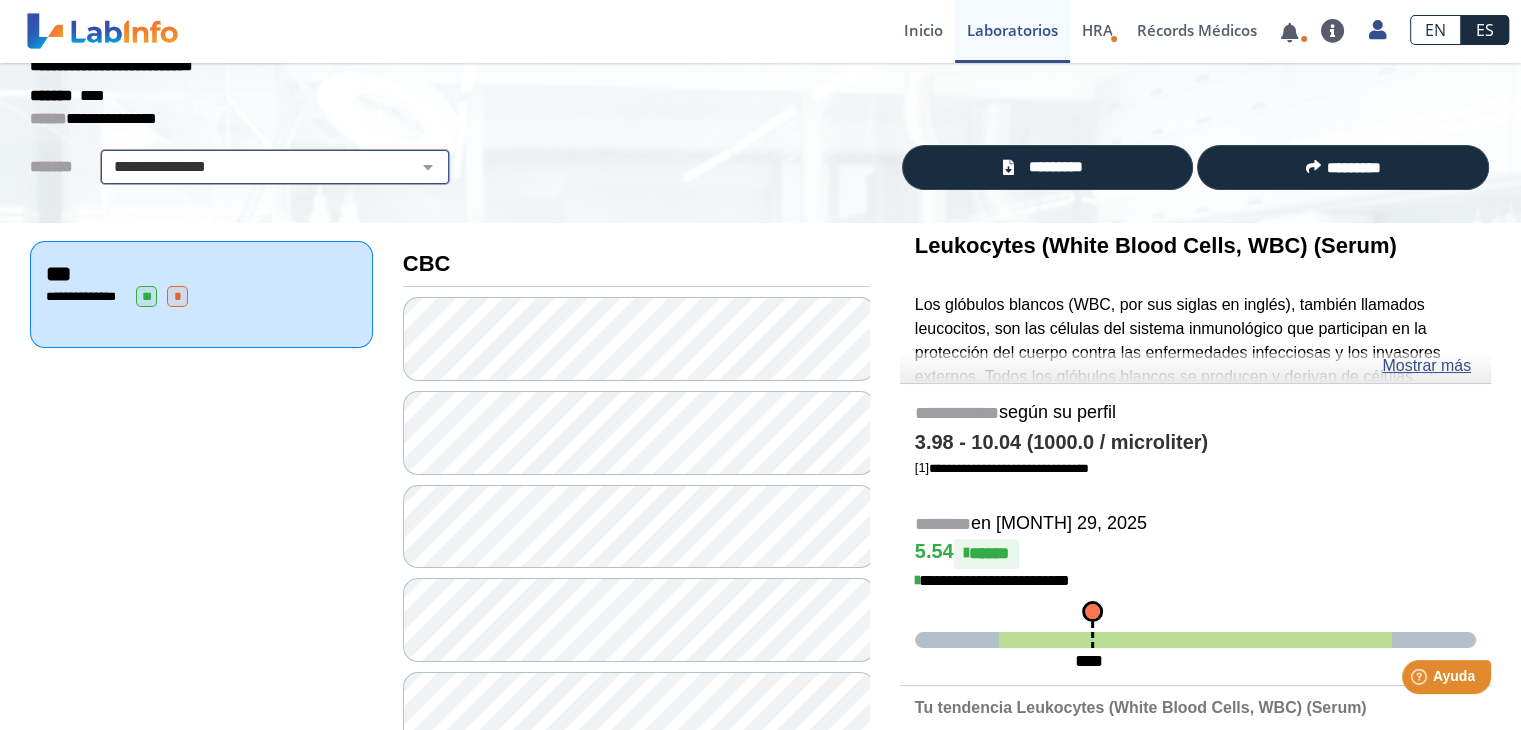 click on "**********" 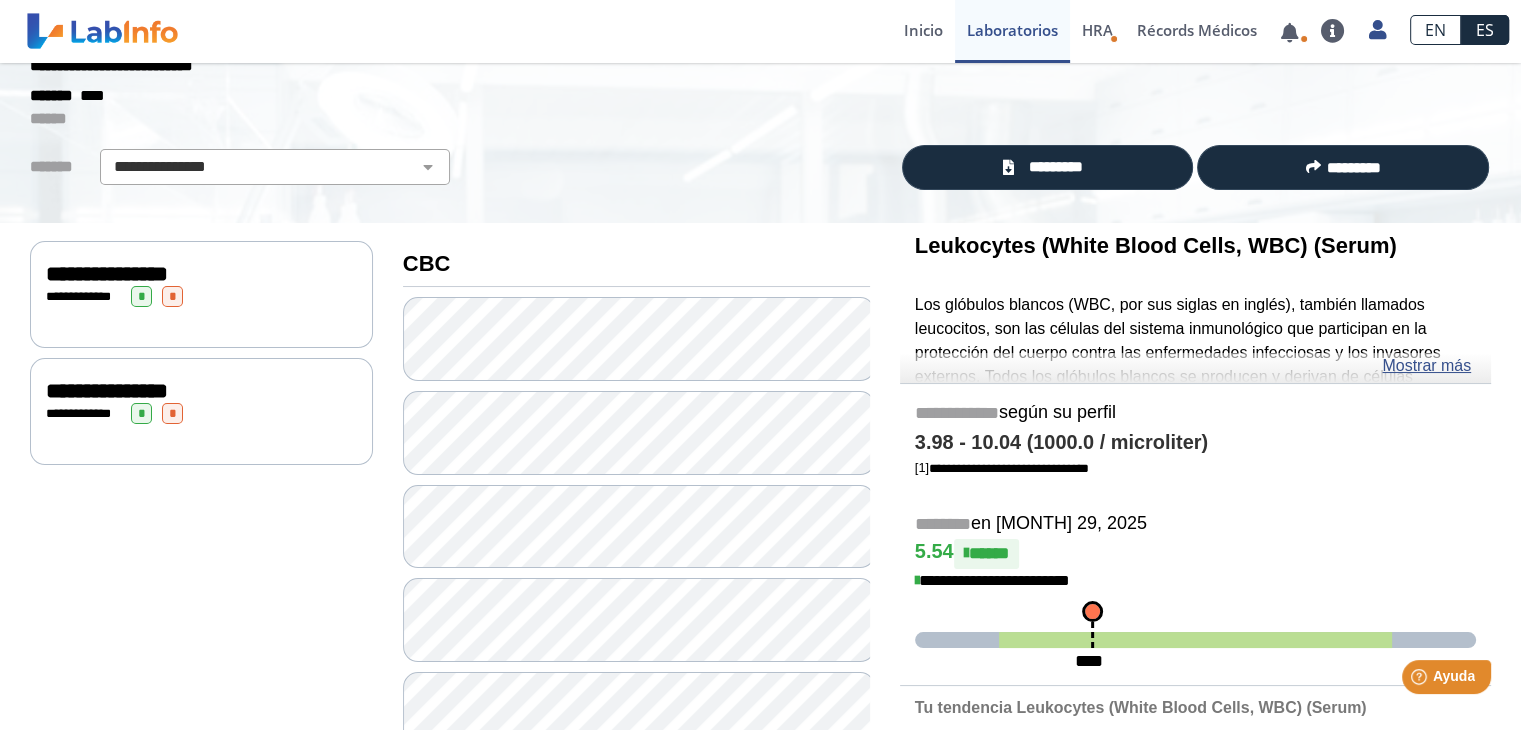 click on "**********" 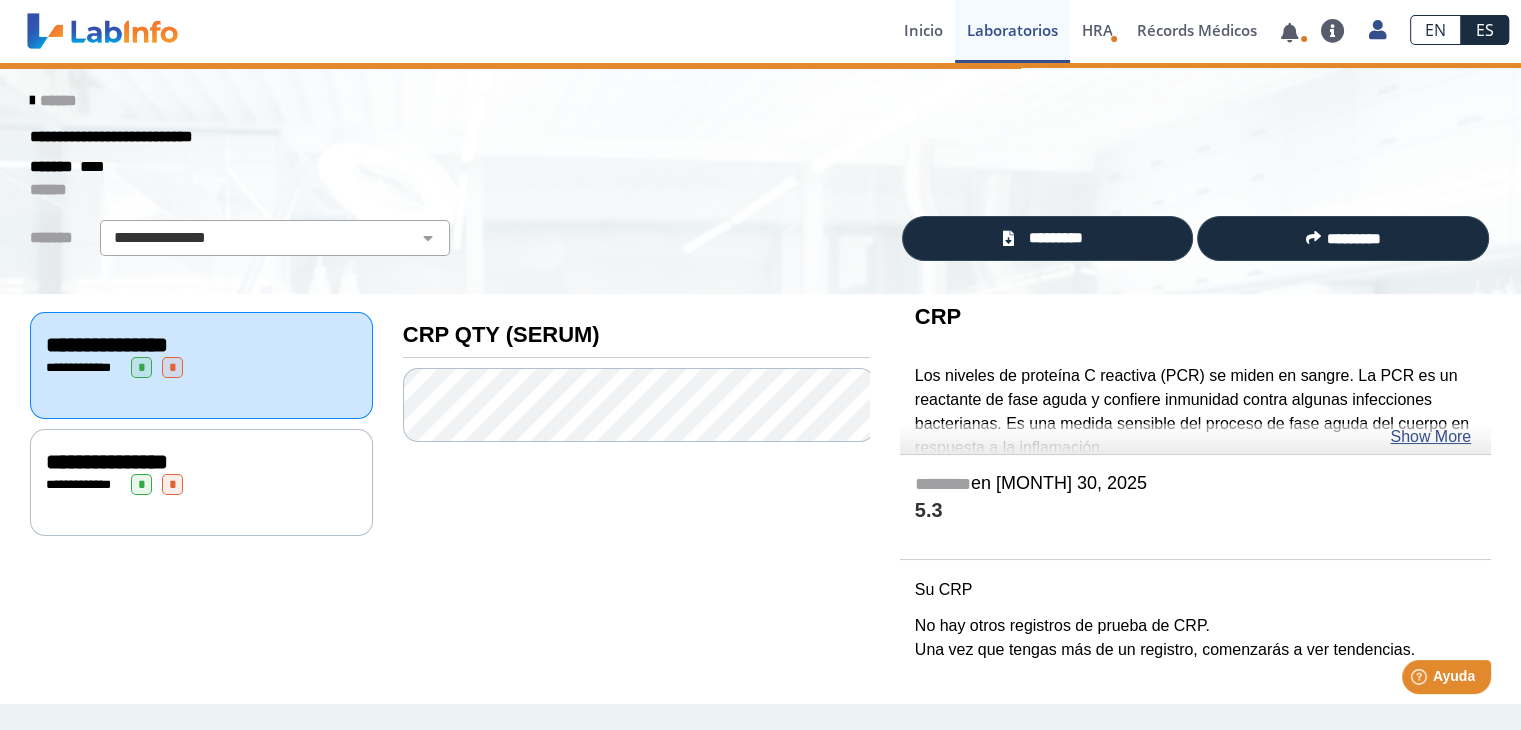 scroll, scrollTop: 0, scrollLeft: 0, axis: both 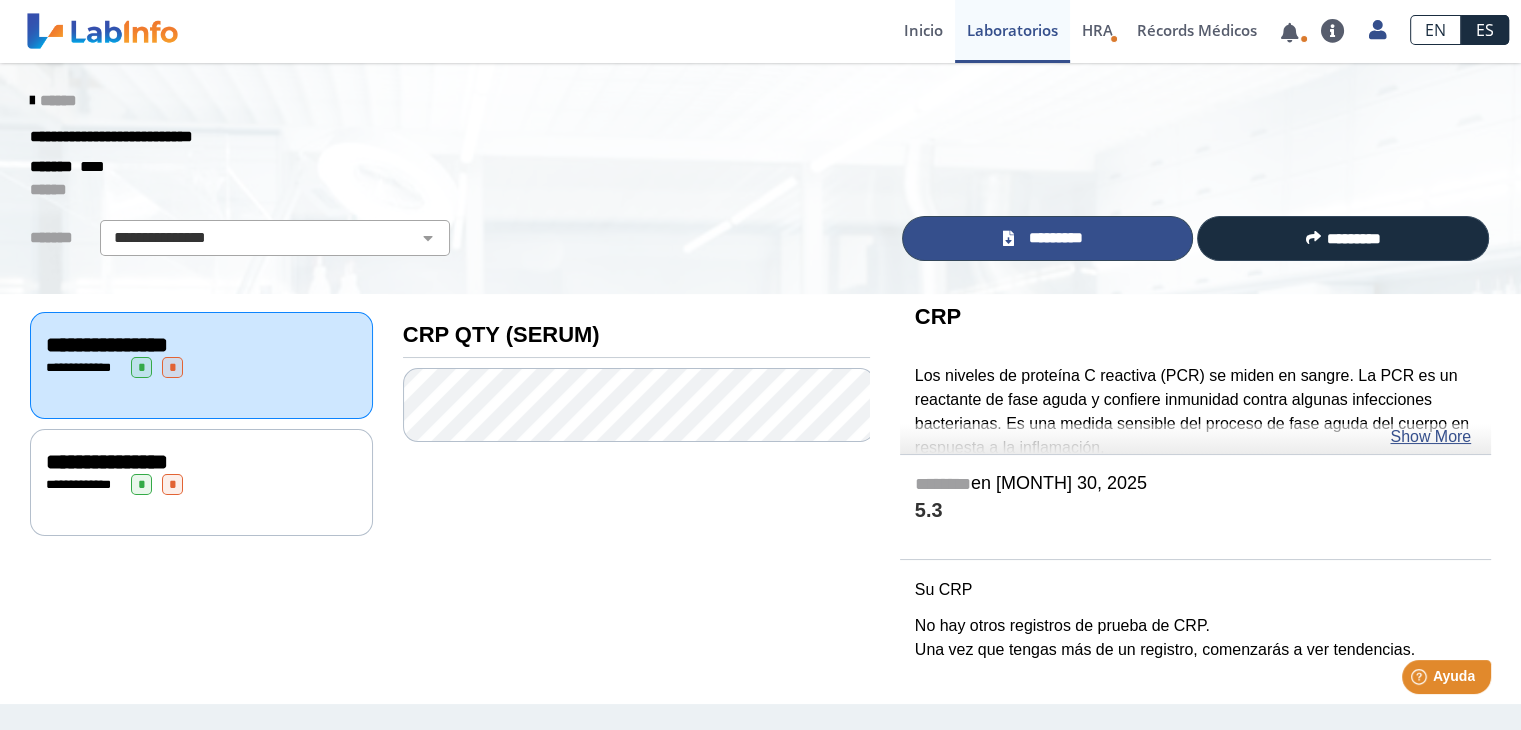 click 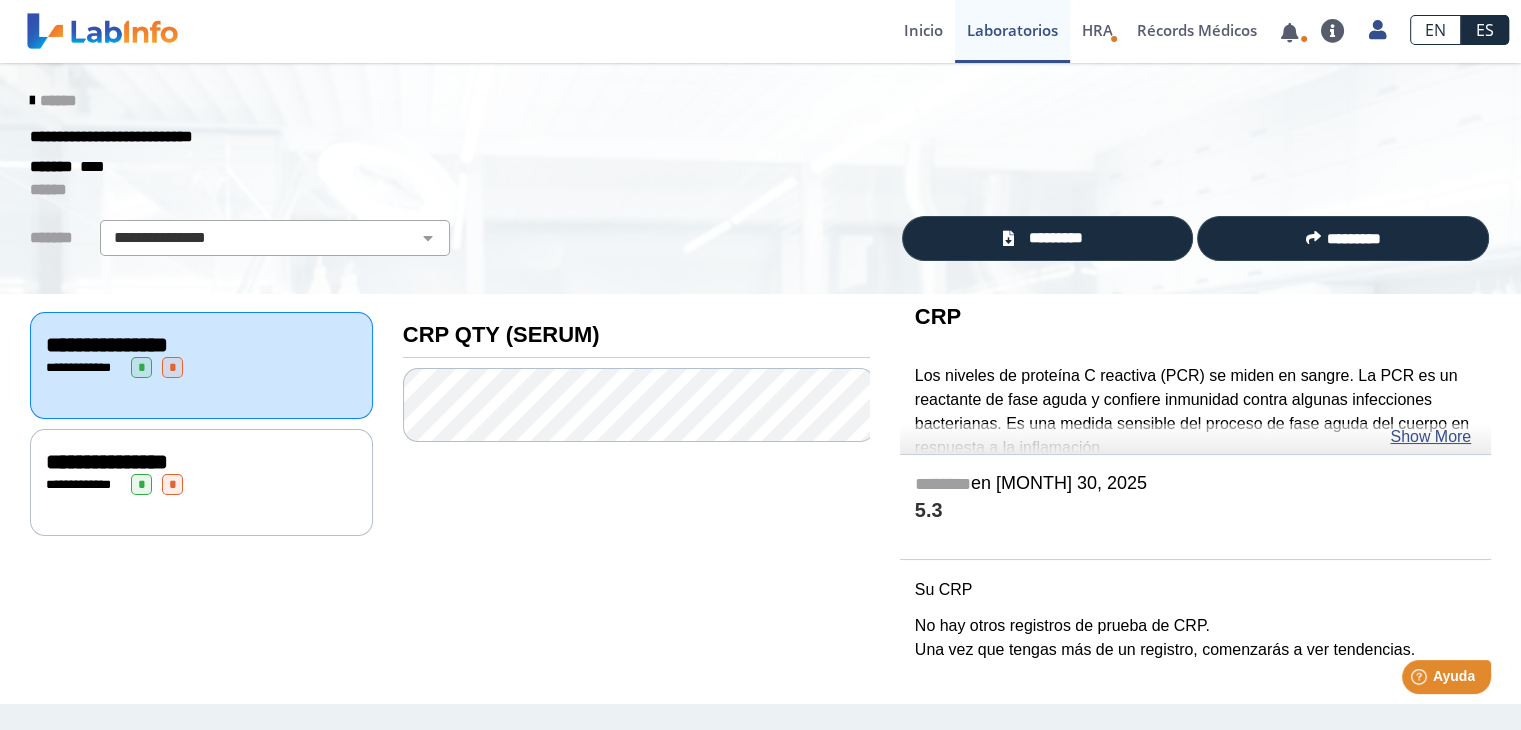 click on "**********" 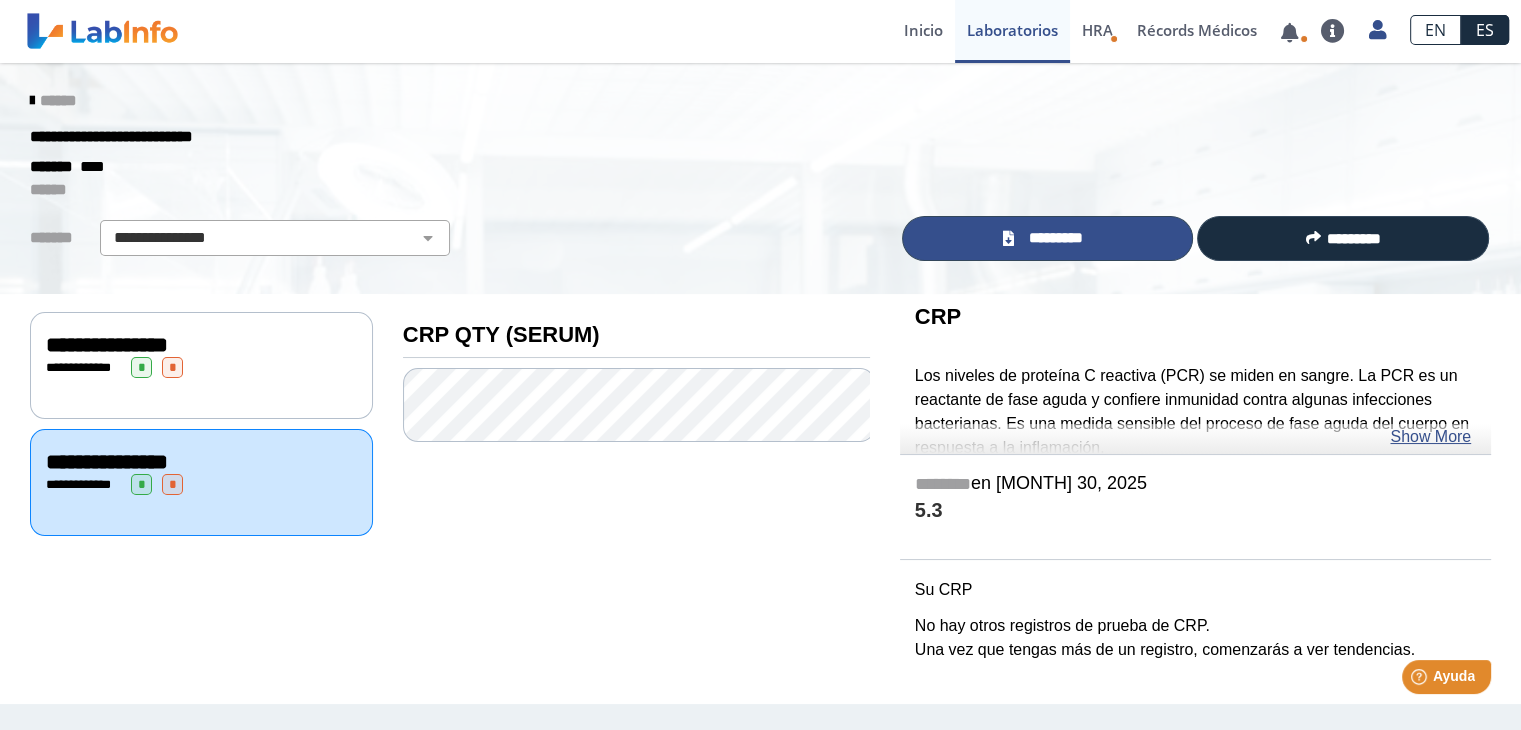 click on "*********" 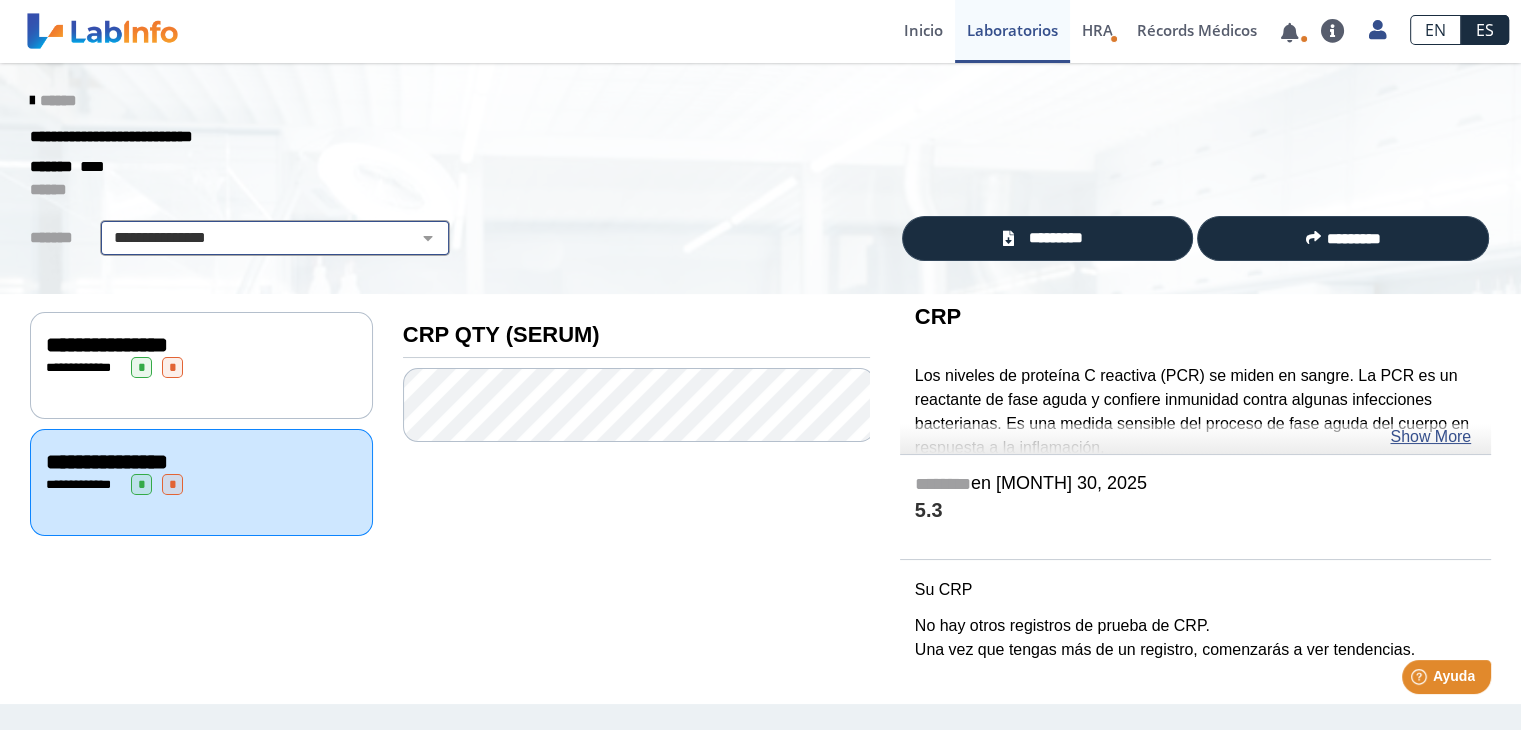 click on "**********" 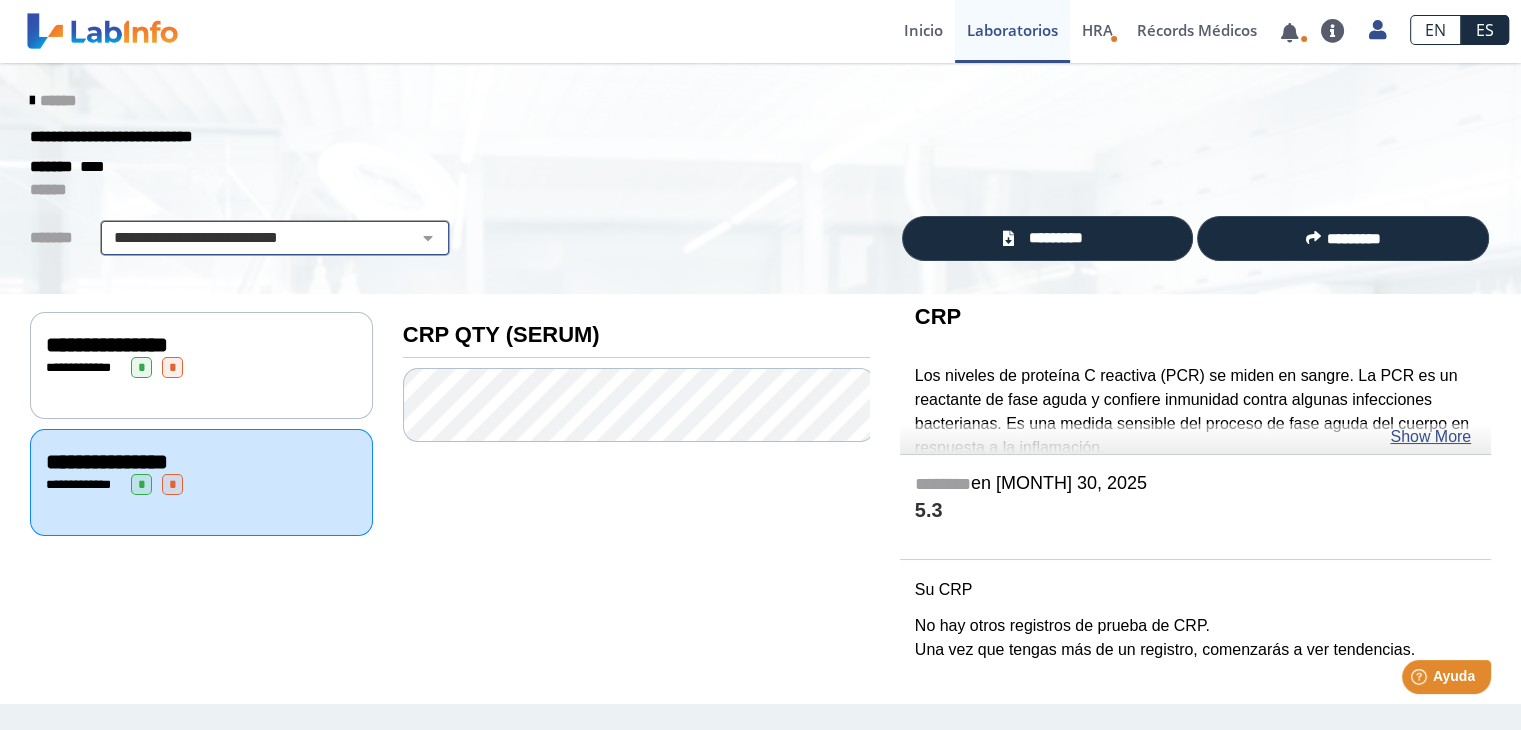 click on "**********" 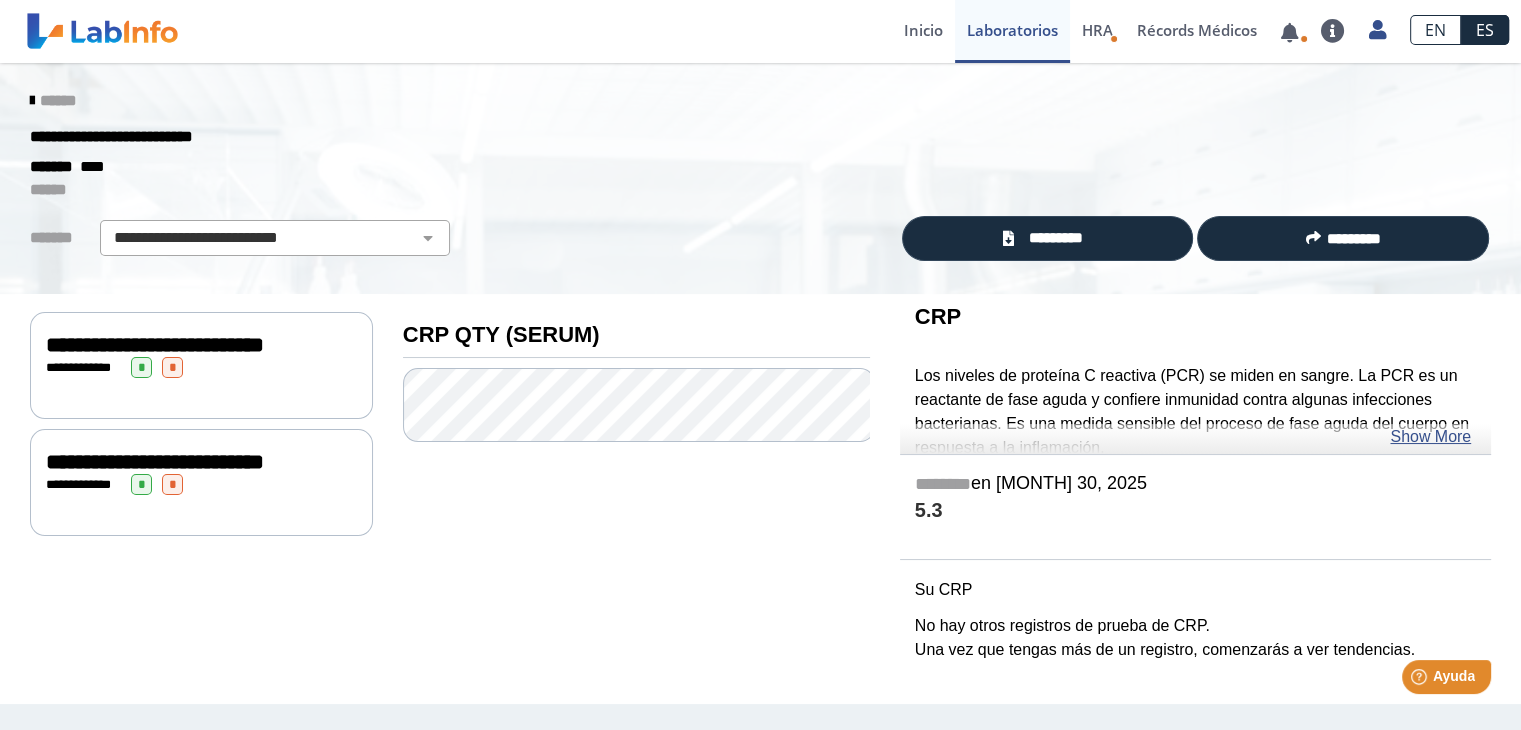 click on "**********" 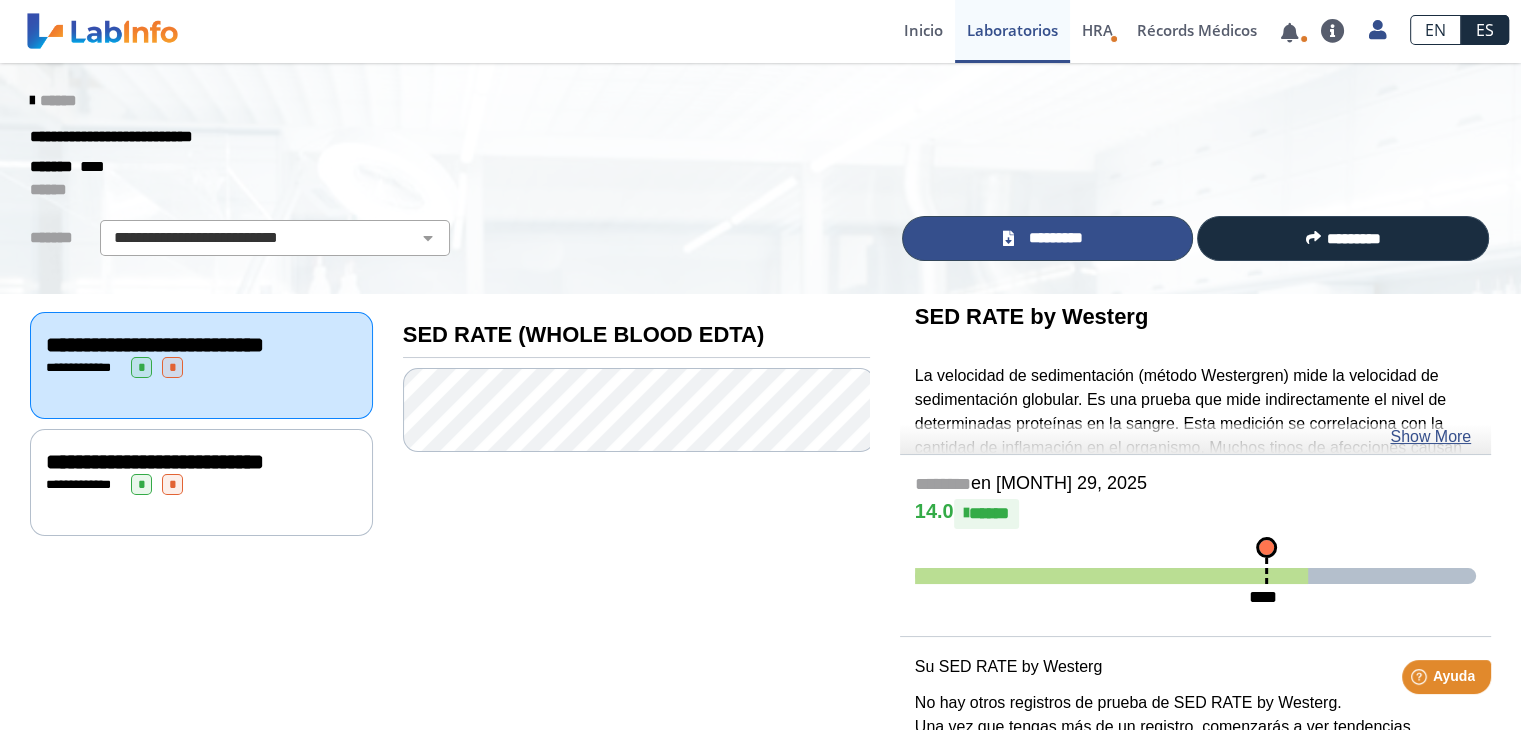 click 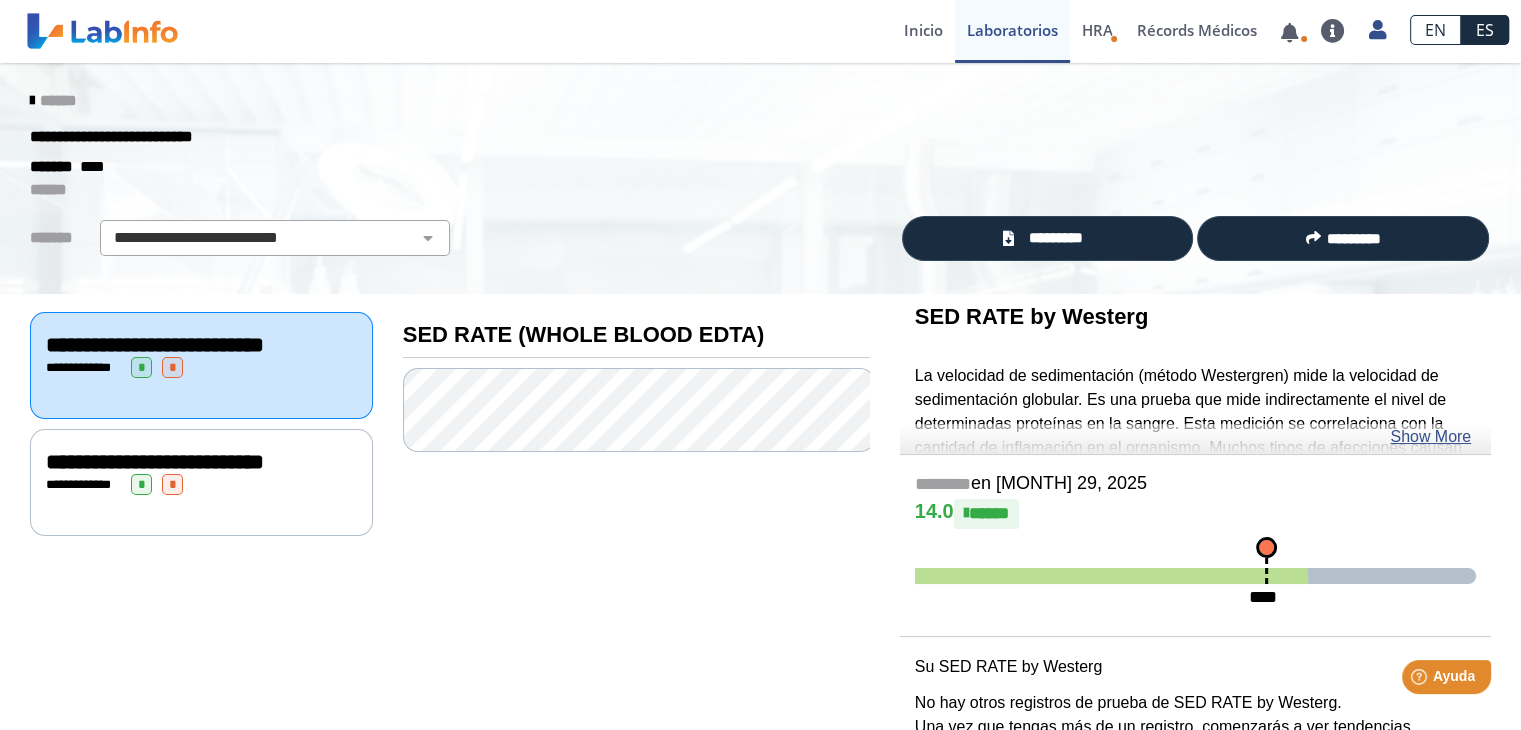 click on "**********" 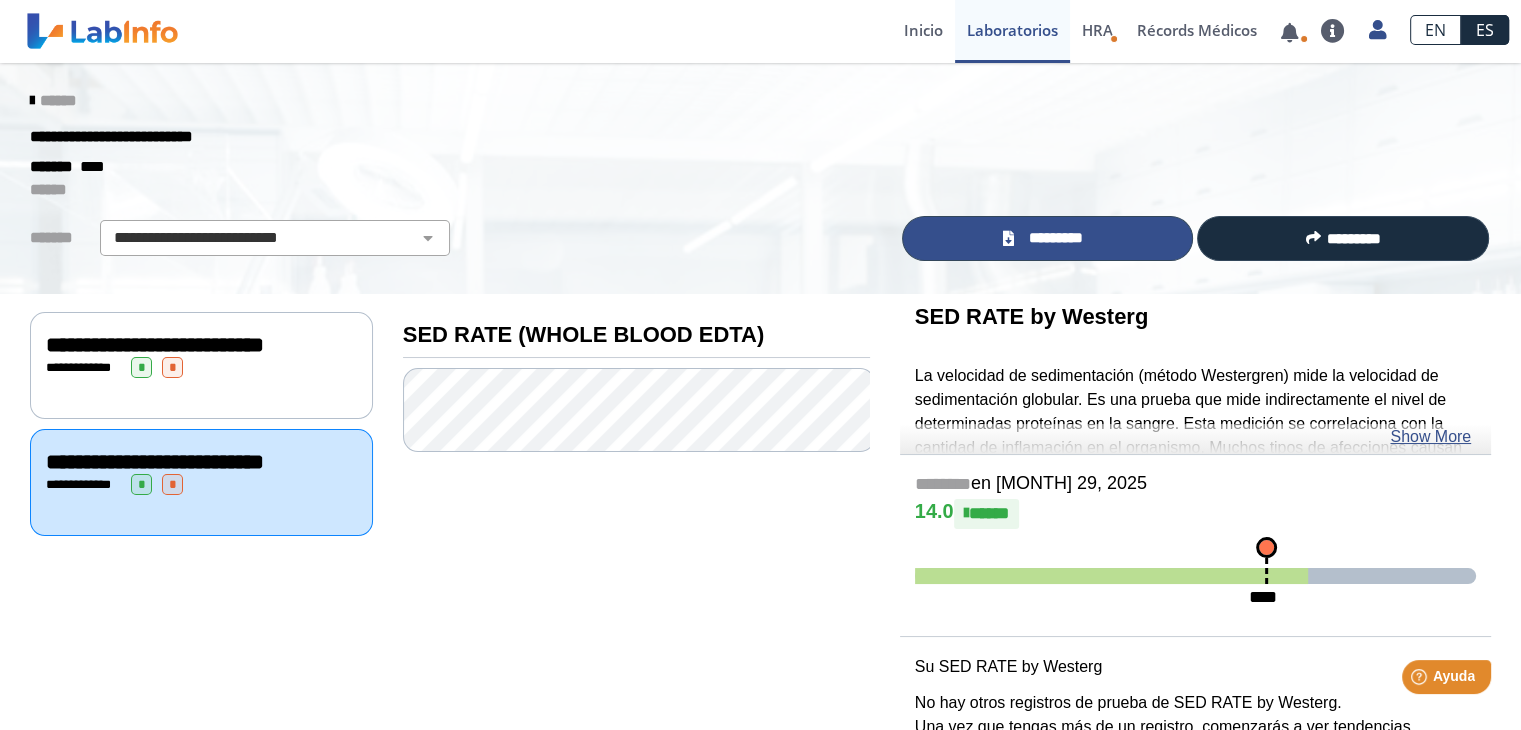 click on "*********" 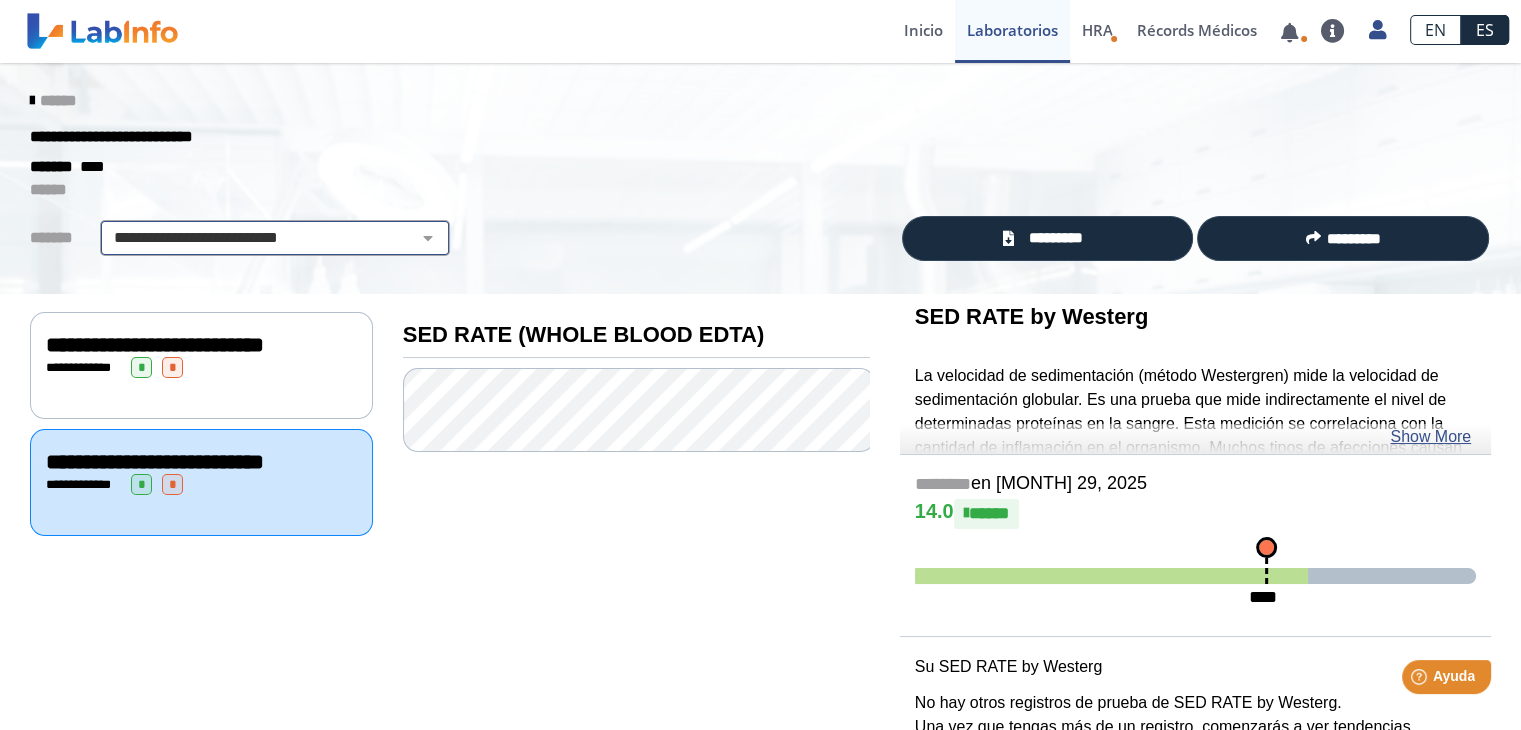 click on "**********" 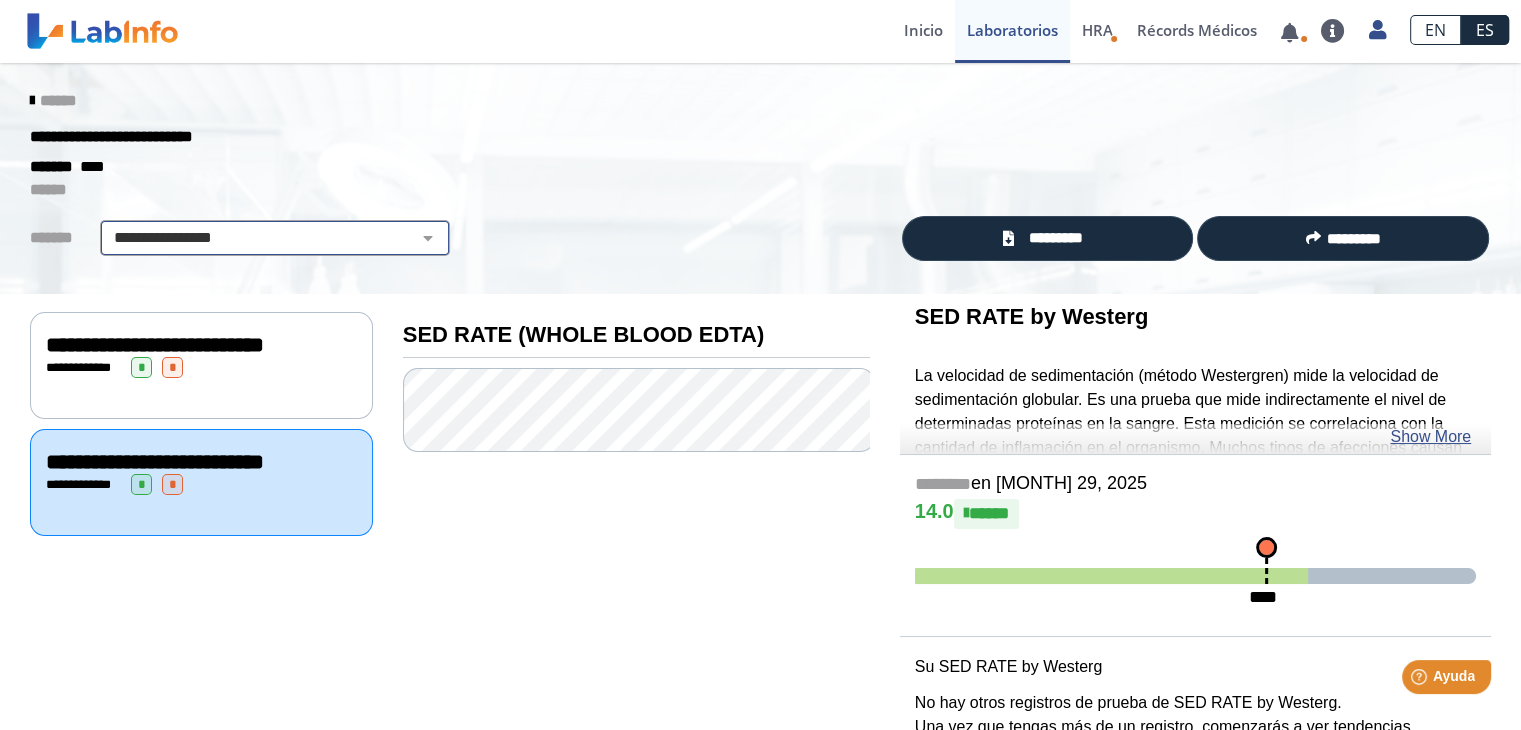 select on "**********" 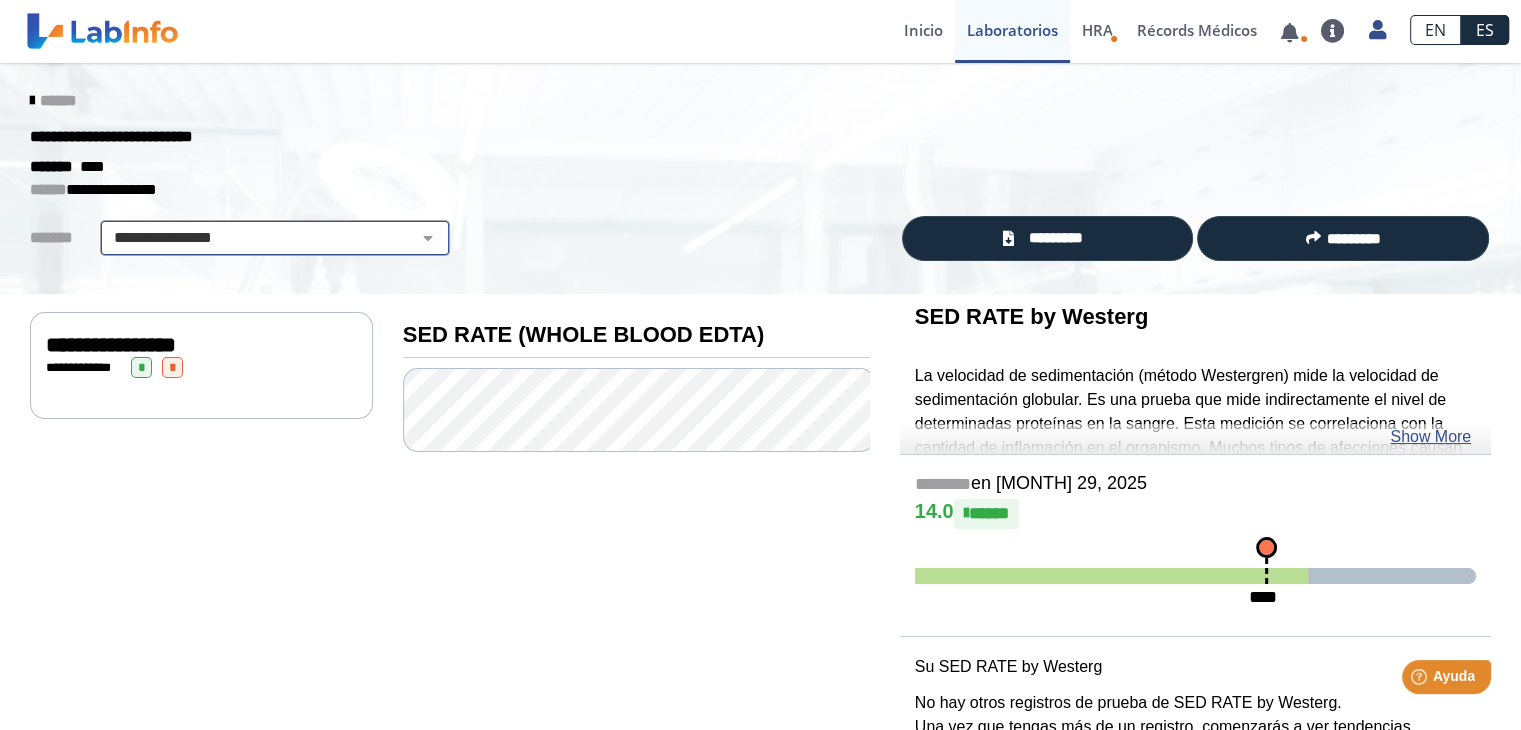 click on "**********" 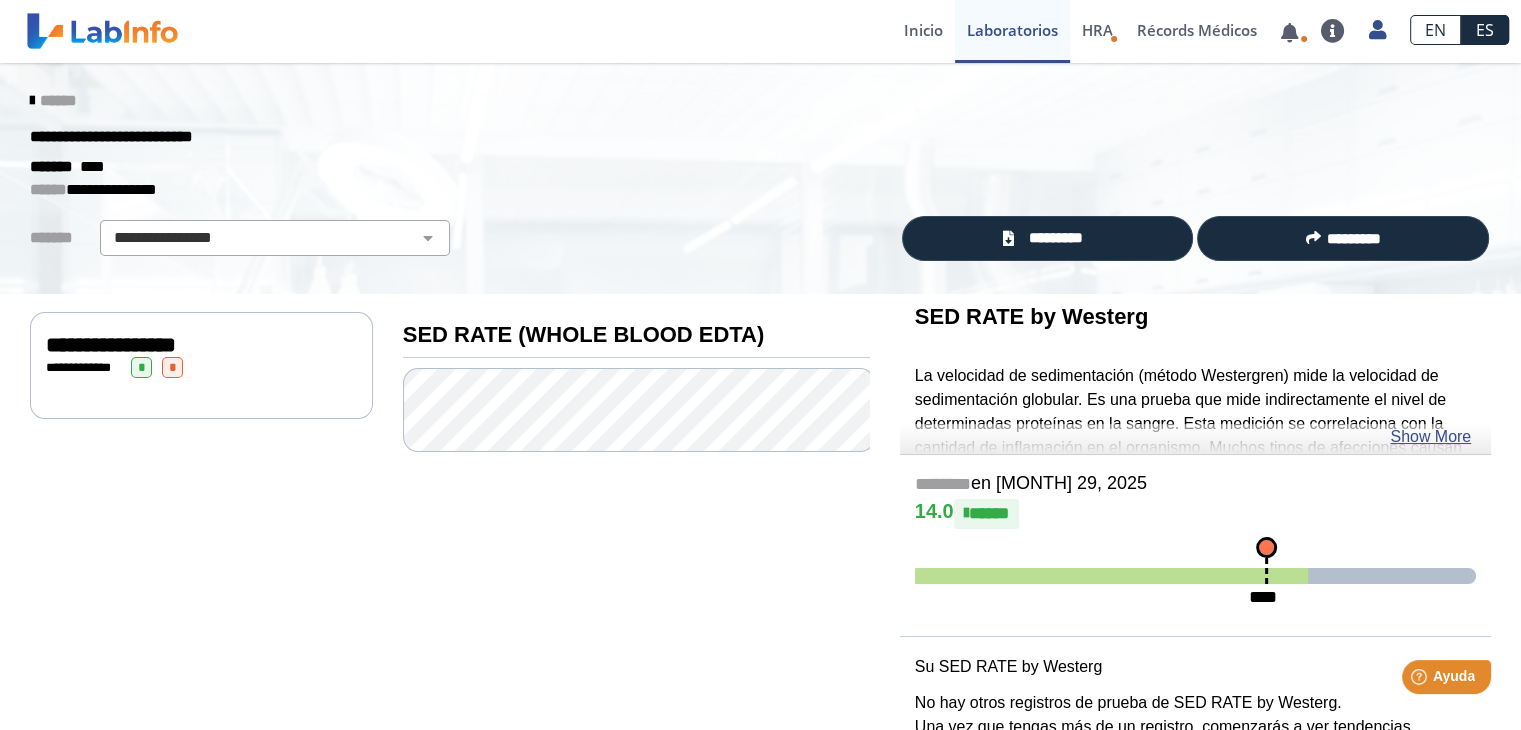 click 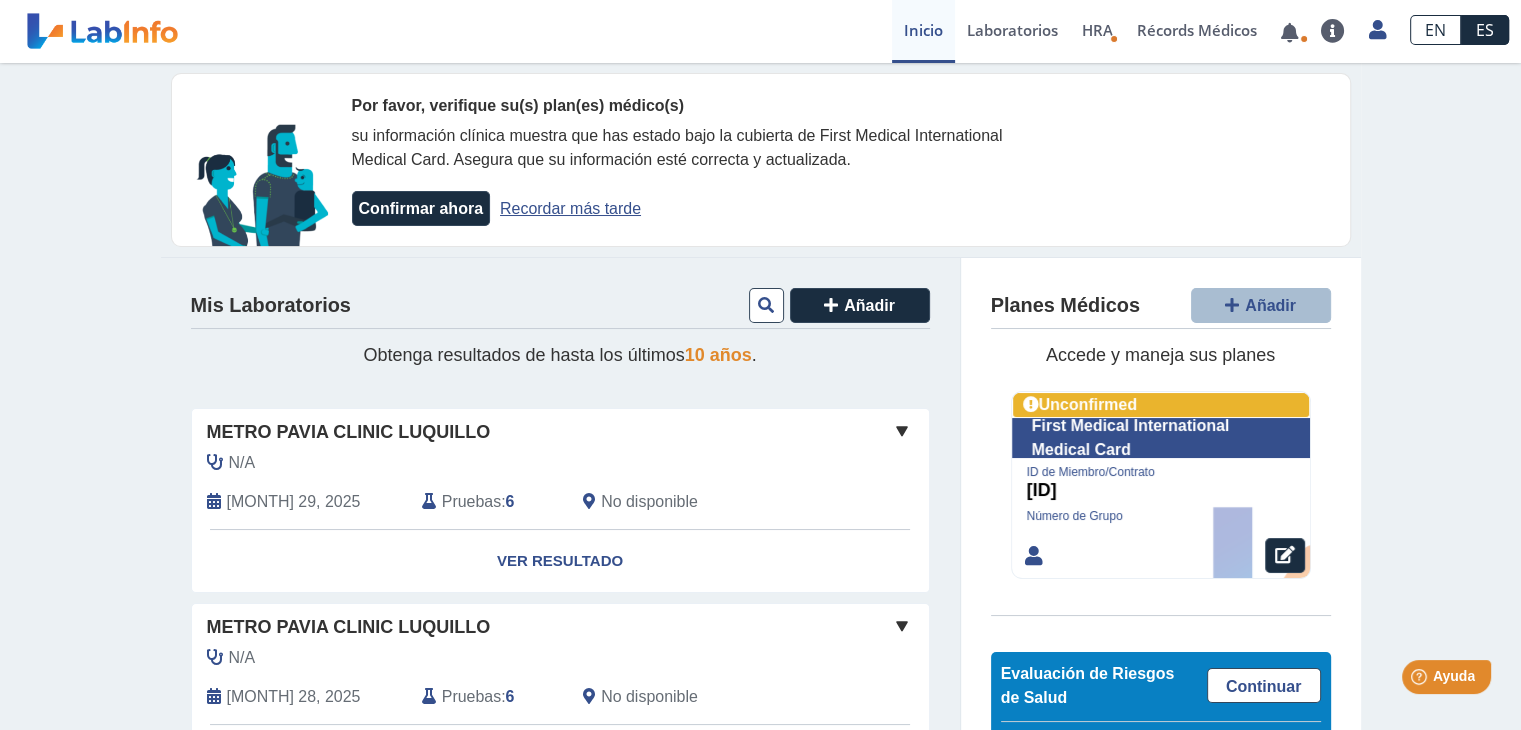 click on "Pruebas" 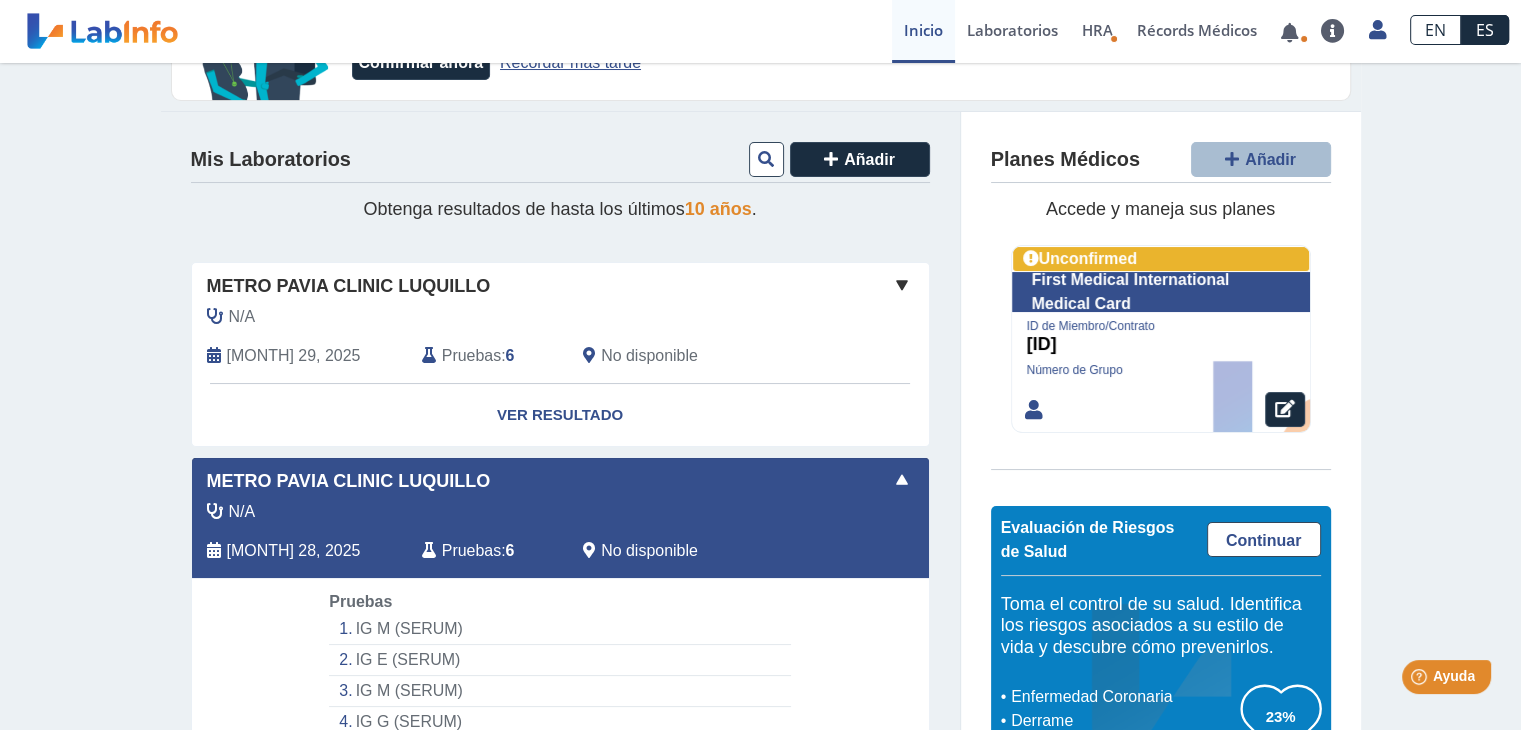 scroll, scrollTop: 331, scrollLeft: 0, axis: vertical 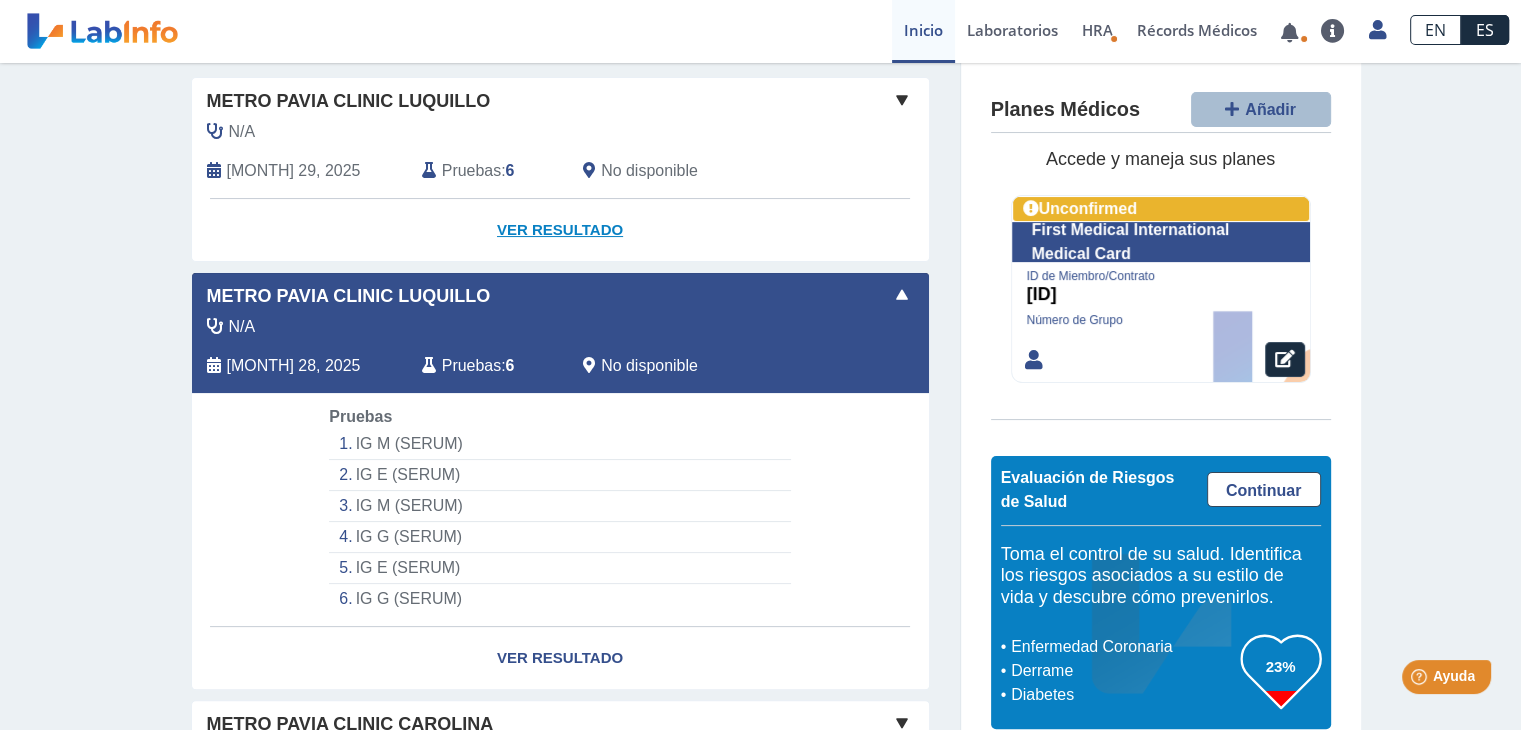 click on "Ver Resultado" 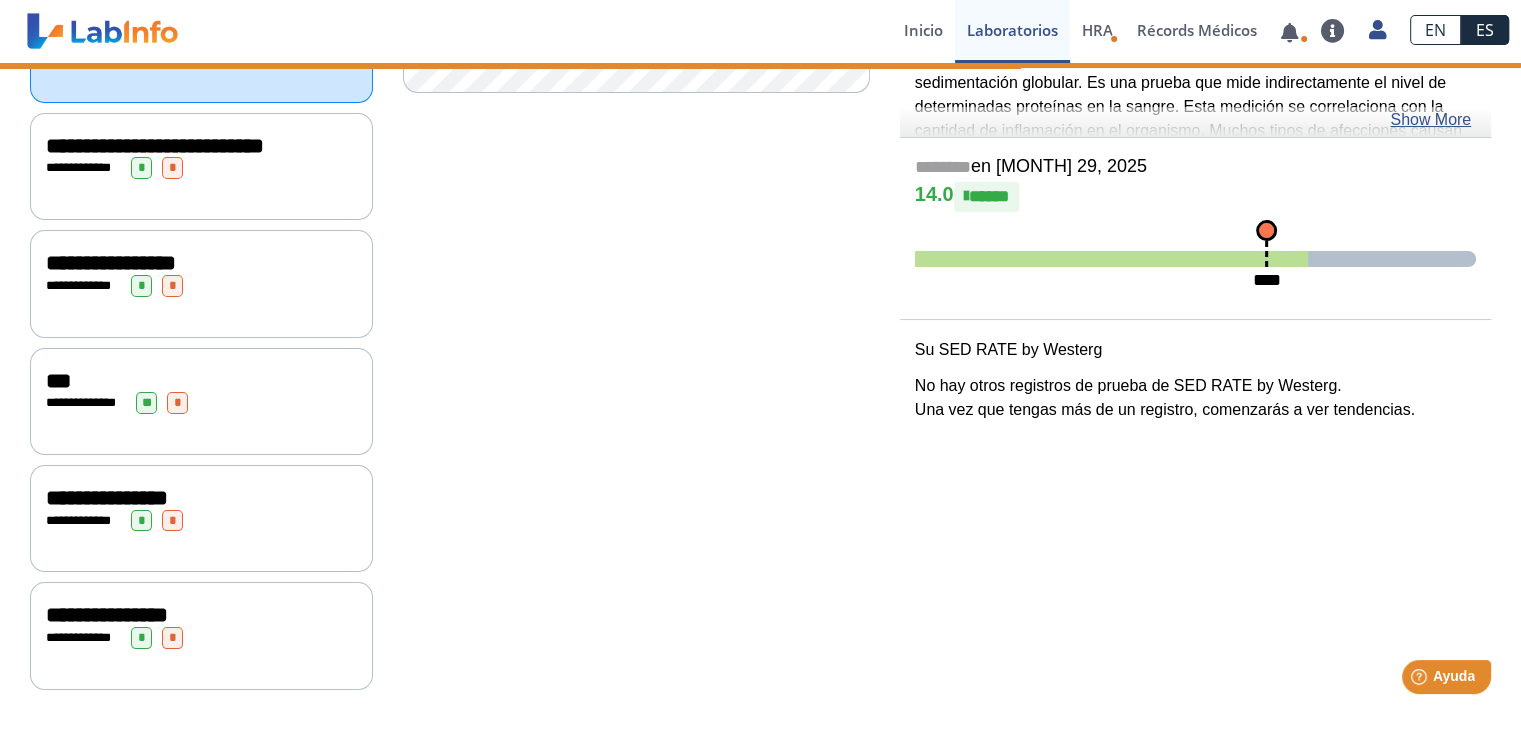scroll, scrollTop: 0, scrollLeft: 0, axis: both 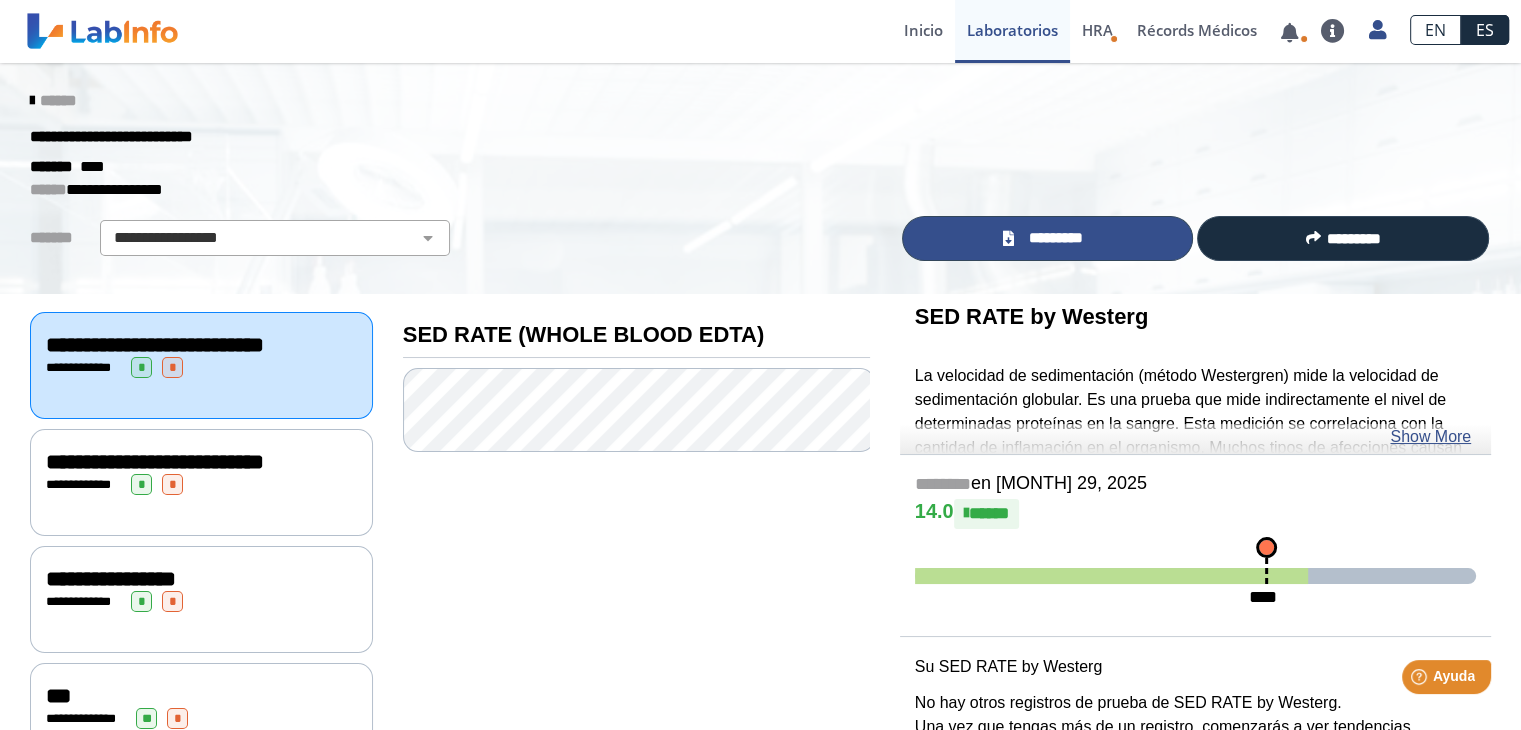click 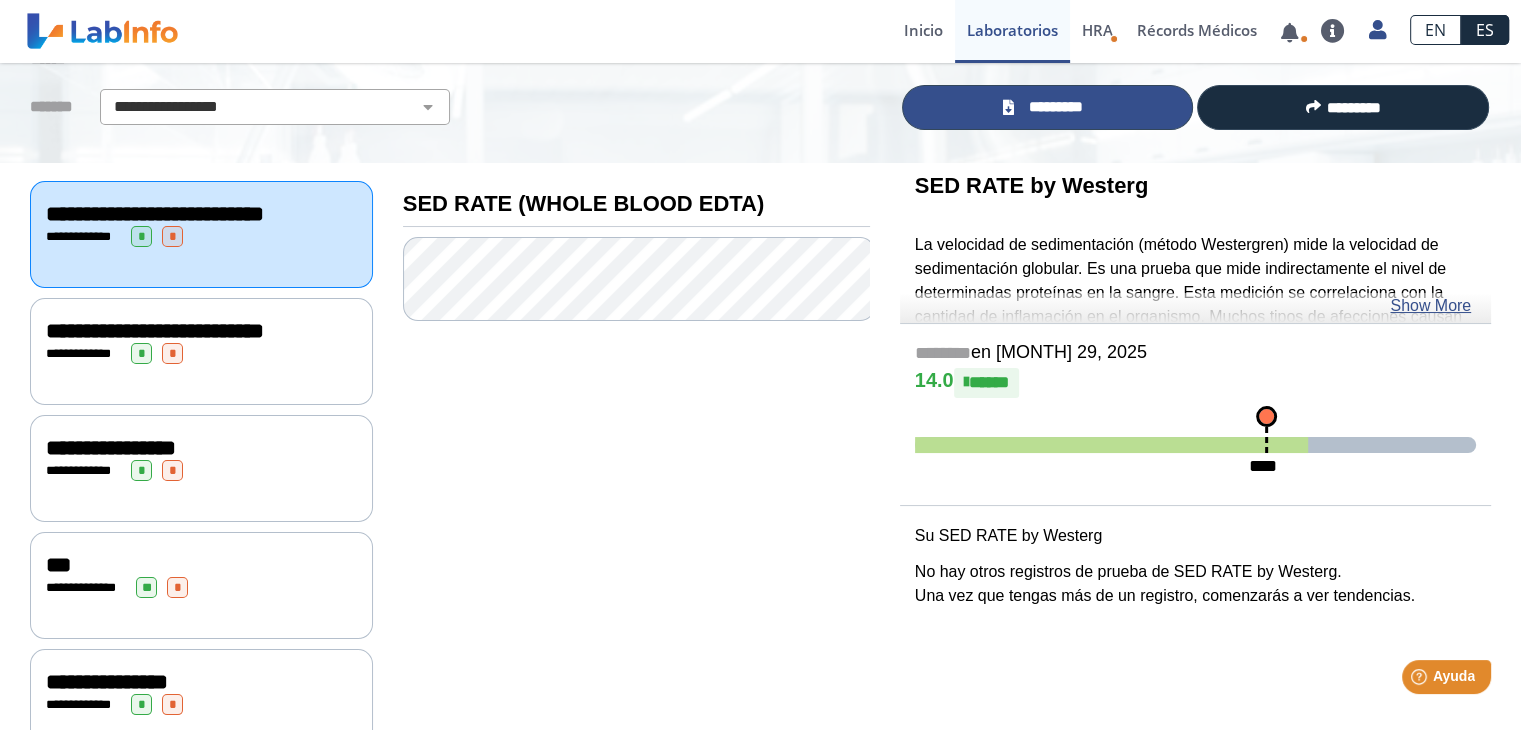 scroll, scrollTop: 0, scrollLeft: 0, axis: both 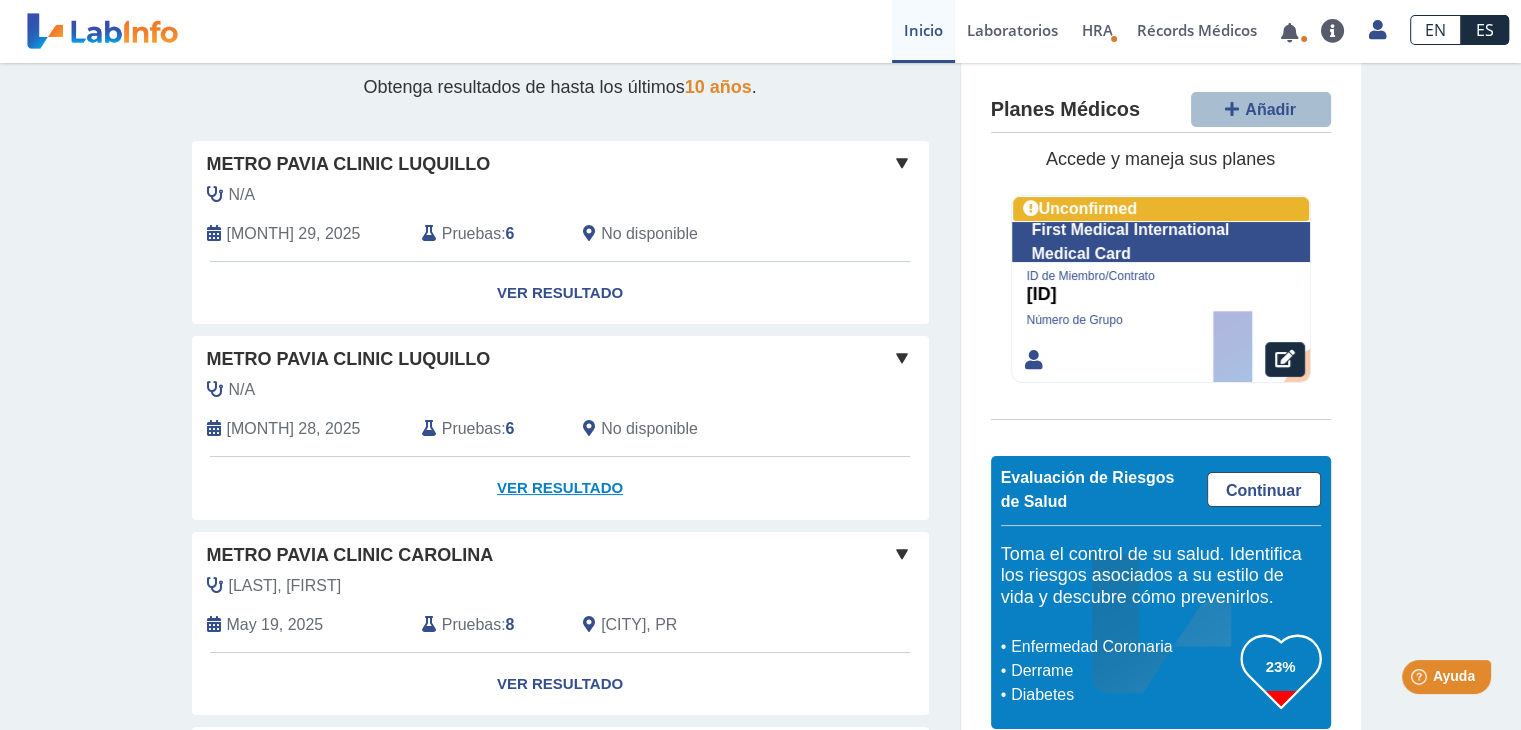 click on "Ver Resultado" 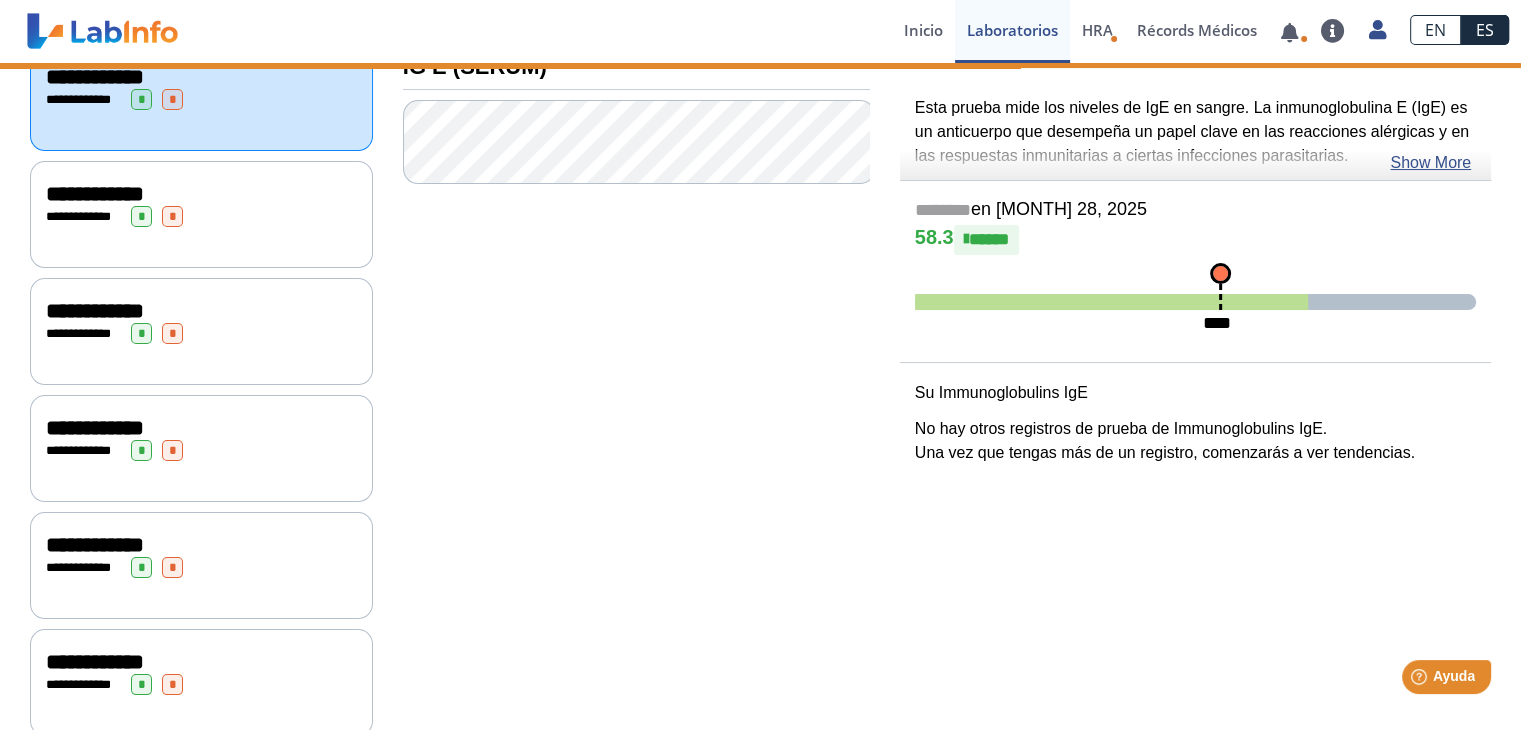 scroll, scrollTop: 0, scrollLeft: 0, axis: both 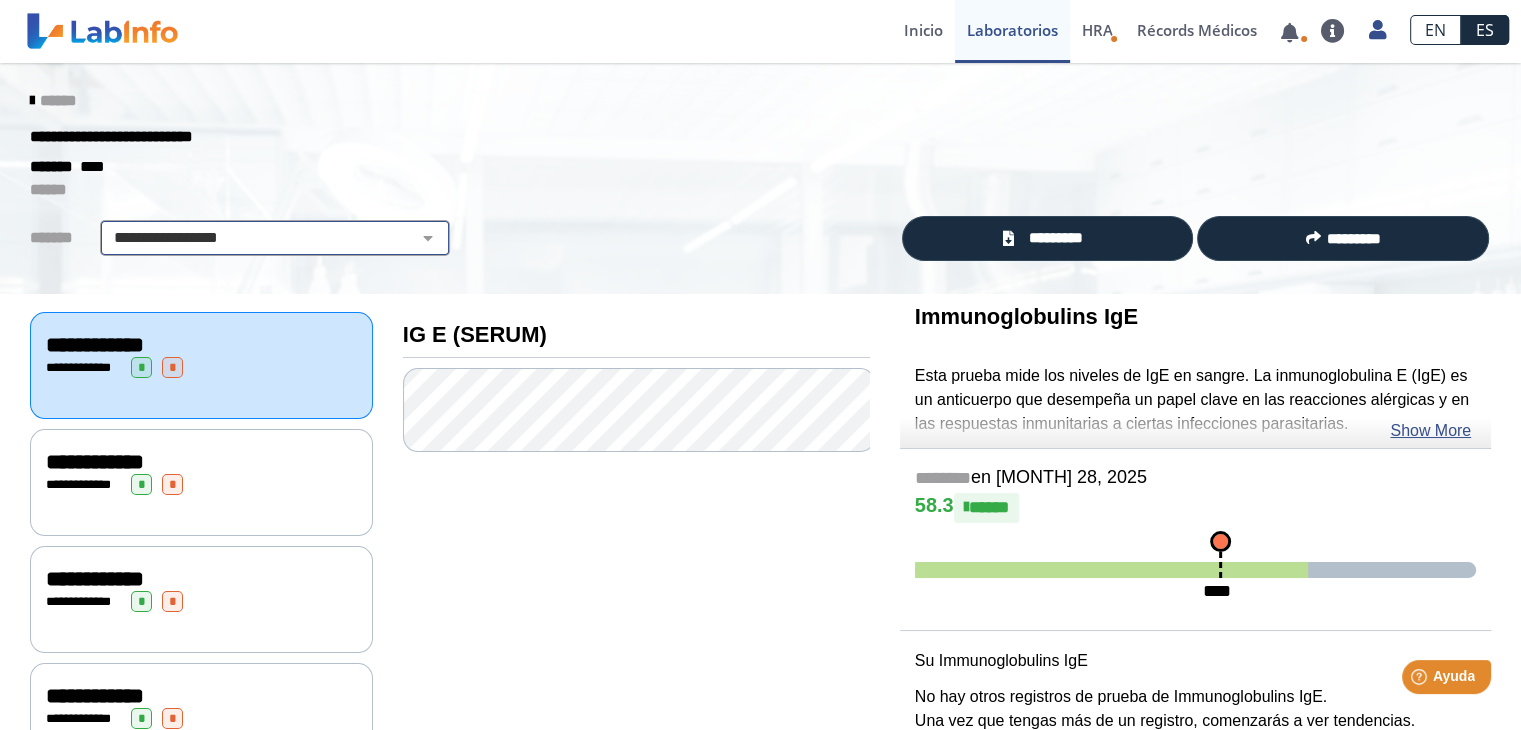 click on "**********" 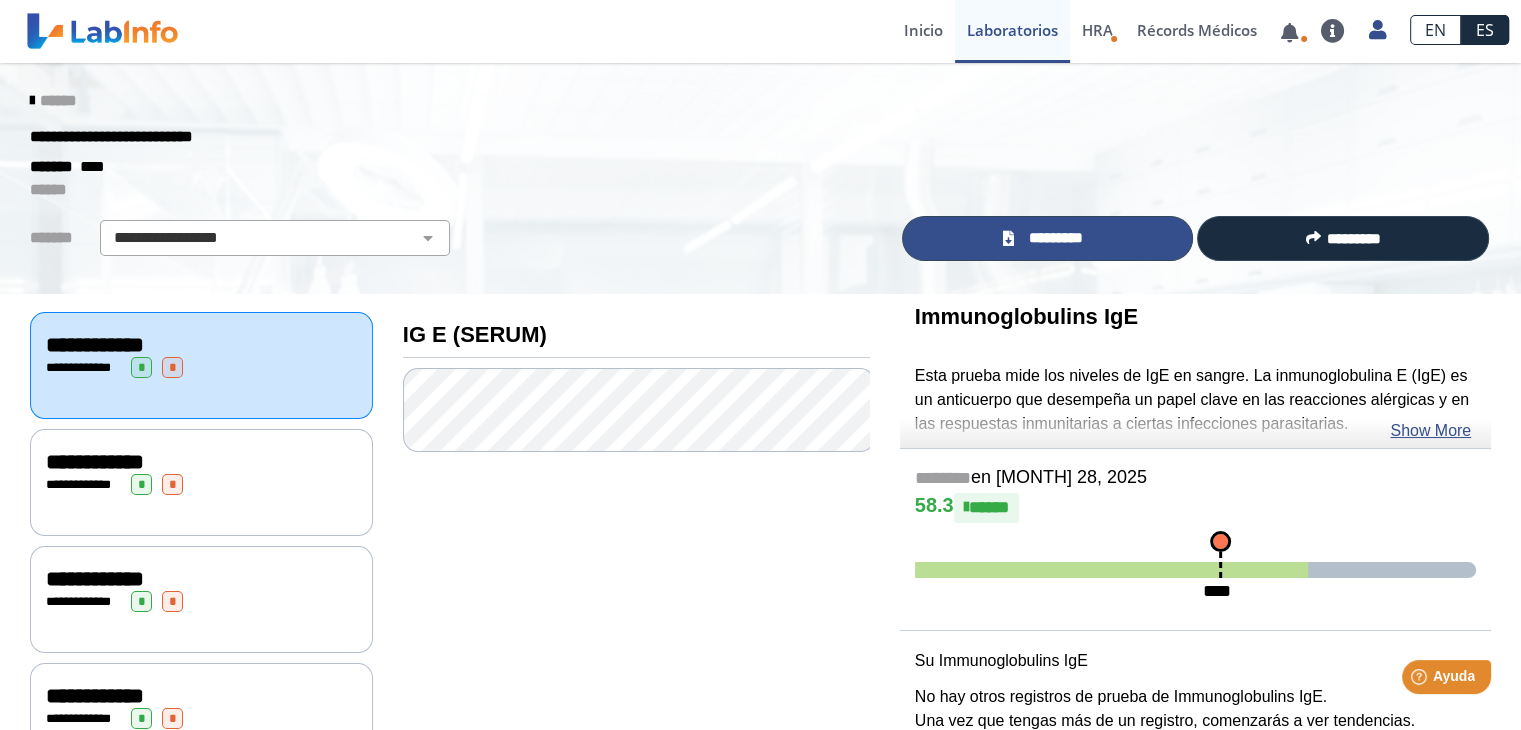 click on "*********" 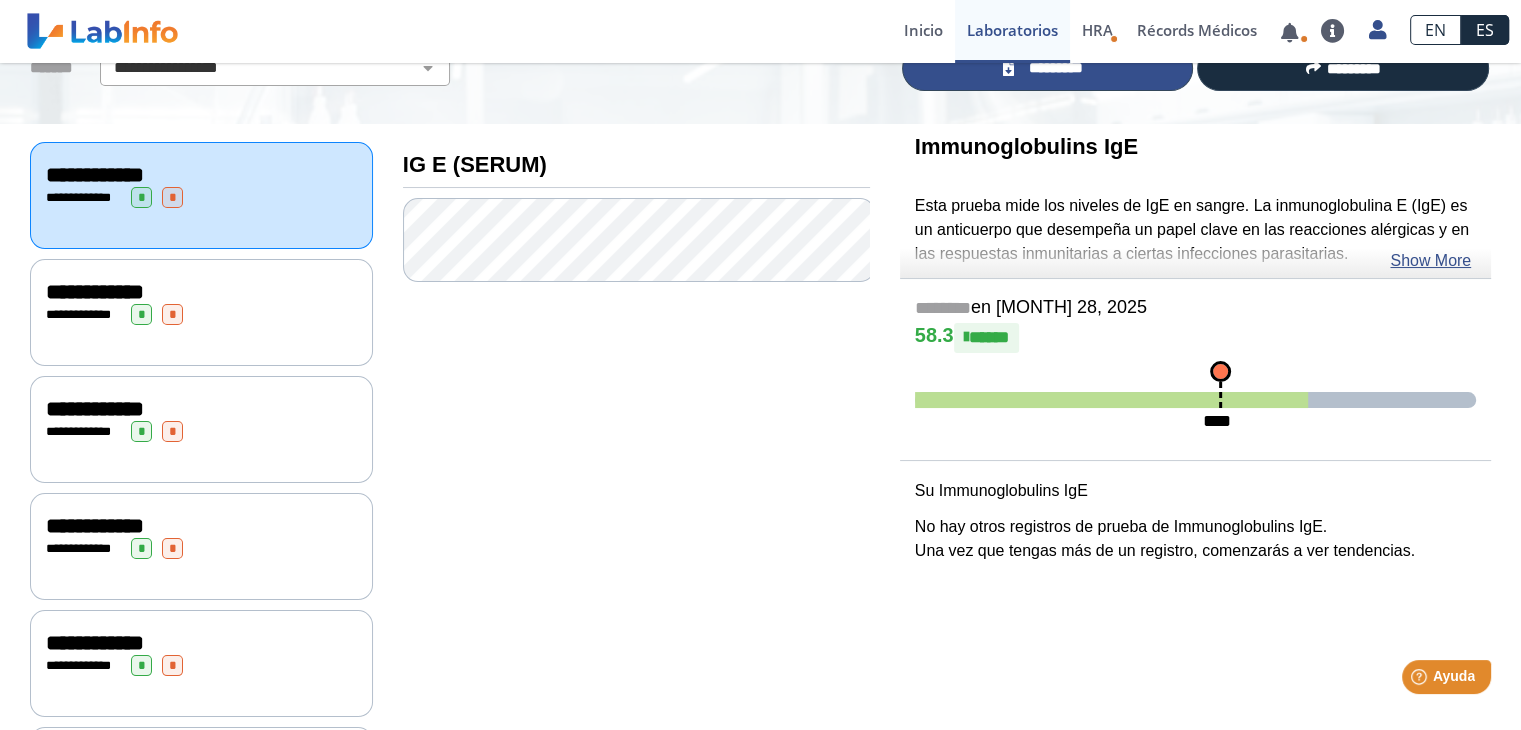 scroll, scrollTop: 189, scrollLeft: 0, axis: vertical 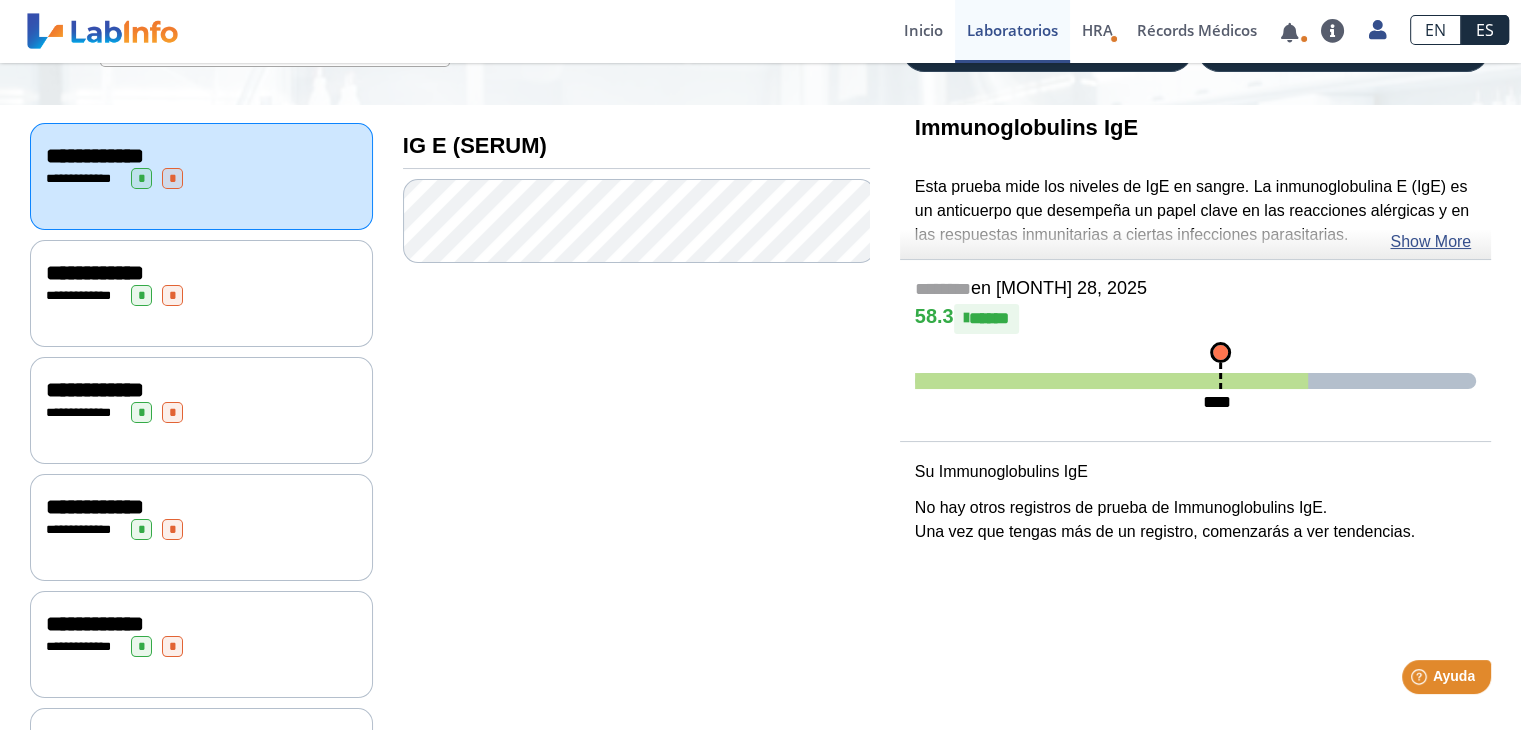 click on "**********" 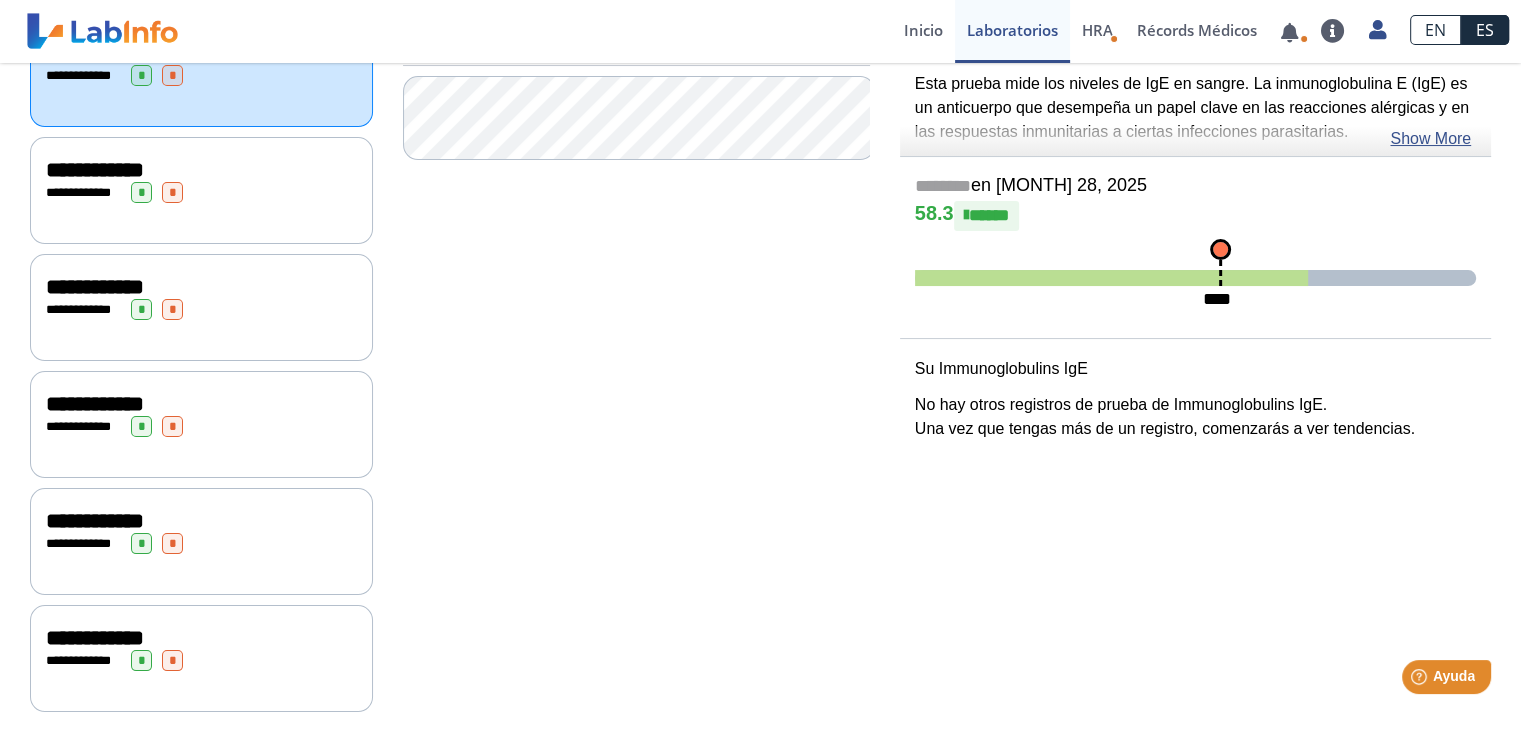 scroll, scrollTop: 299, scrollLeft: 0, axis: vertical 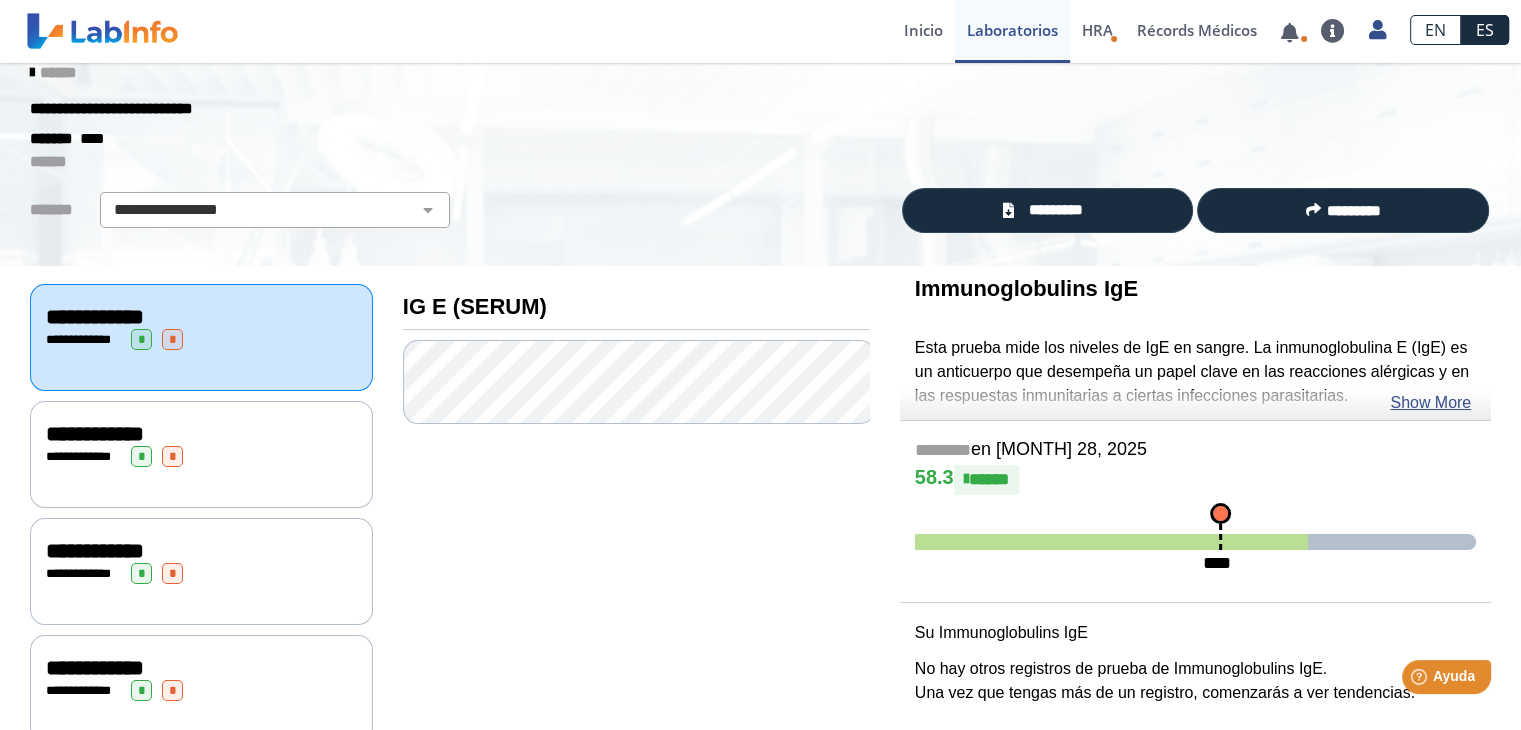 click on "**********" 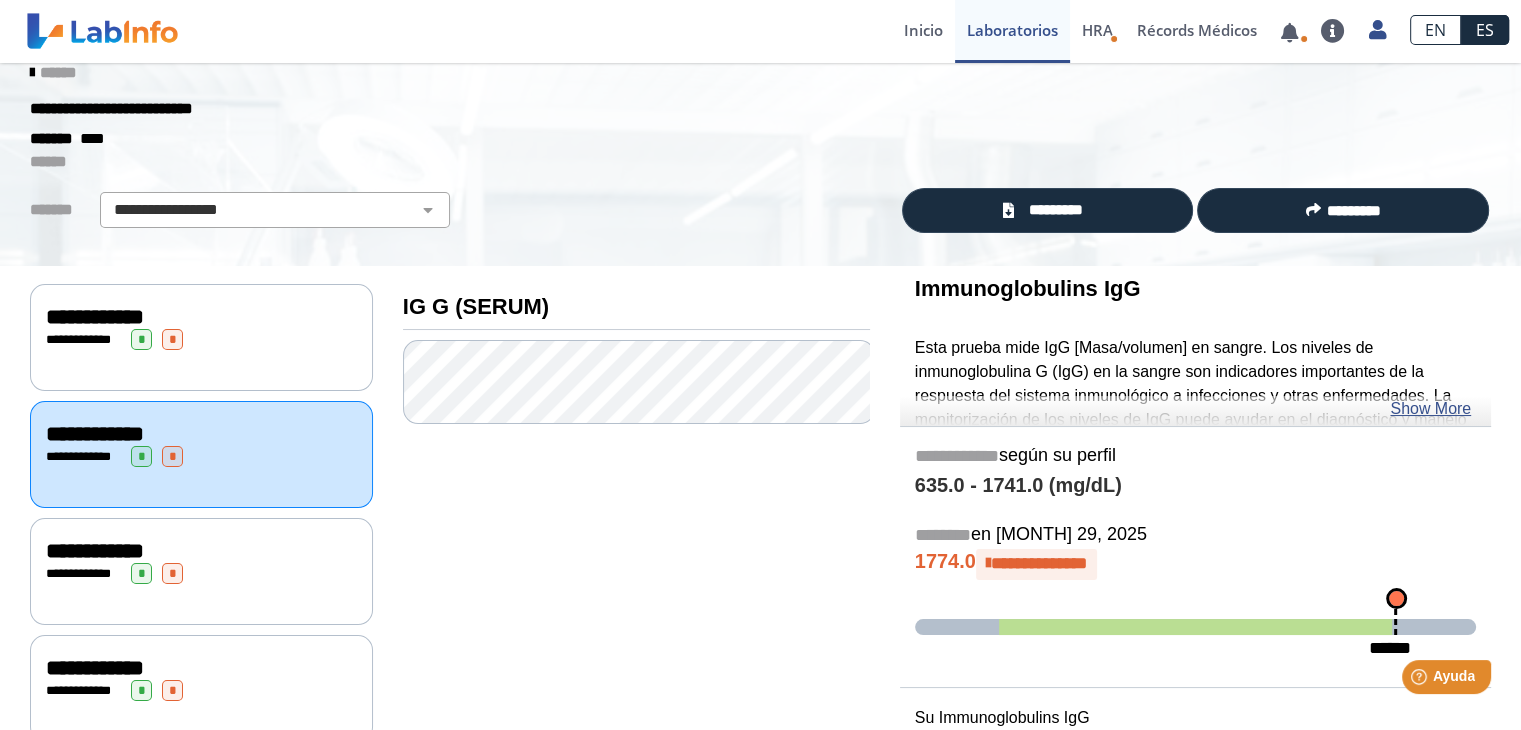 click on "*" 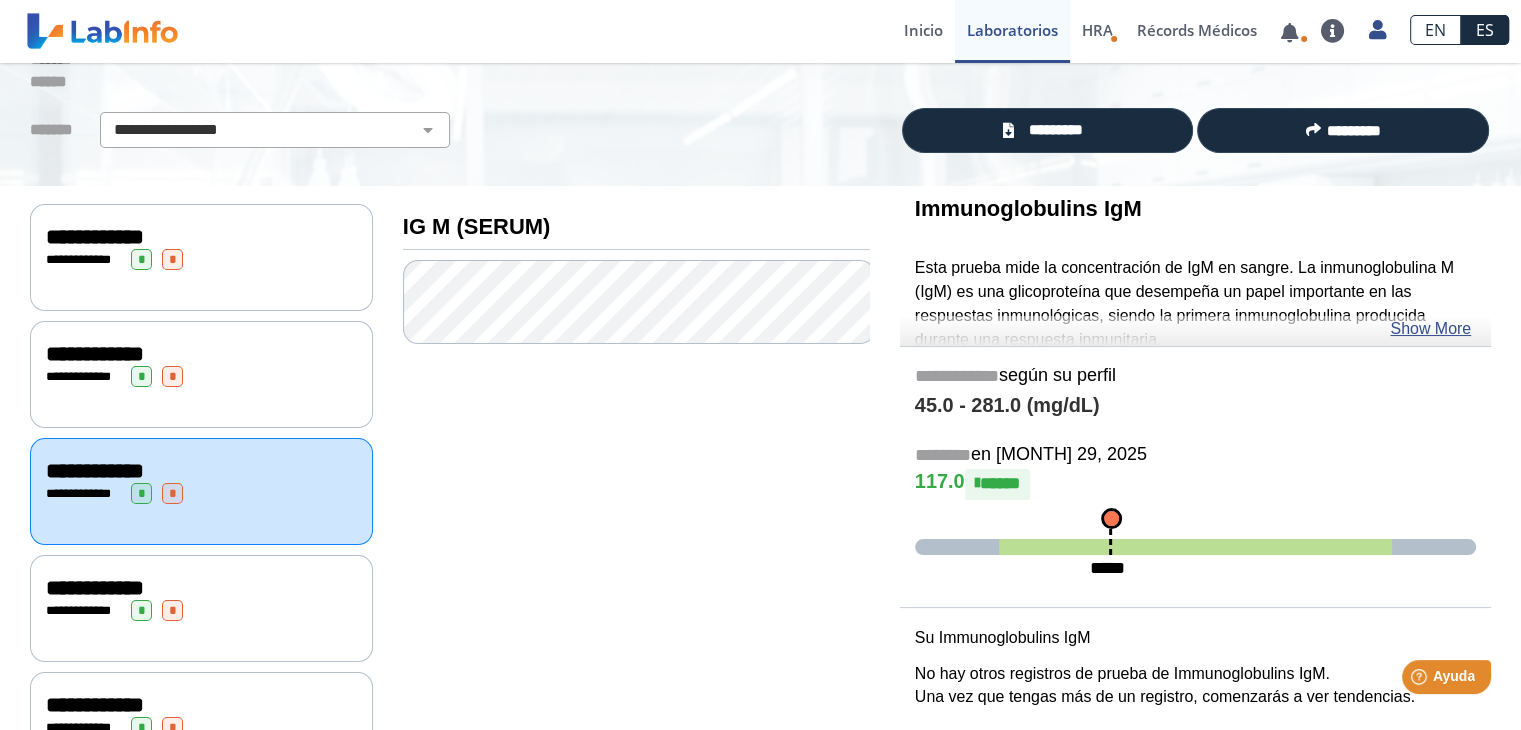 scroll, scrollTop: 114, scrollLeft: 0, axis: vertical 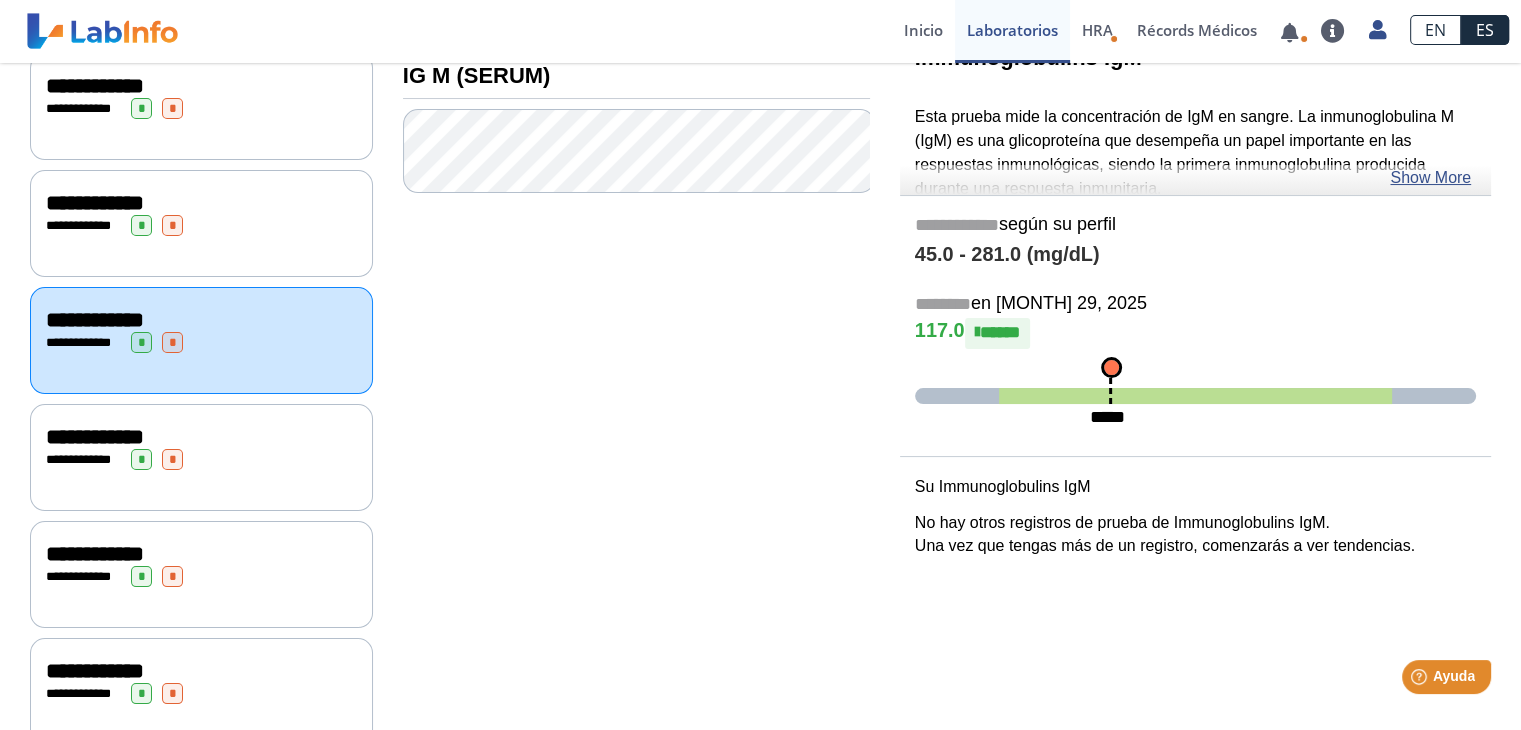 click on "**********" 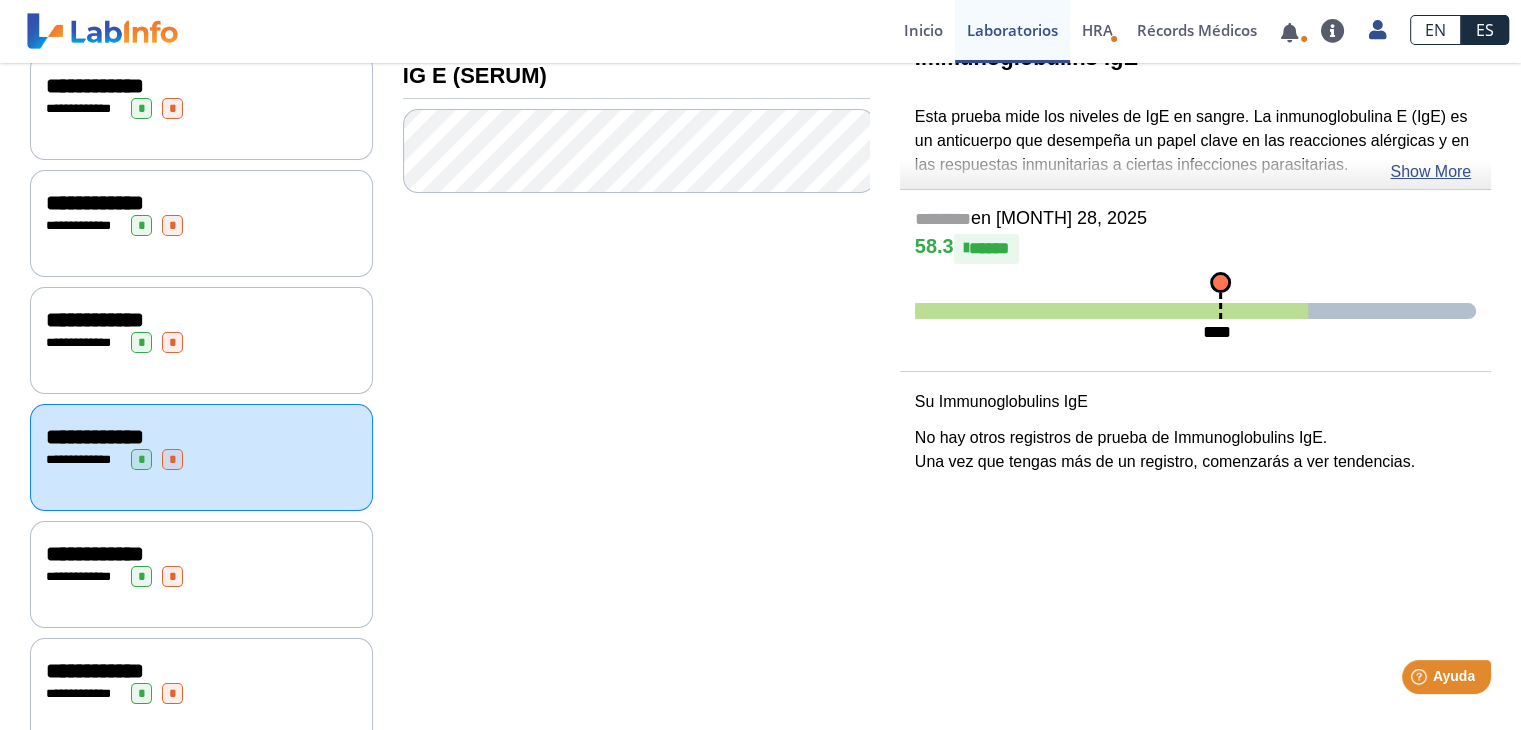 click on "**********" 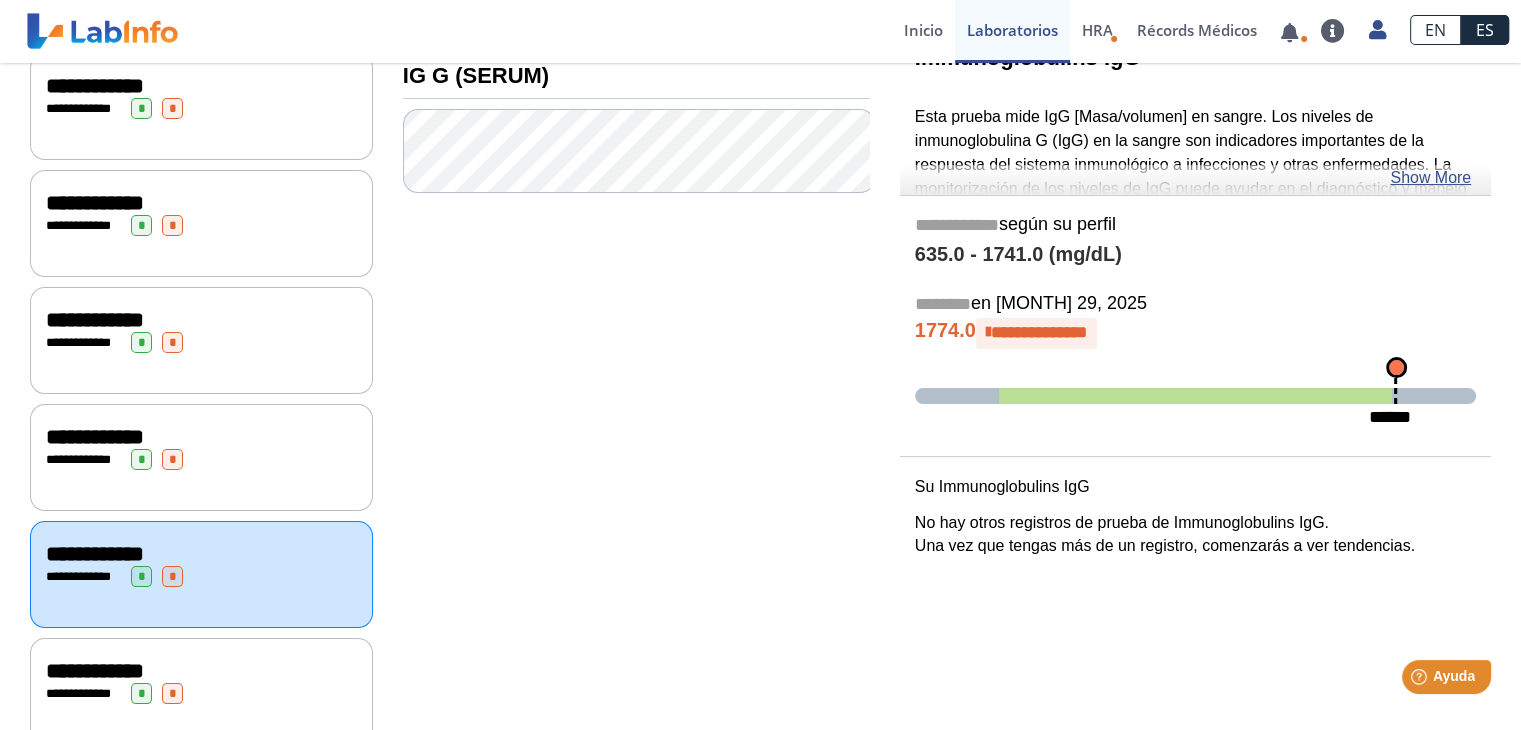 click on "**********" 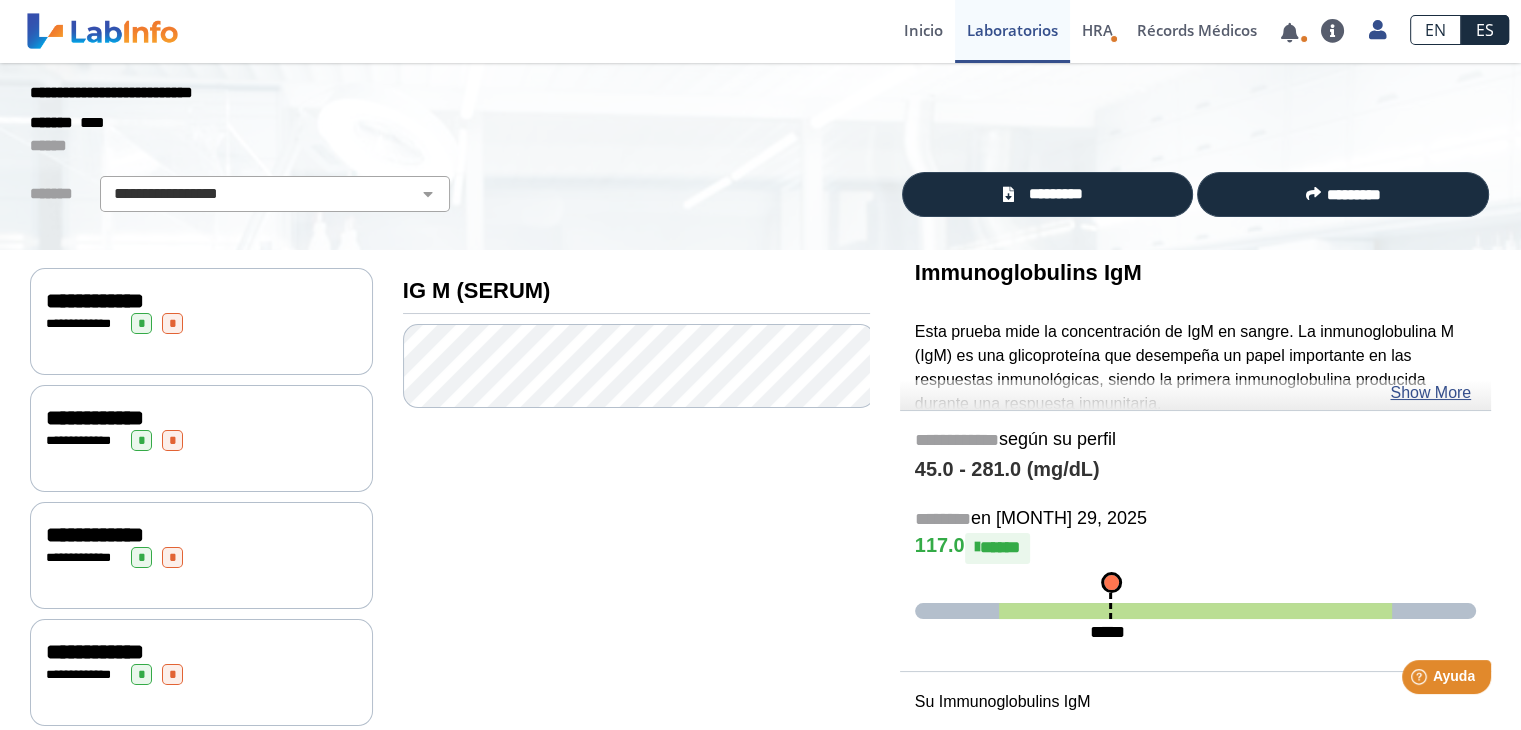 scroll, scrollTop: 22, scrollLeft: 0, axis: vertical 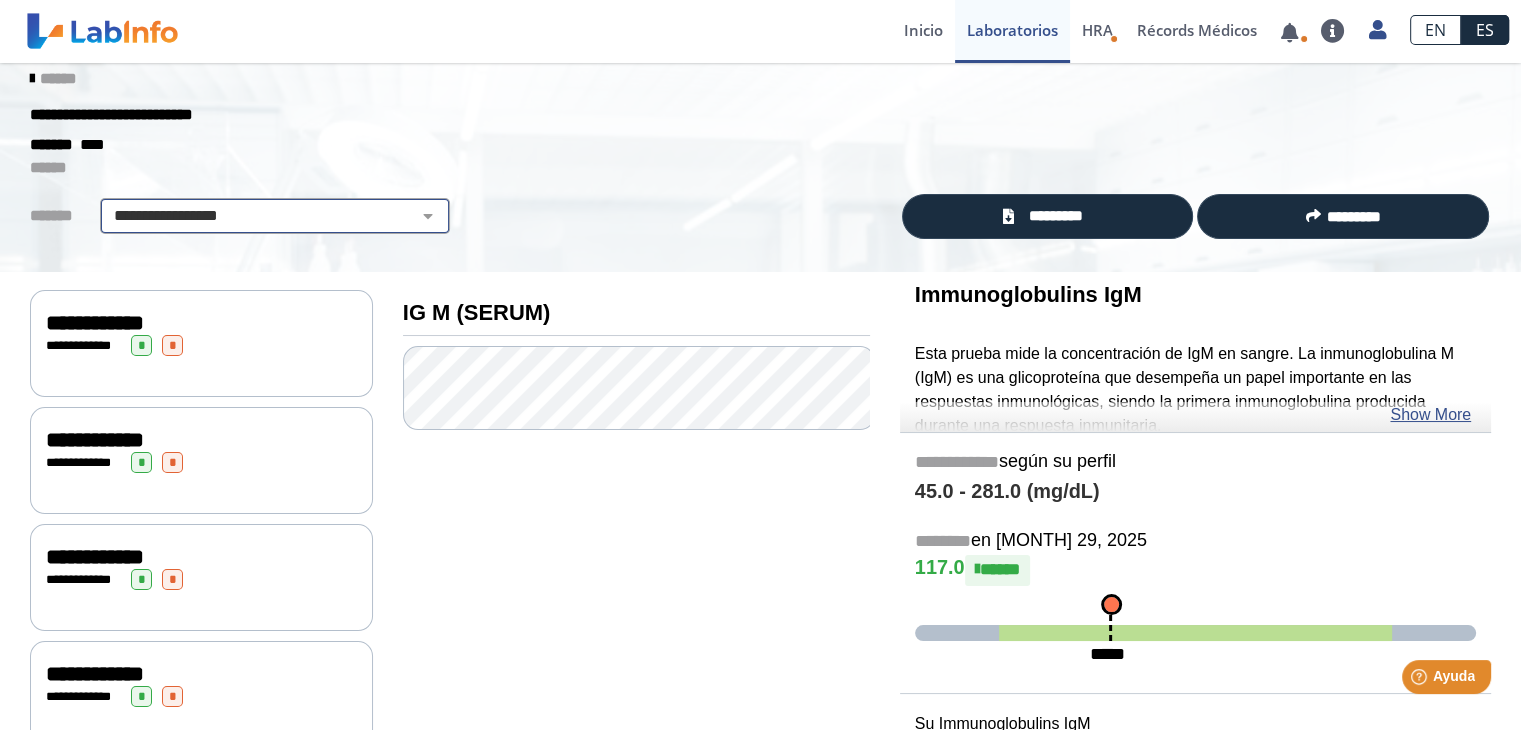 click on "**********" 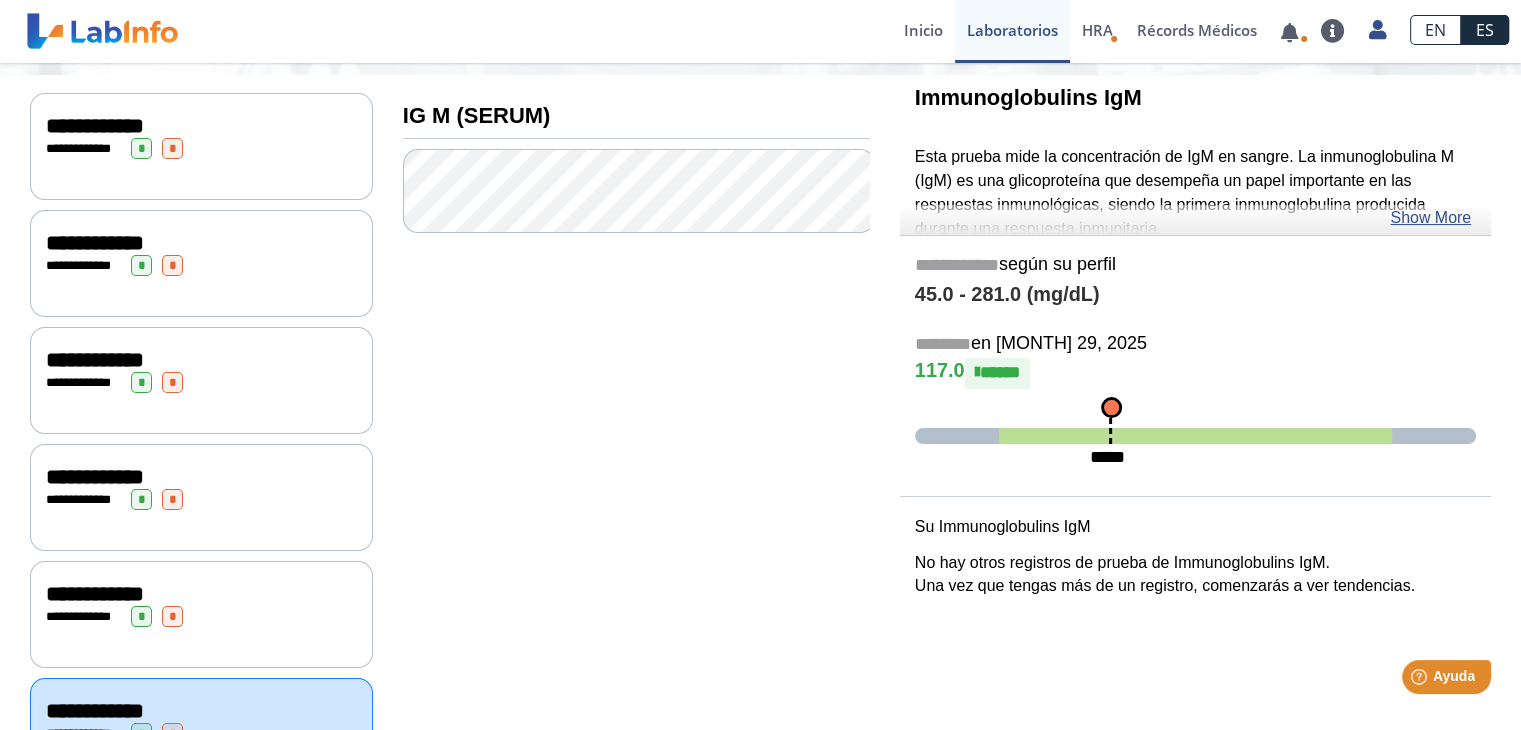 scroll, scrollTop: 299, scrollLeft: 0, axis: vertical 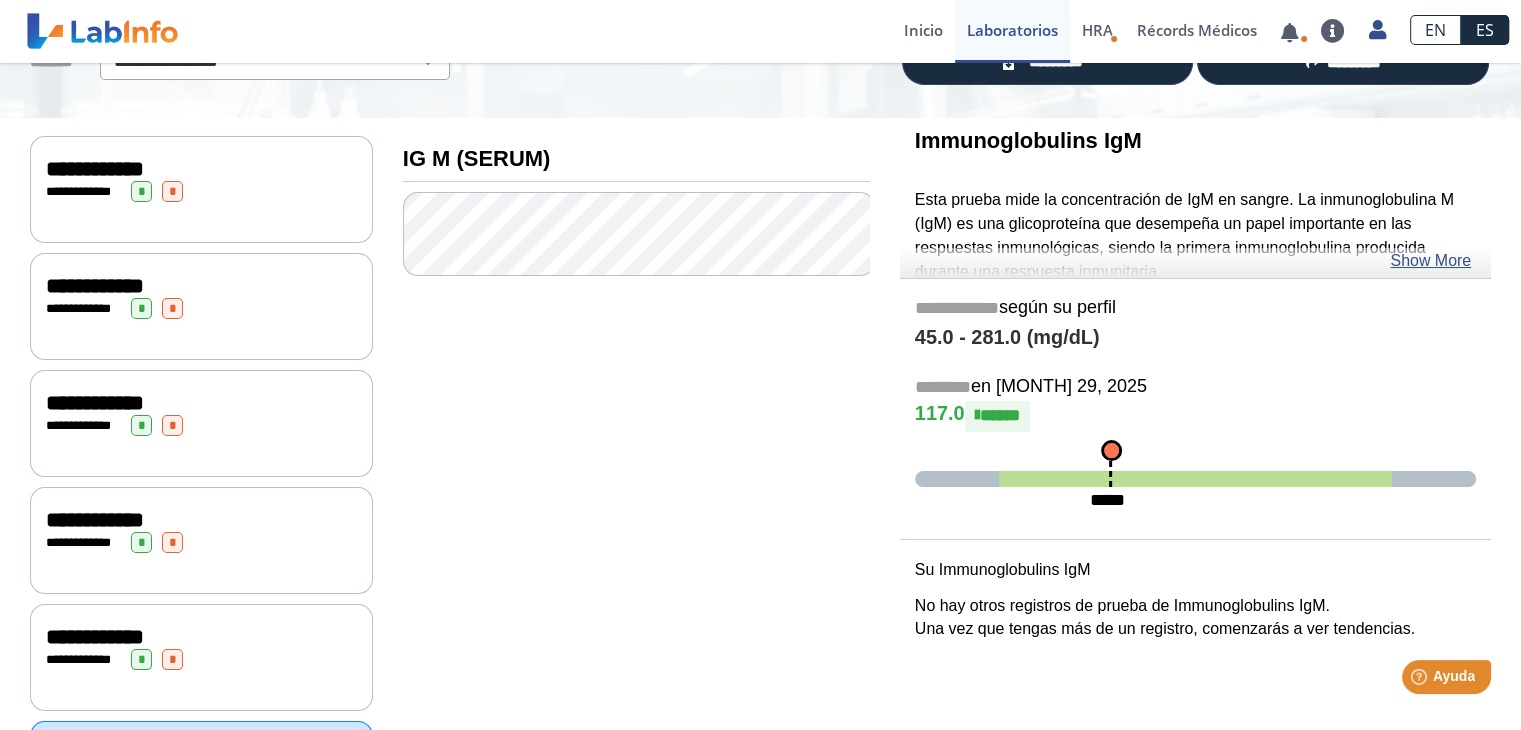 click on "**********" 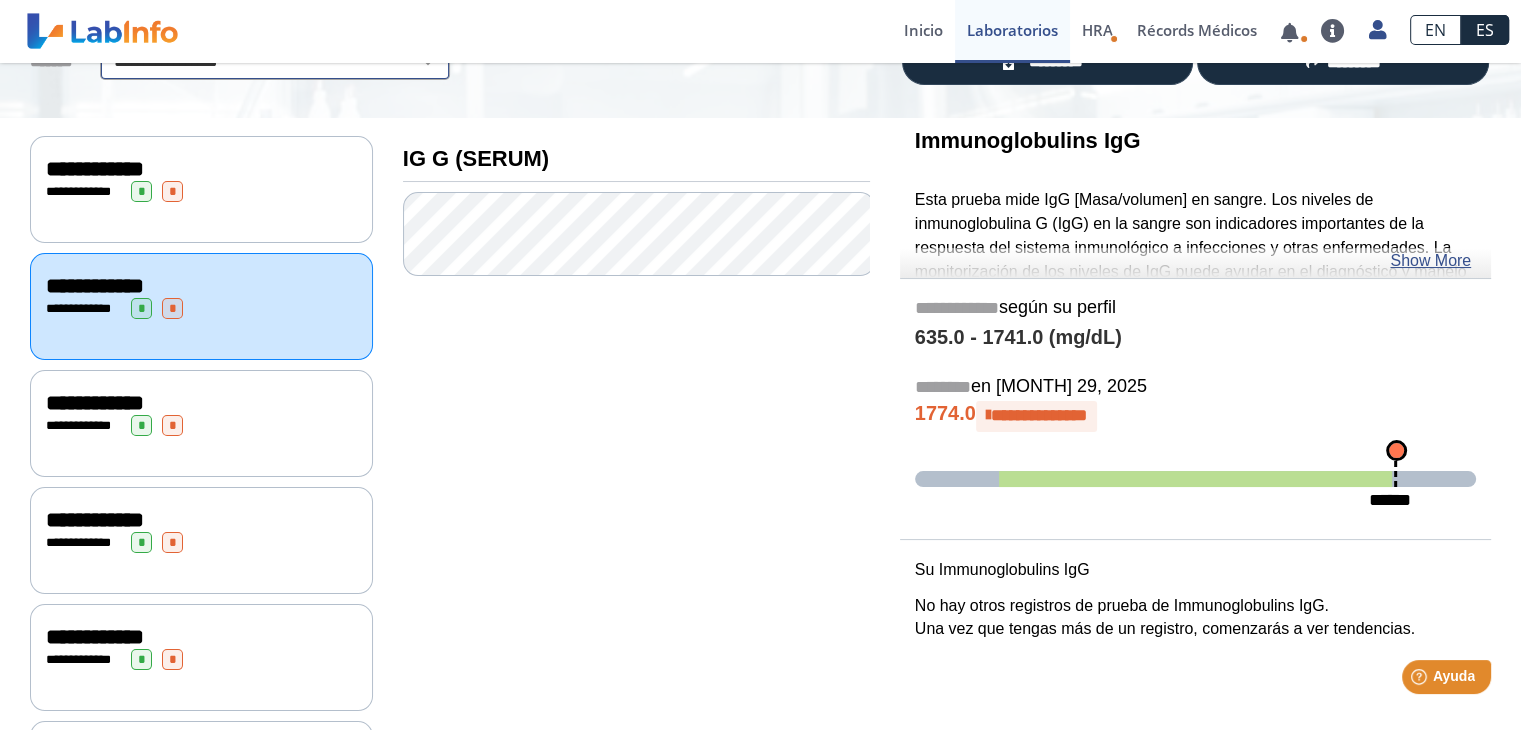 scroll, scrollTop: 163, scrollLeft: 0, axis: vertical 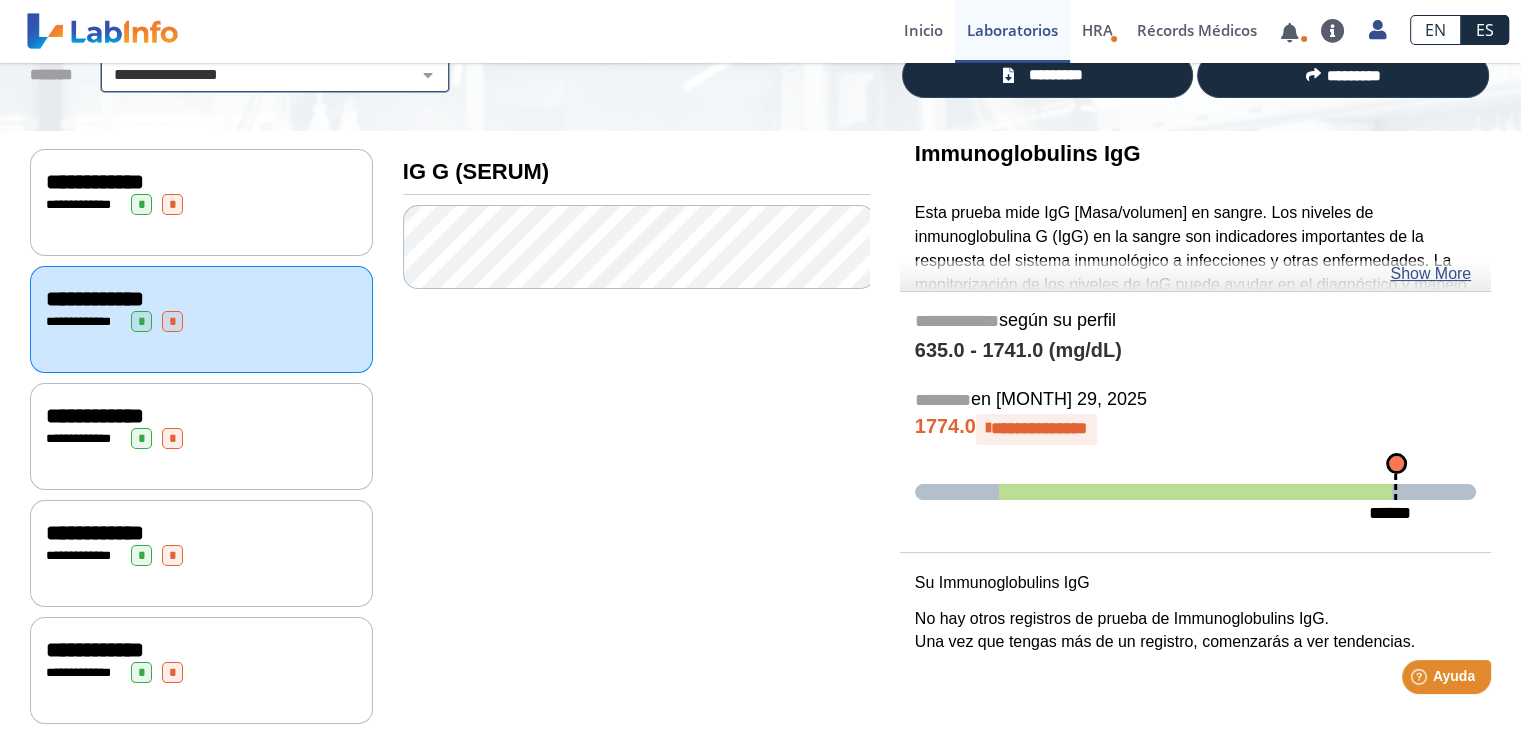 click on "**********" 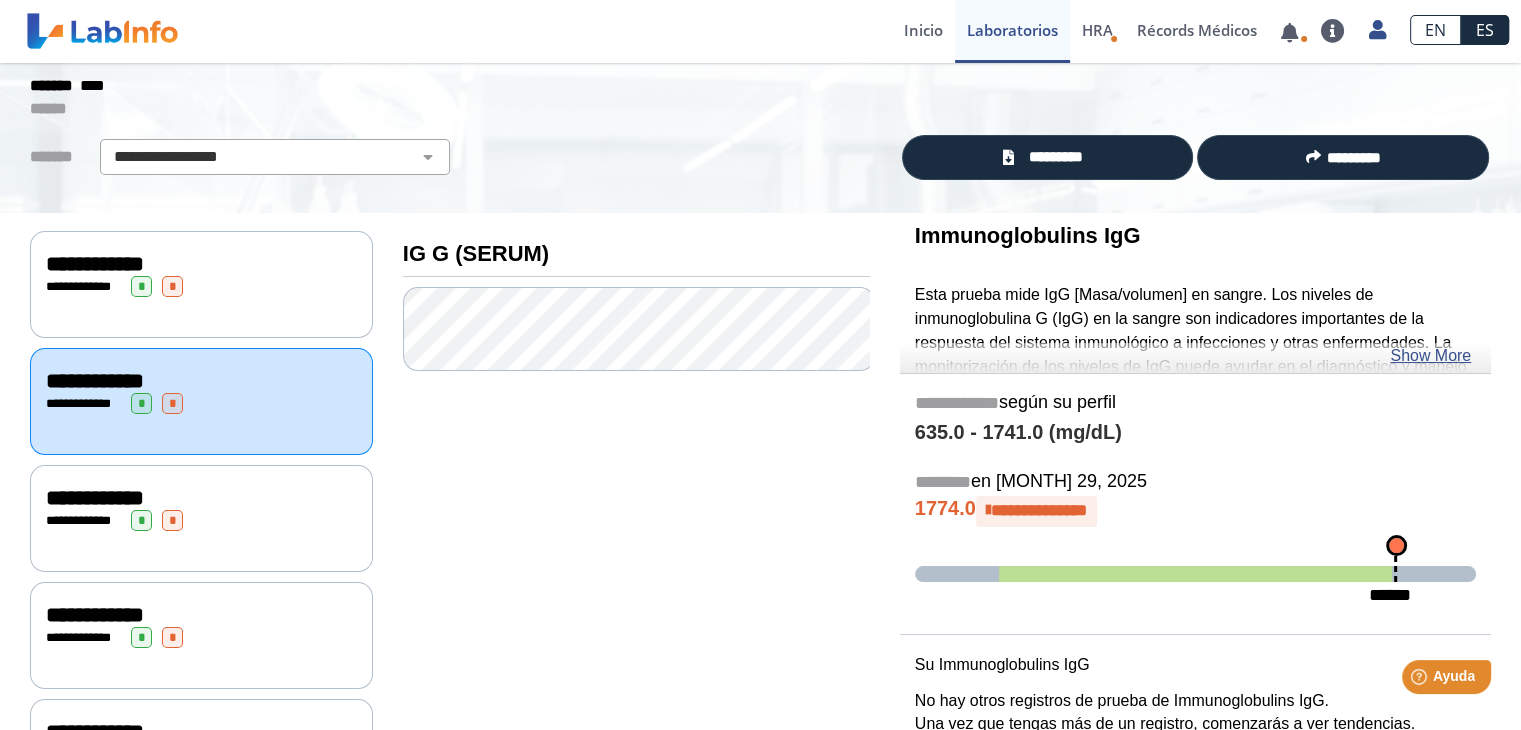 scroll, scrollTop: 79, scrollLeft: 0, axis: vertical 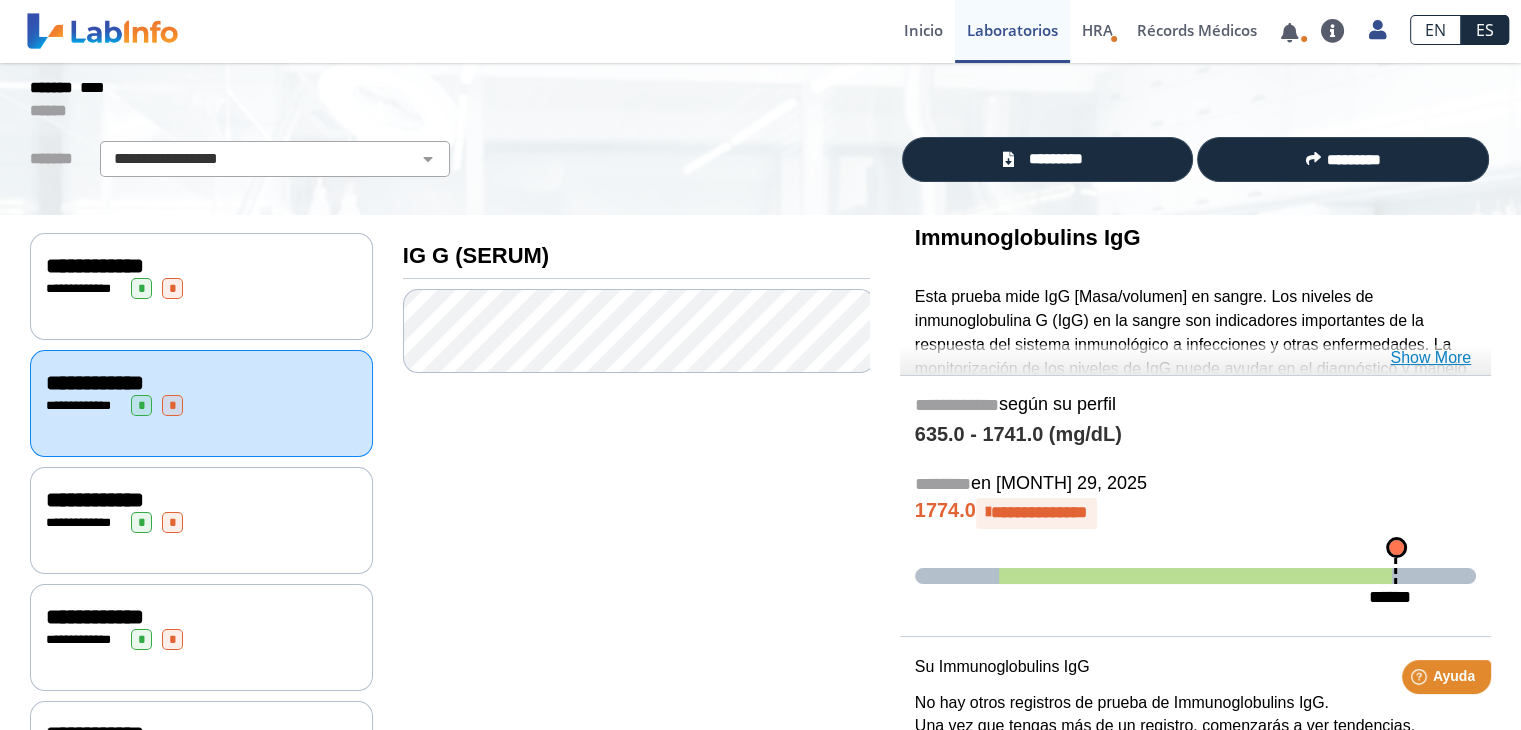 click on "Show More" 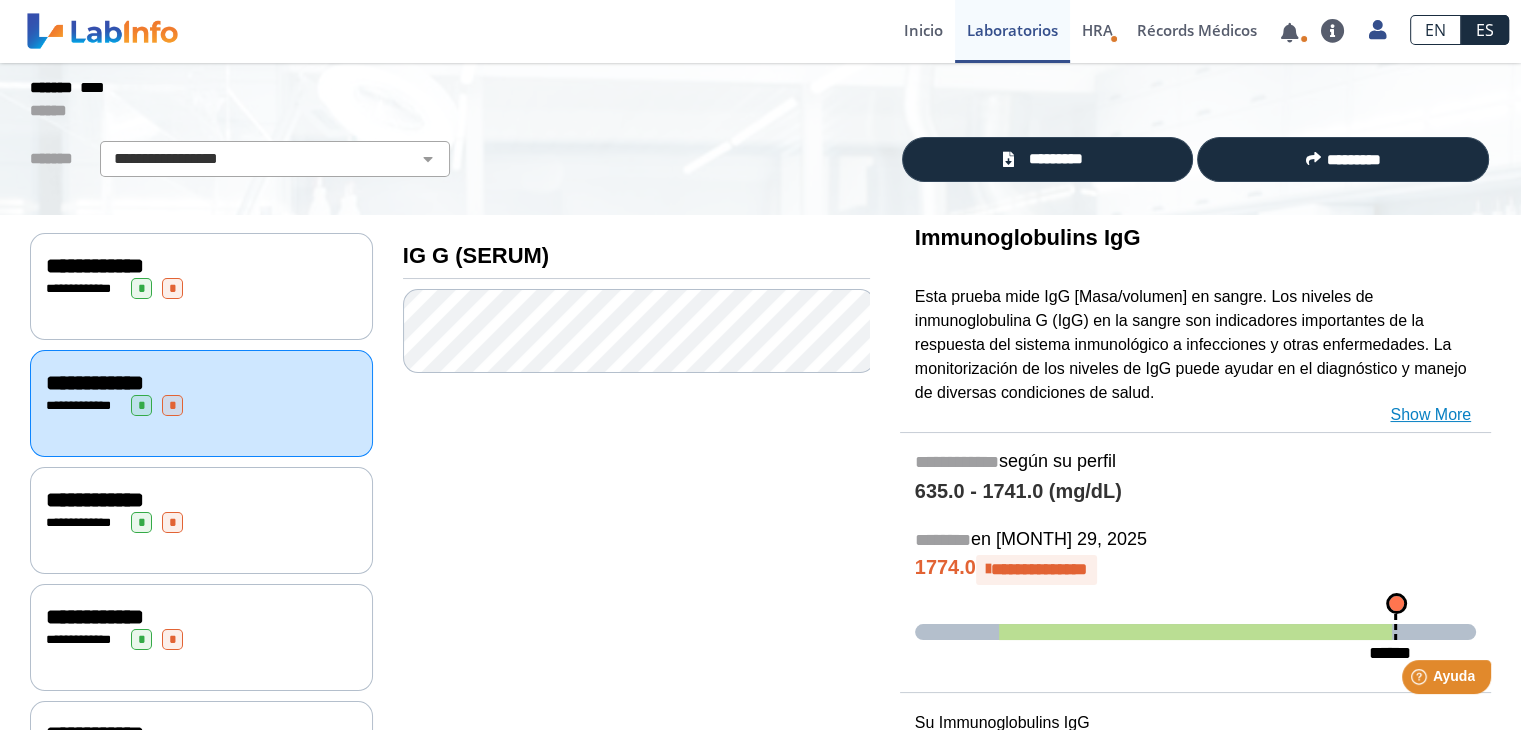 click on "Show More" 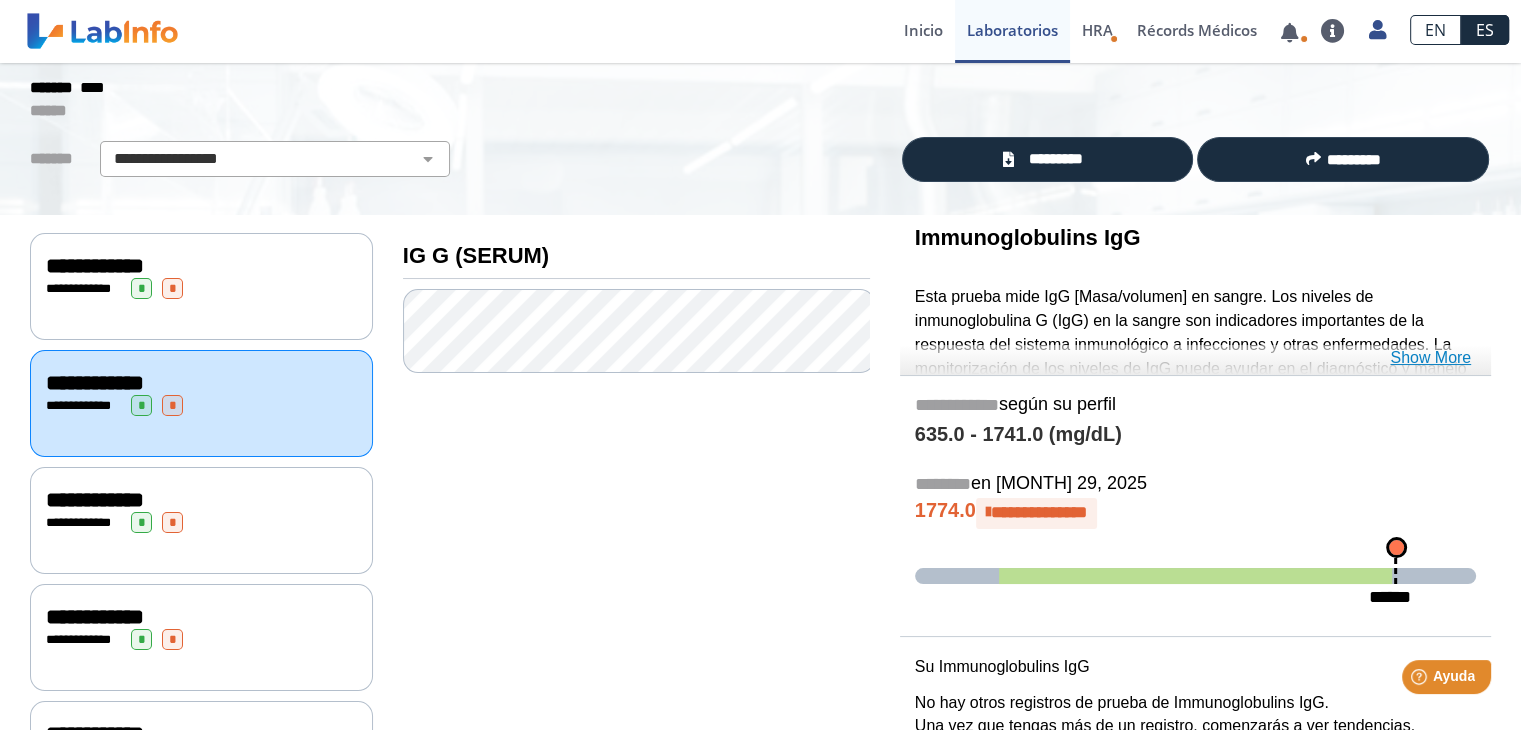 click on "Show More" 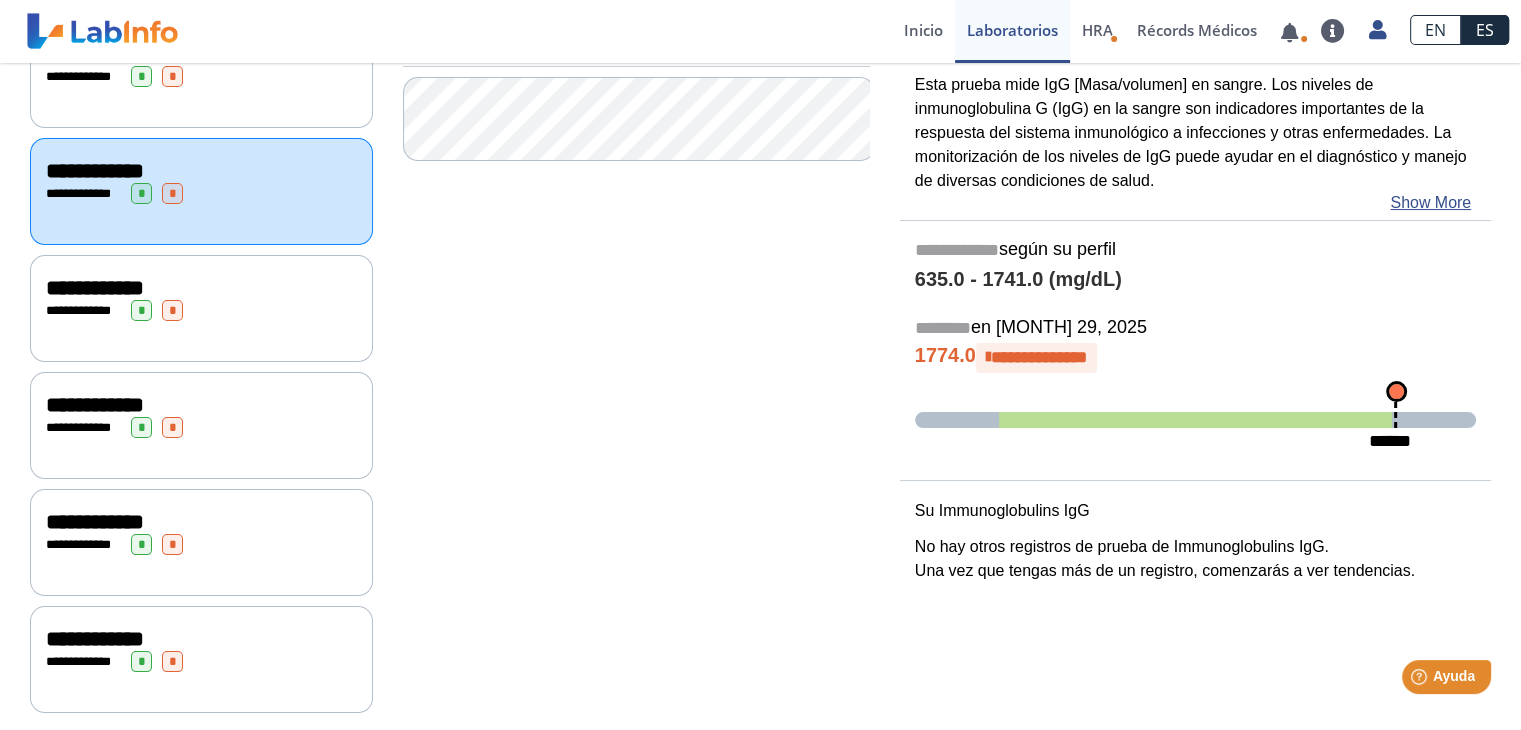 scroll, scrollTop: 299, scrollLeft: 0, axis: vertical 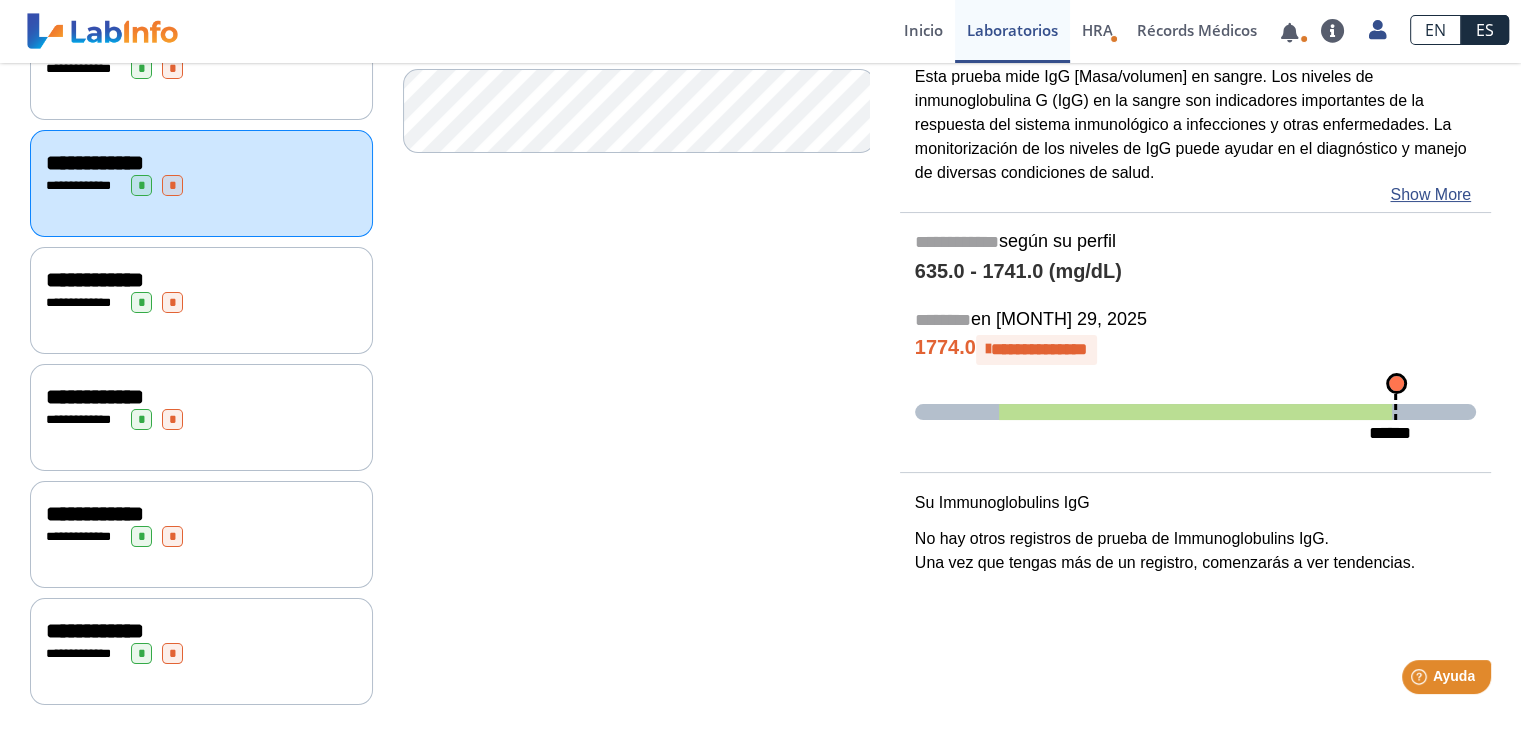 click on "**********" 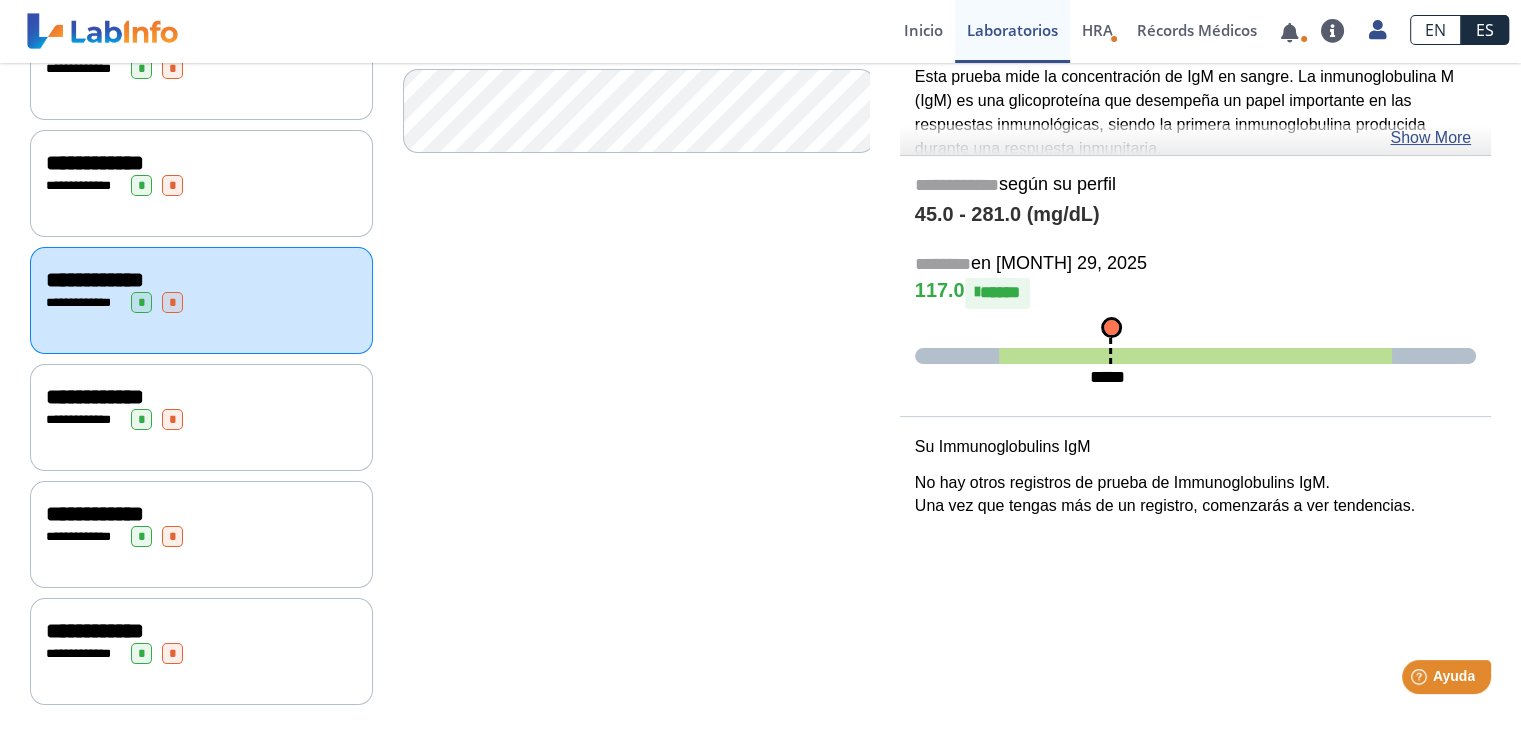 click on "**********" 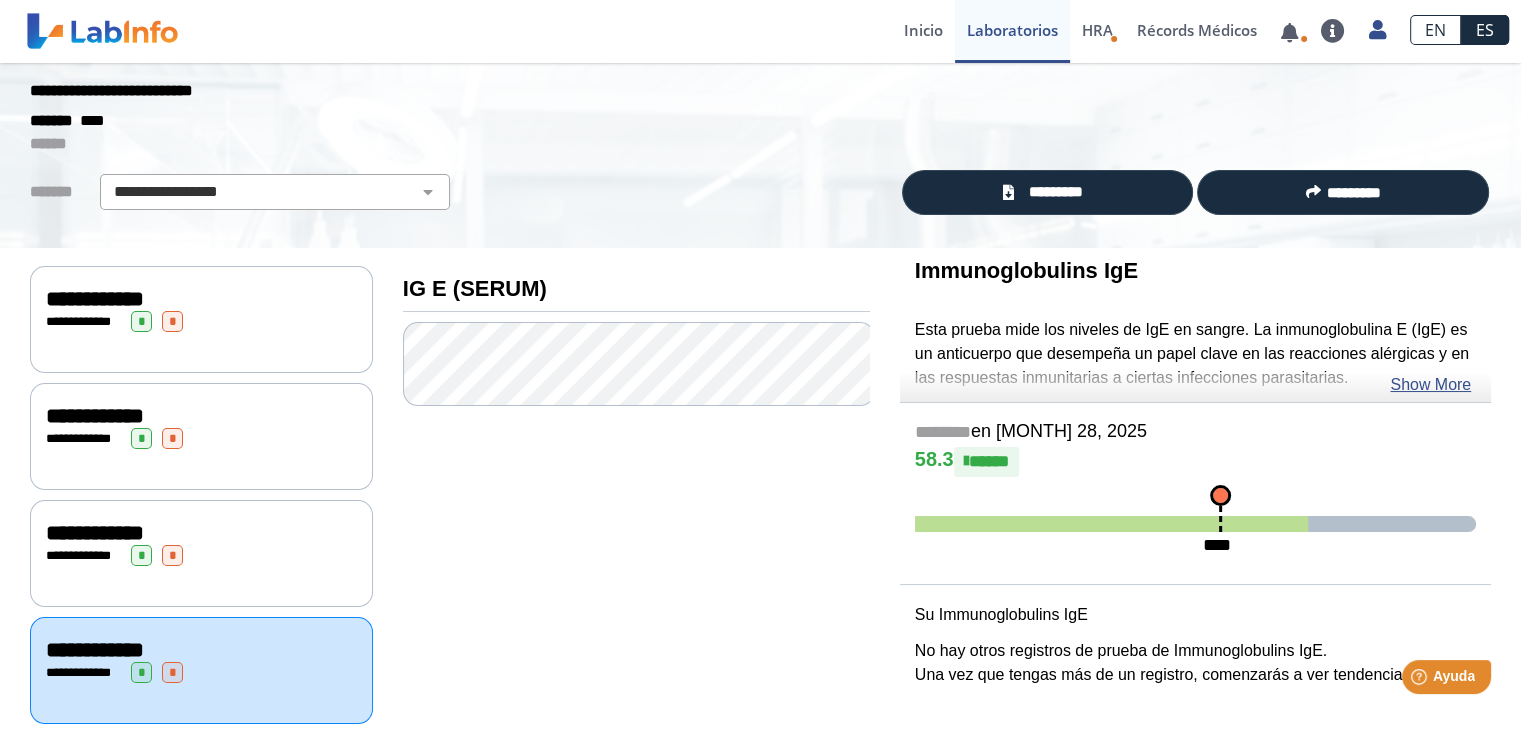 scroll, scrollTop: 0, scrollLeft: 0, axis: both 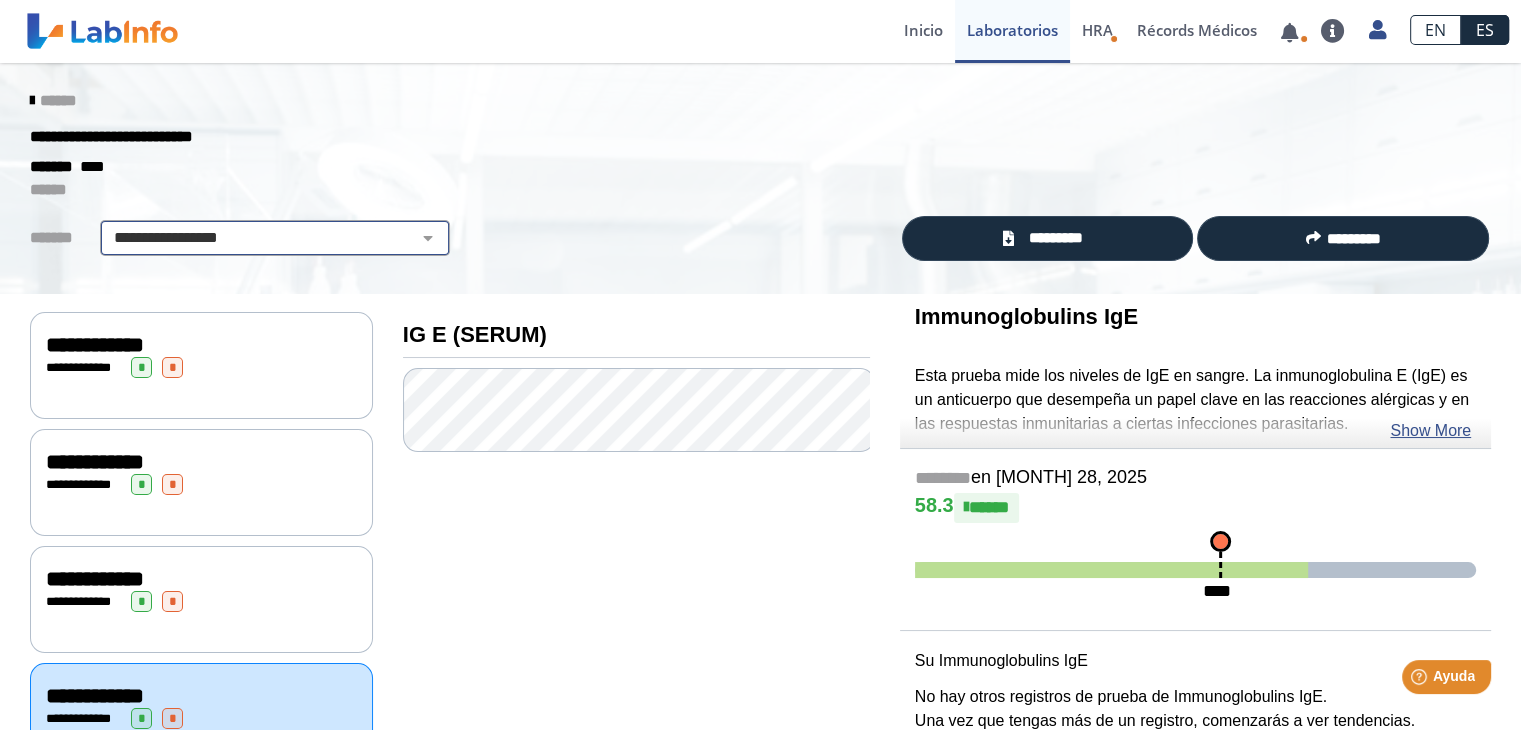 click on "**********" 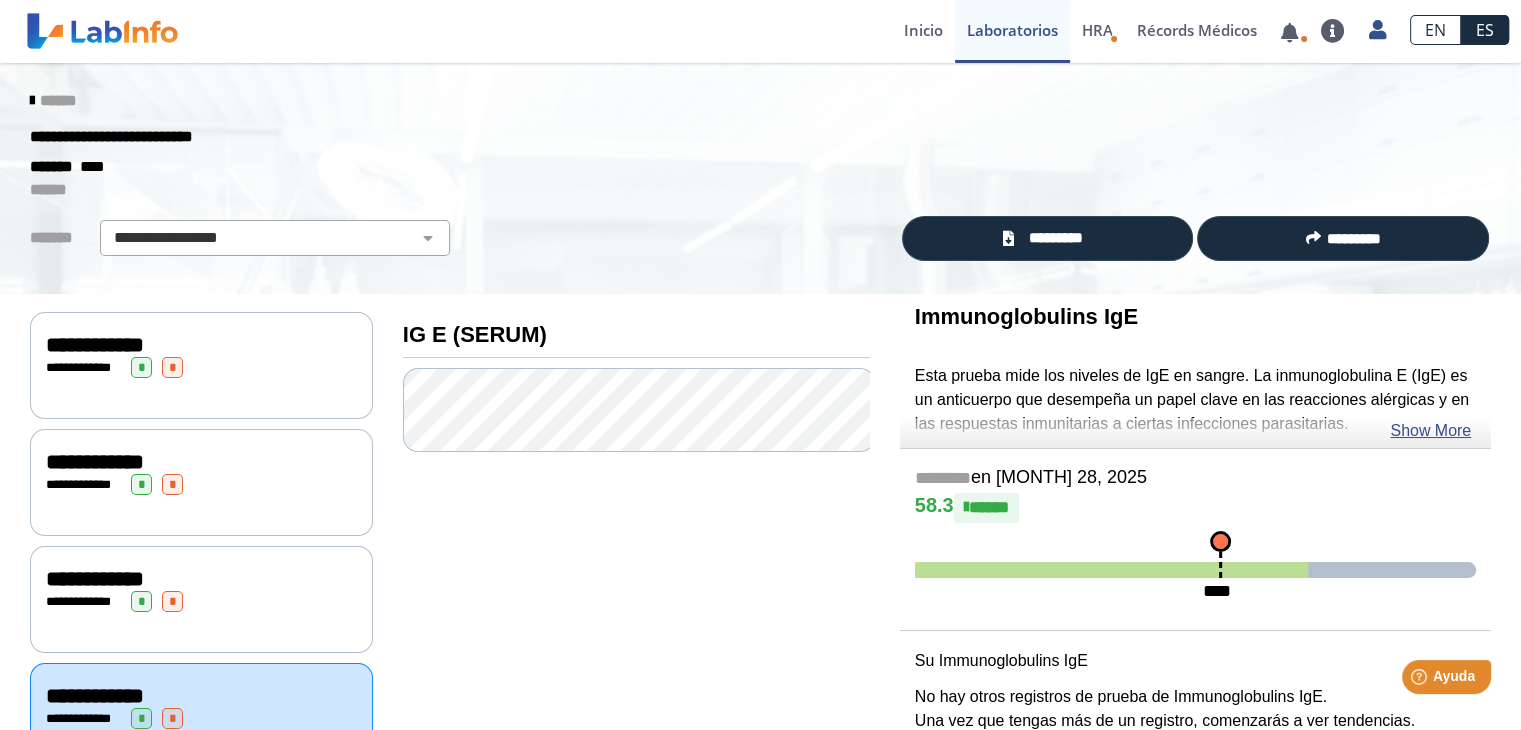 click 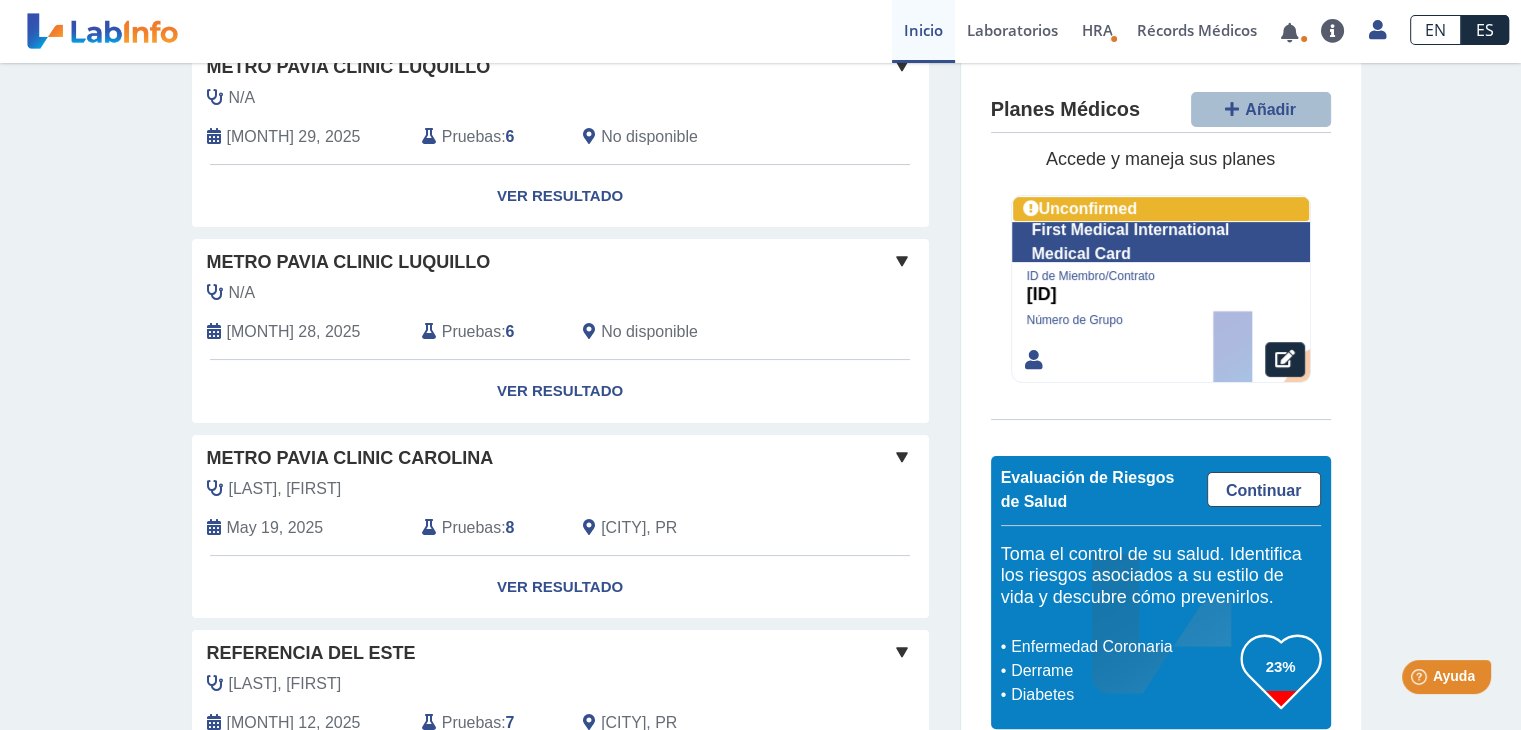 scroll, scrollTop: 372, scrollLeft: 0, axis: vertical 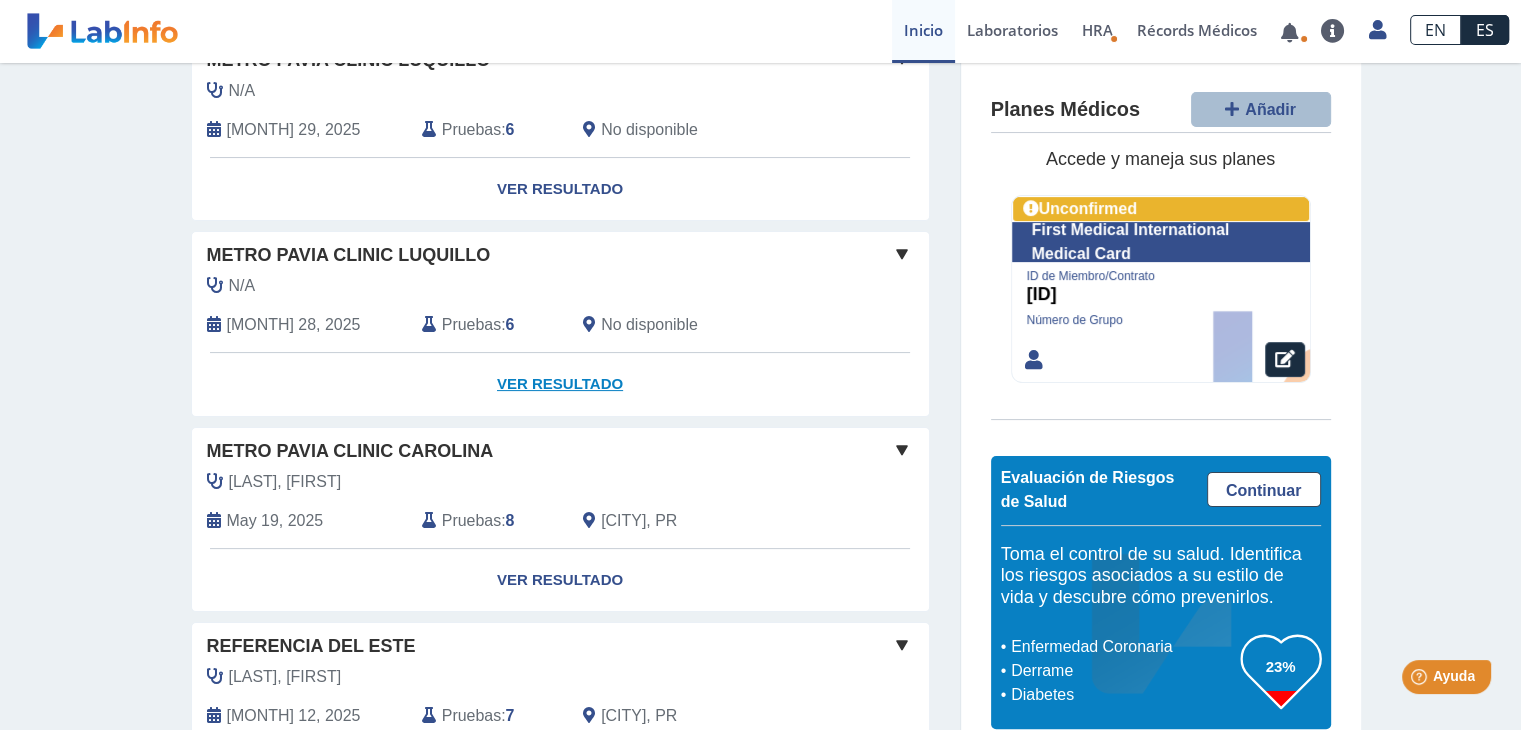 click on "Ver Resultado" 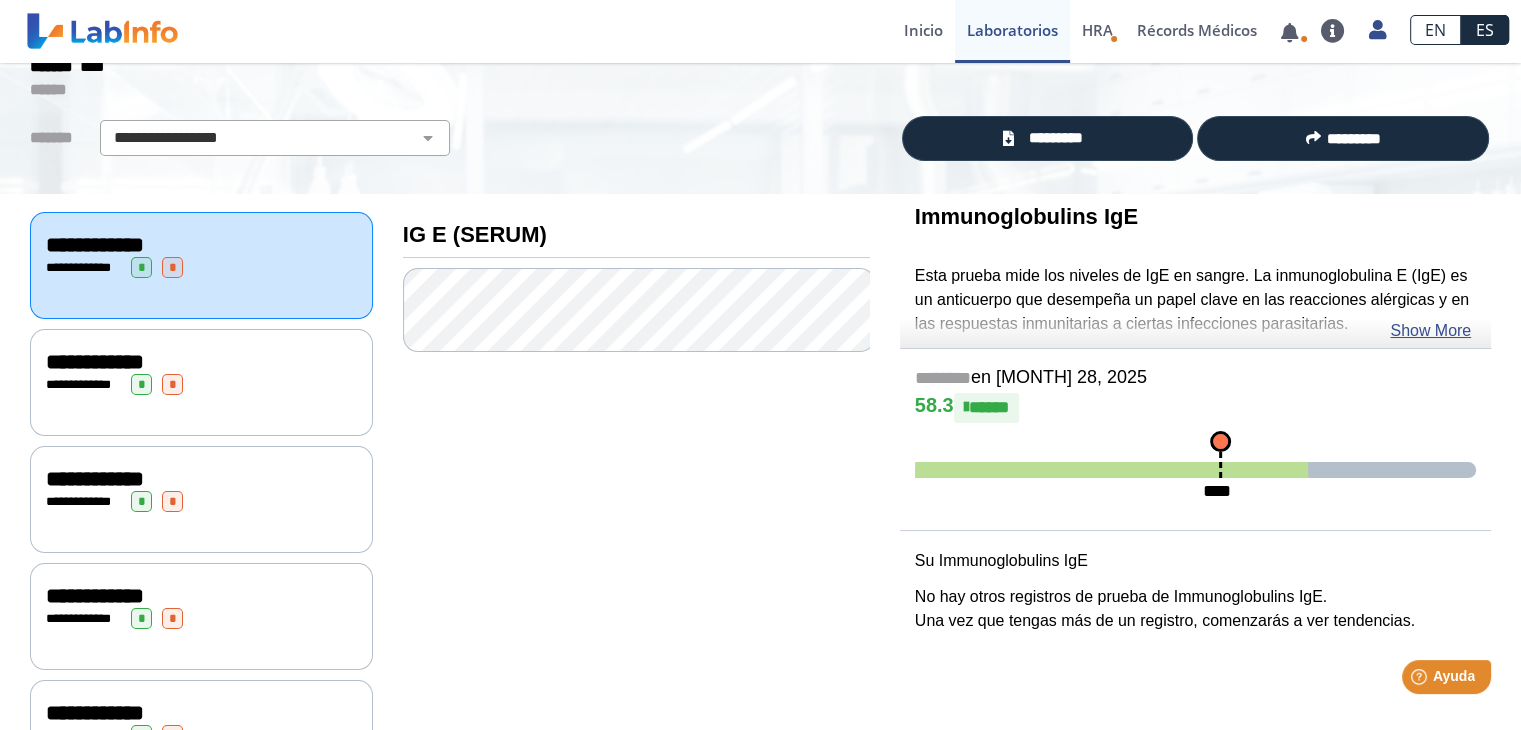 scroll, scrollTop: 0, scrollLeft: 0, axis: both 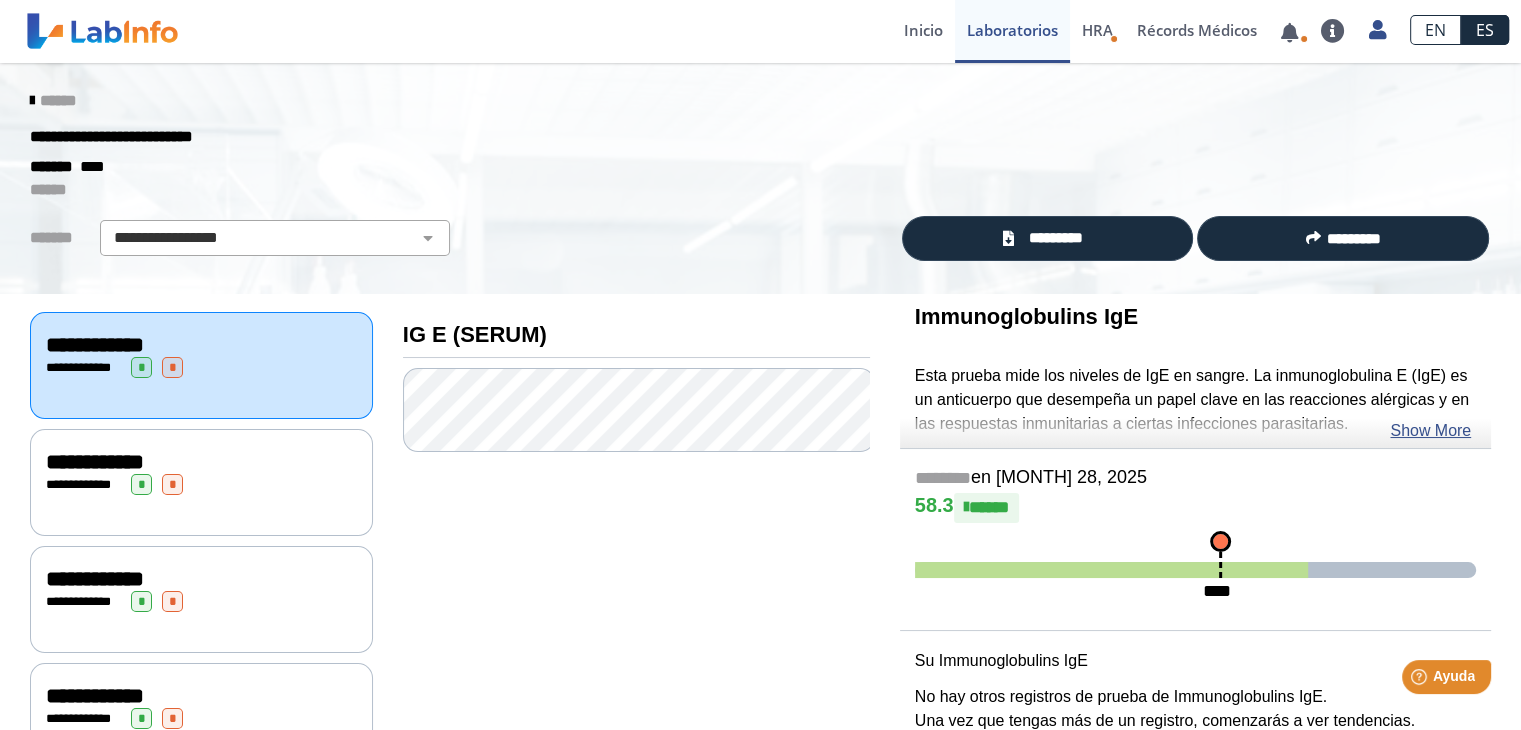 click on "**********" 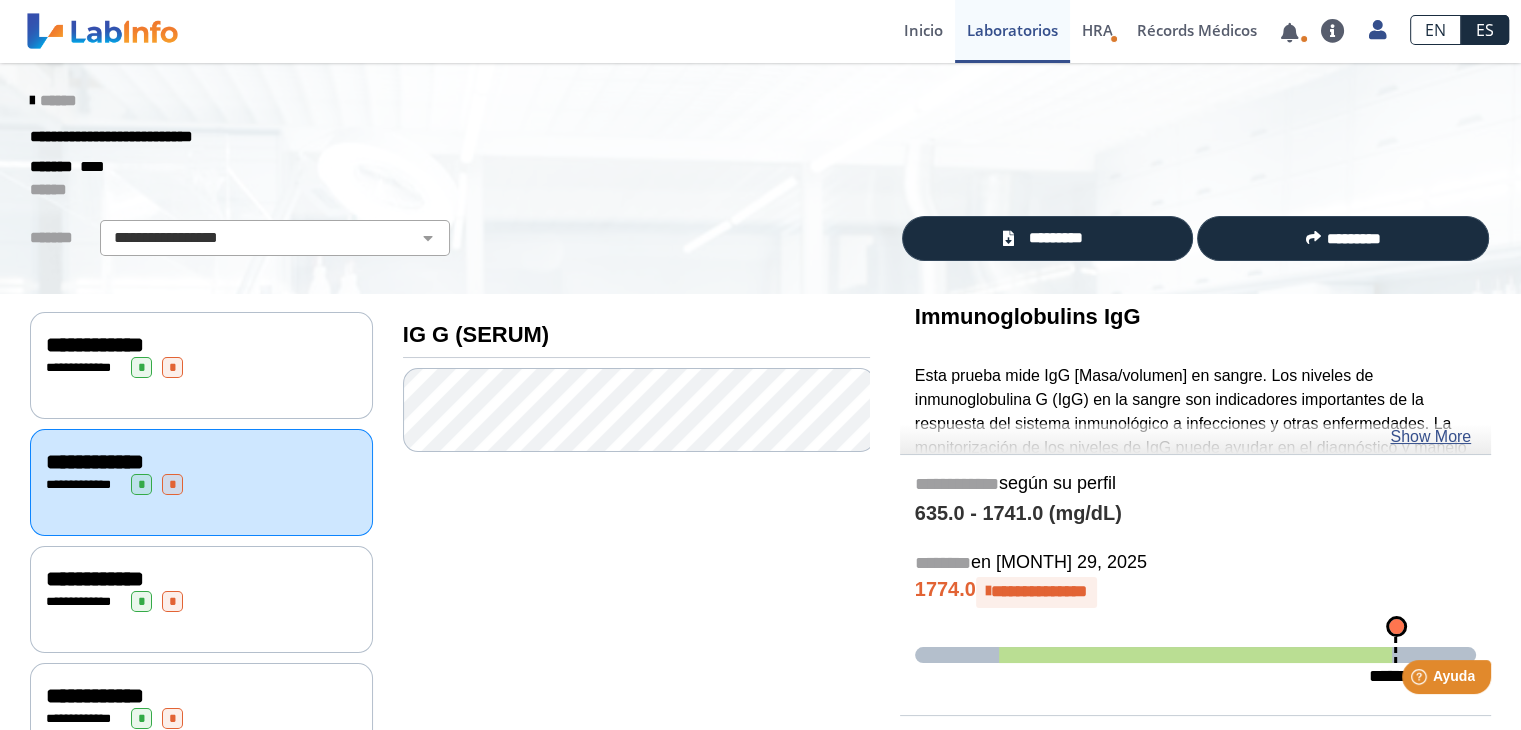 click on "**********" 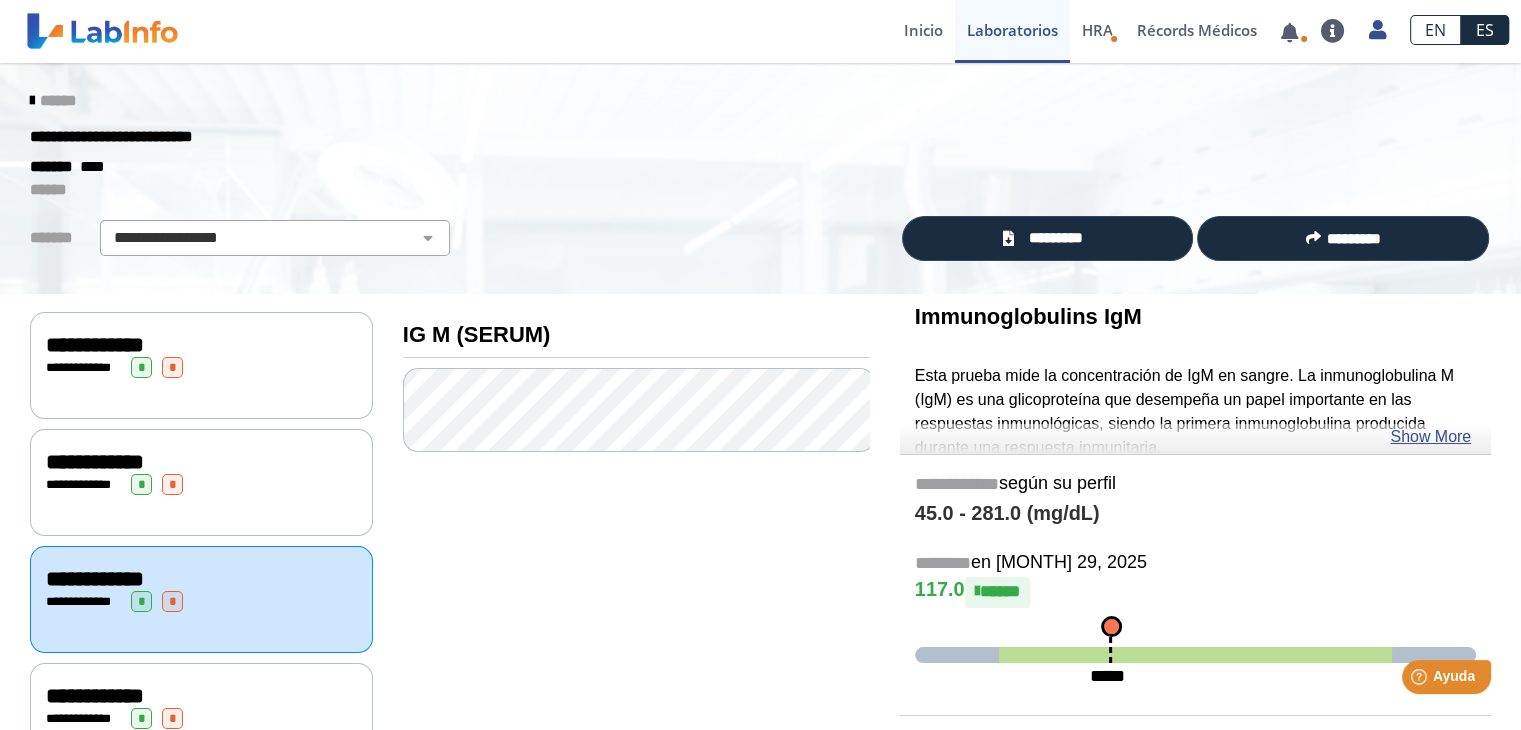 click on "**********" 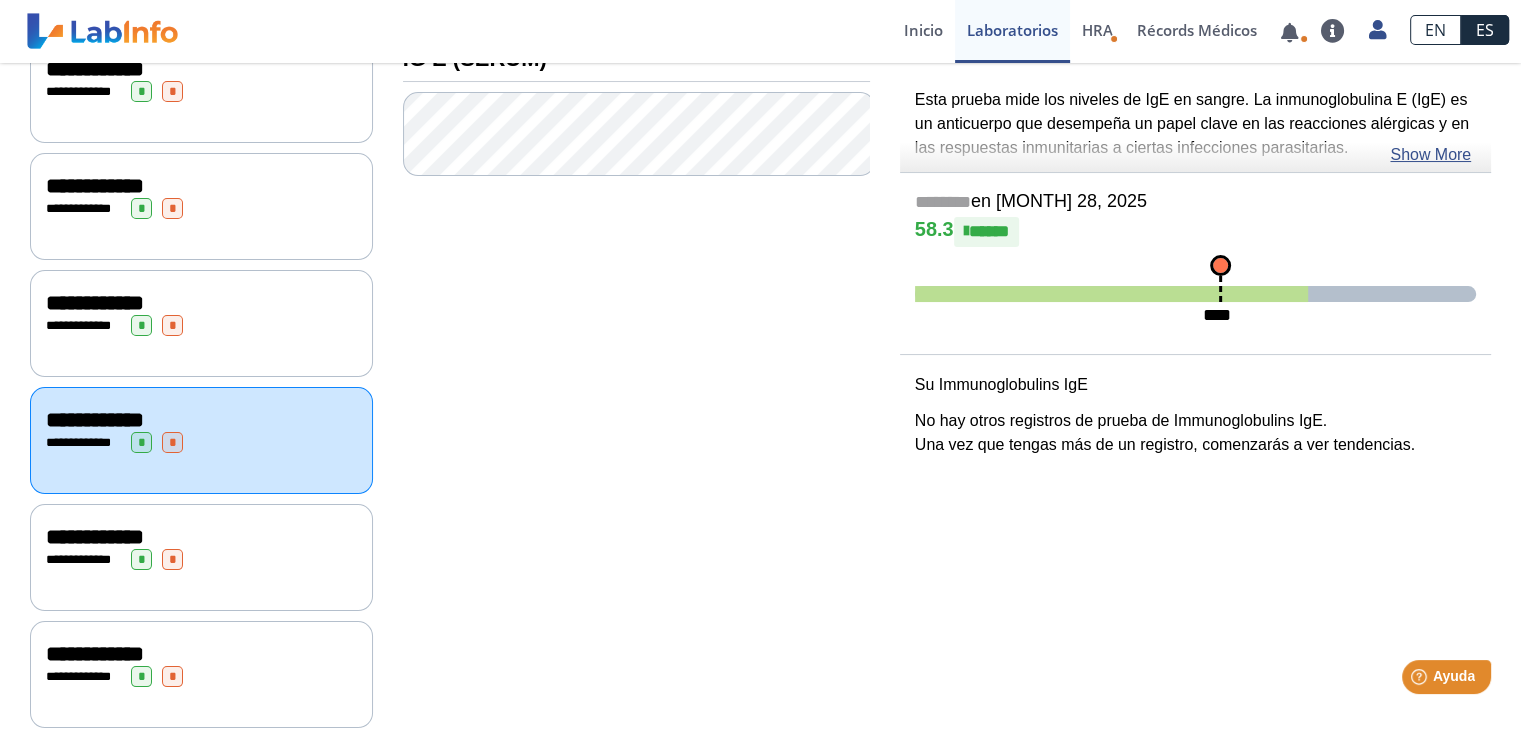 scroll, scrollTop: 292, scrollLeft: 0, axis: vertical 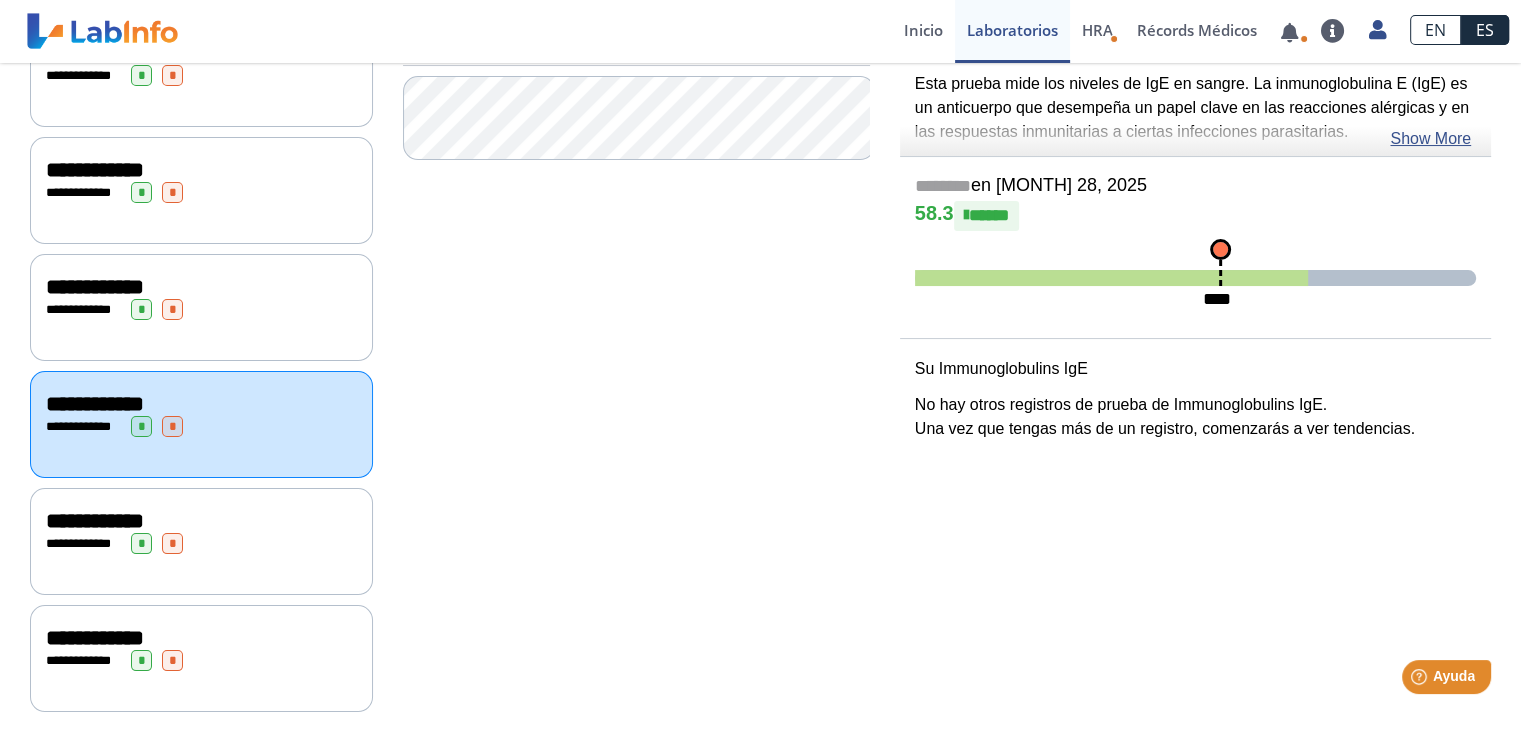 click on "**********" 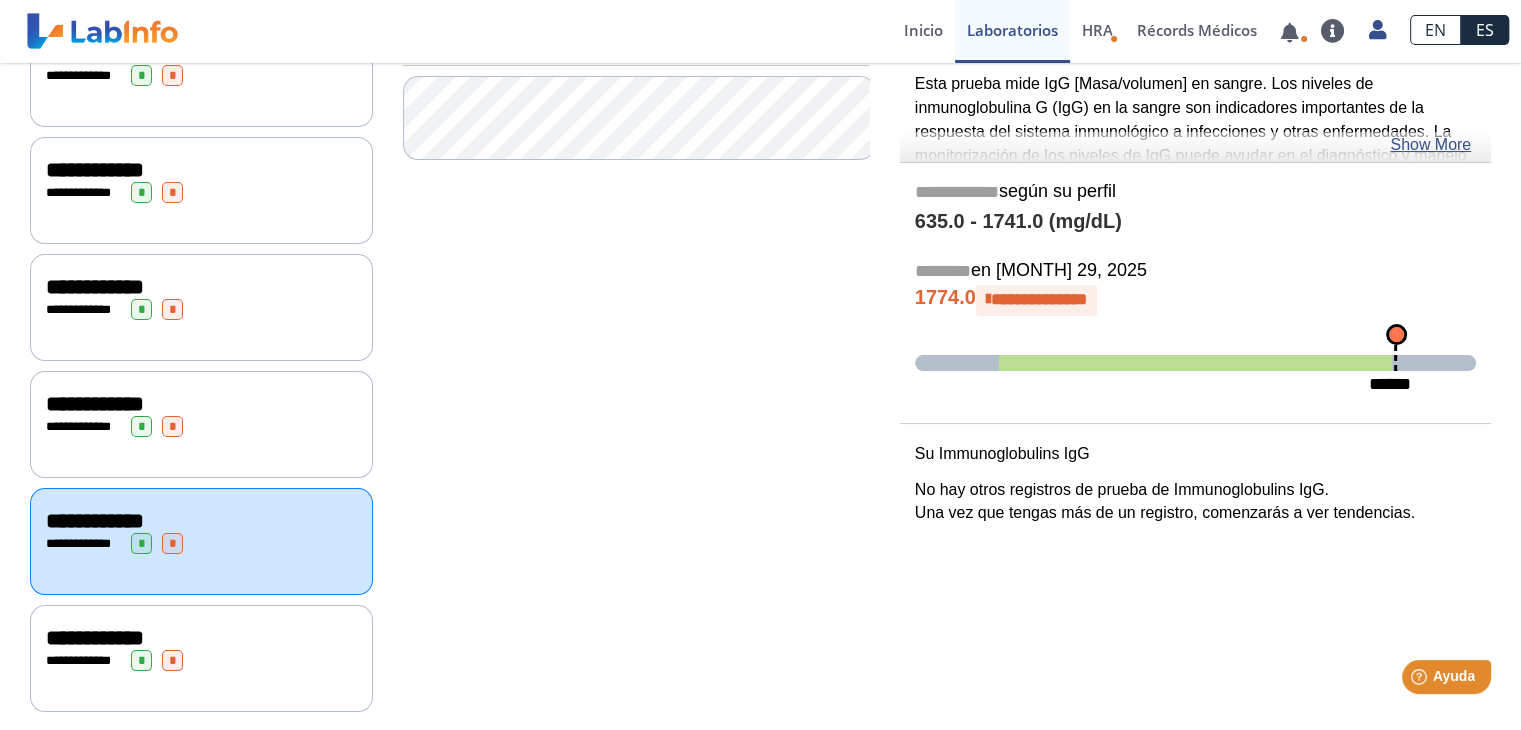 click on "**********" 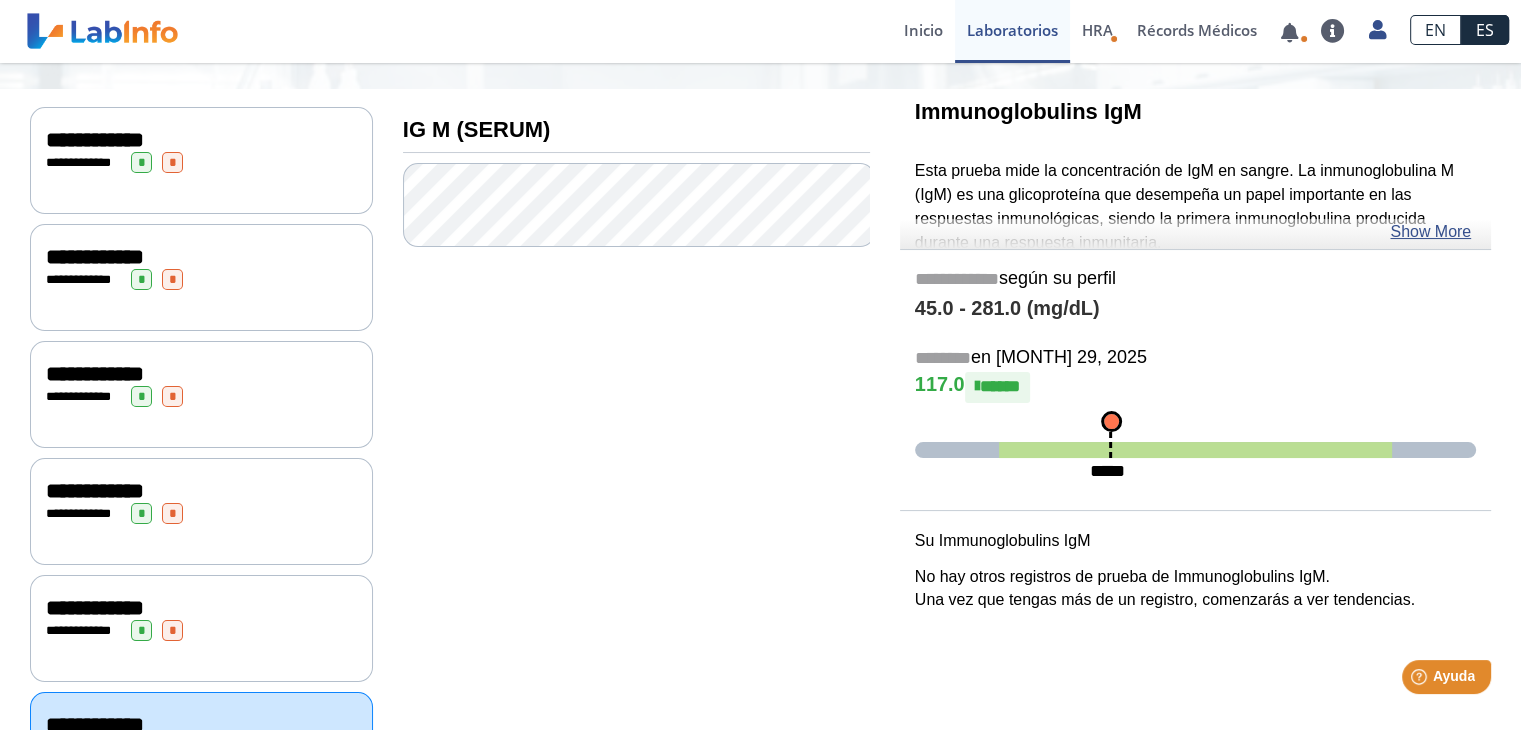 scroll, scrollTop: 0, scrollLeft: 0, axis: both 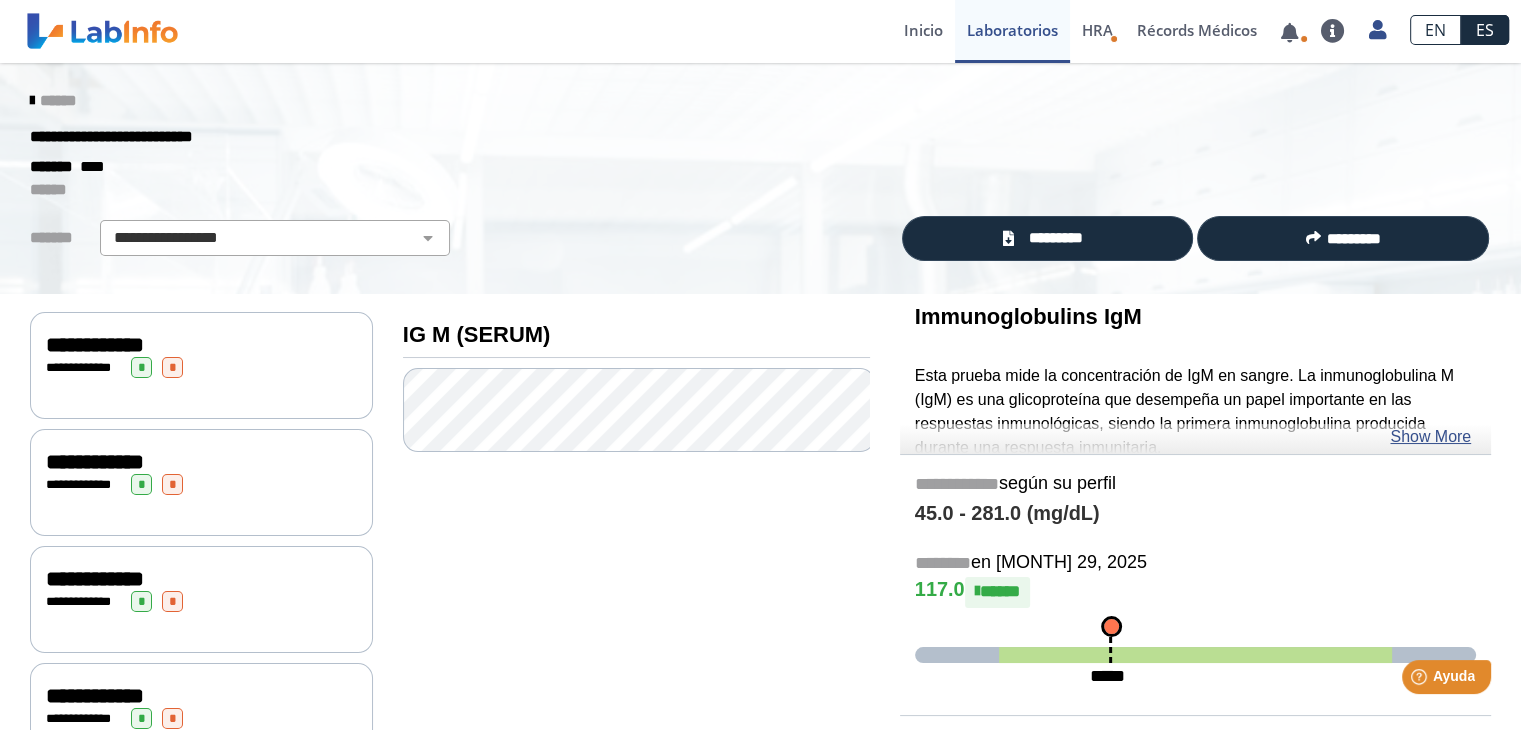 click on "******" 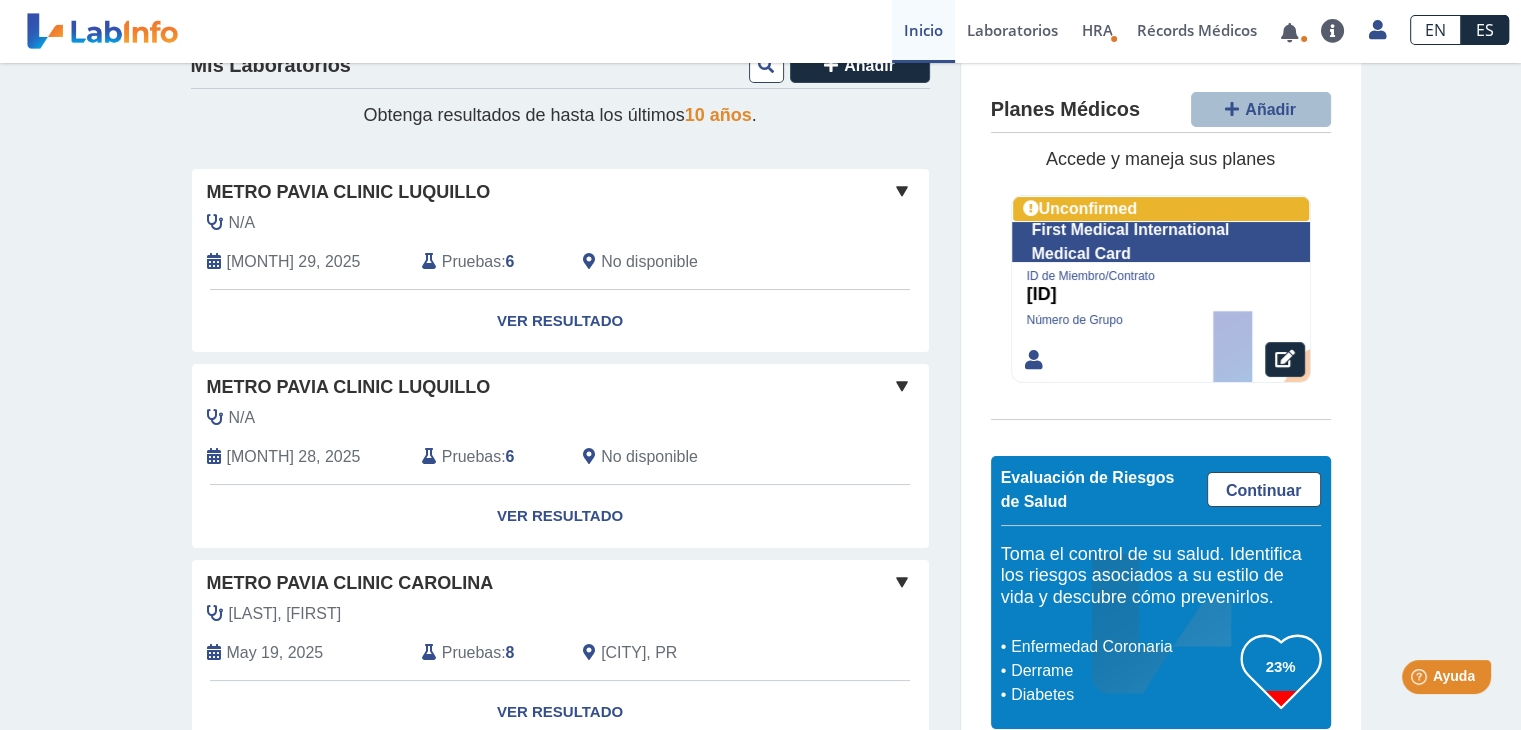 scroll, scrollTop: 200, scrollLeft: 0, axis: vertical 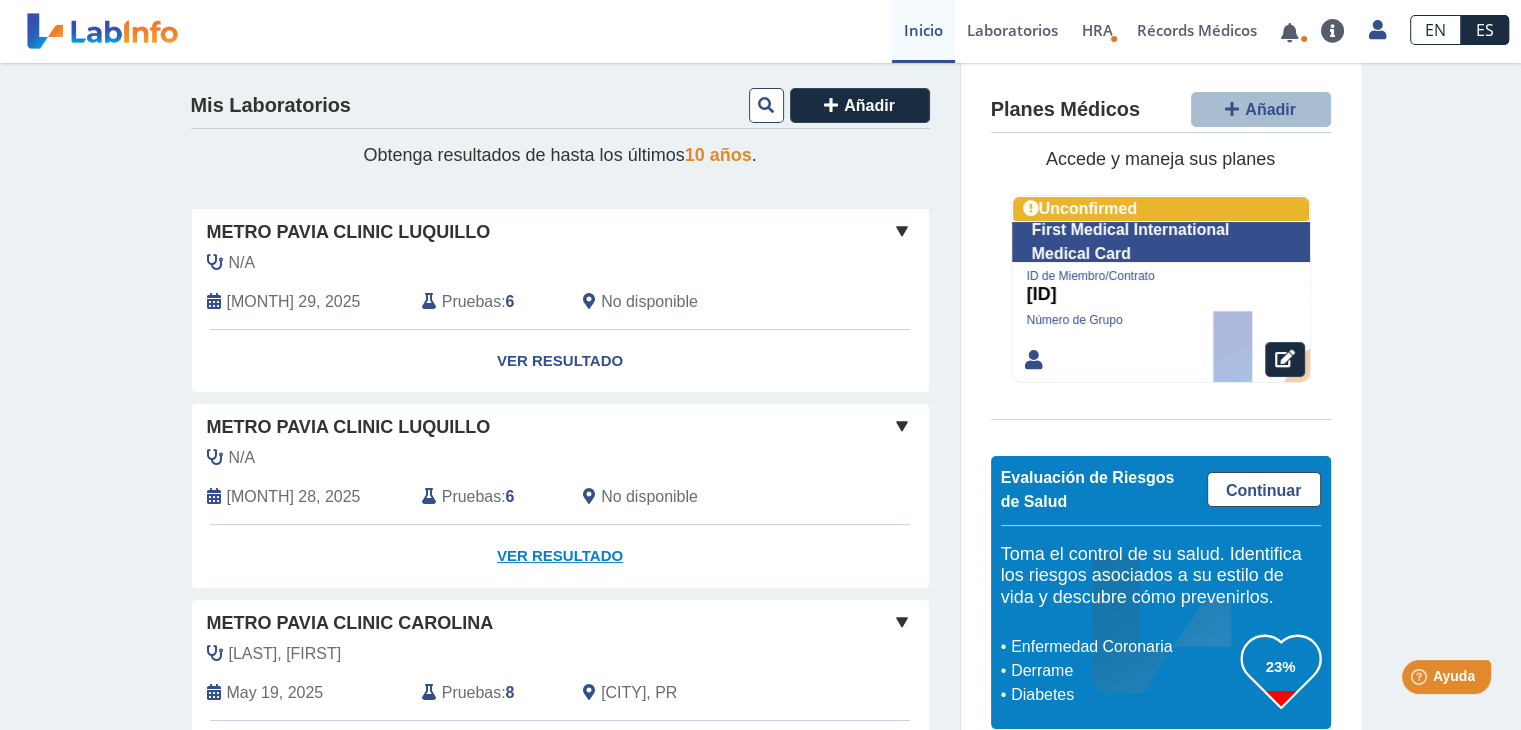 click on "Ver Resultado" 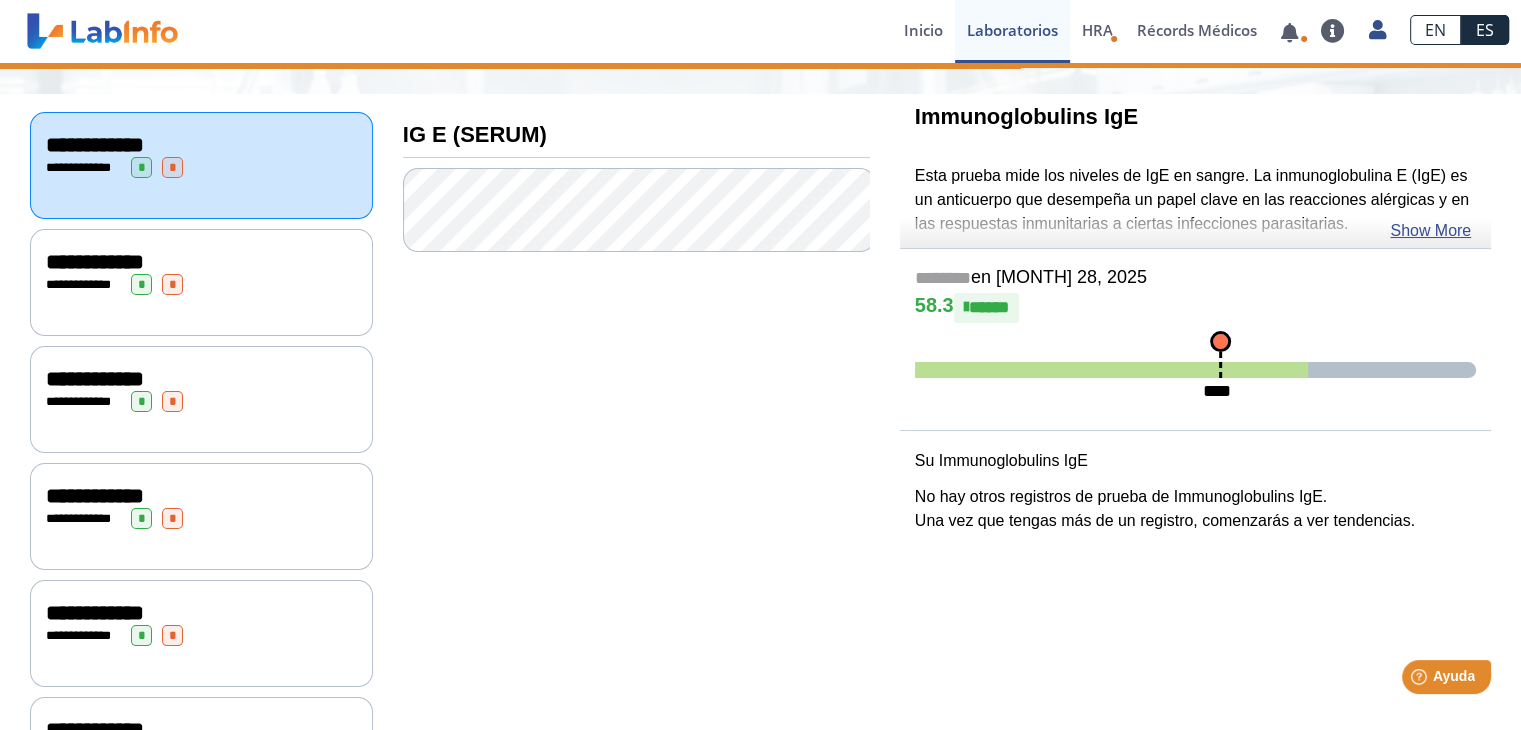 scroll, scrollTop: 0, scrollLeft: 0, axis: both 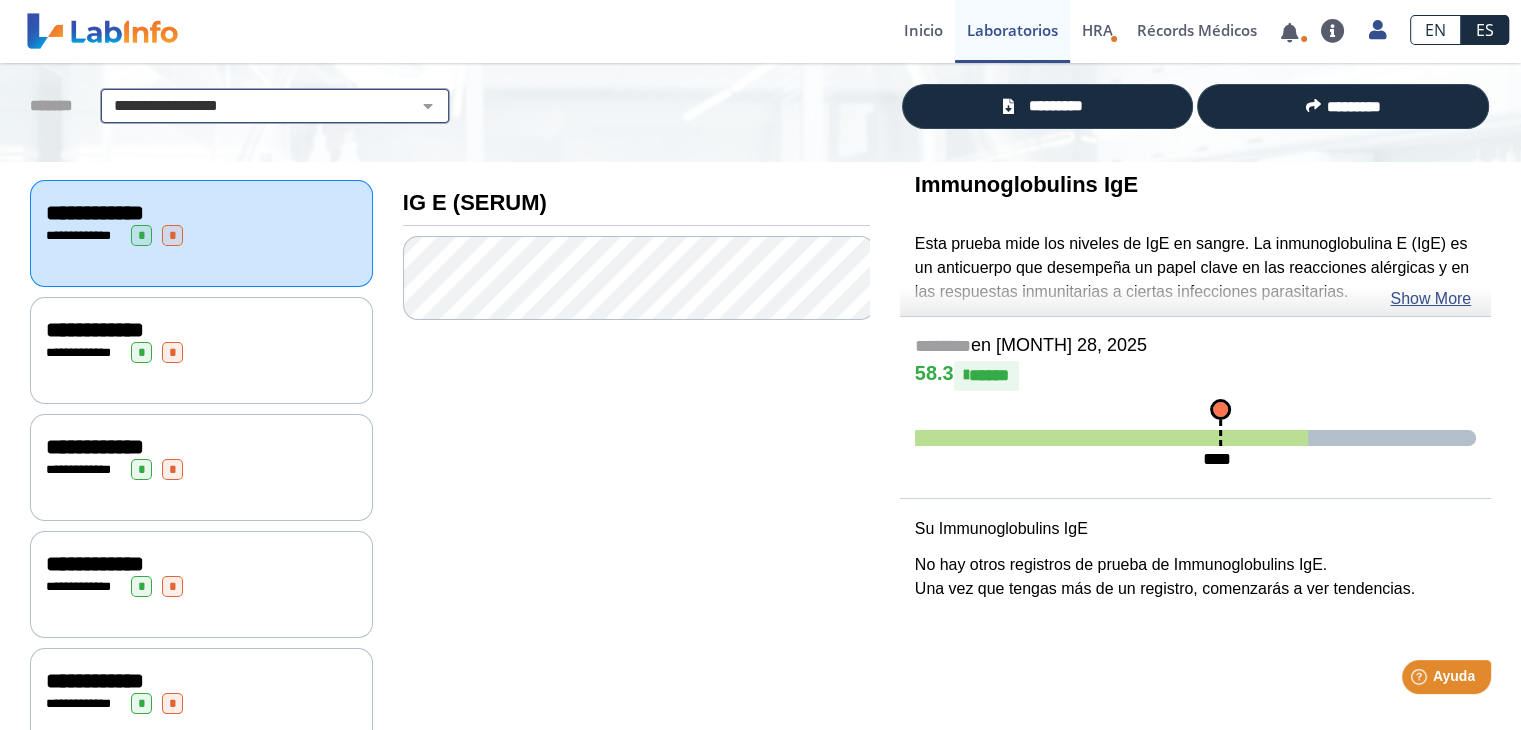 click on "**********" 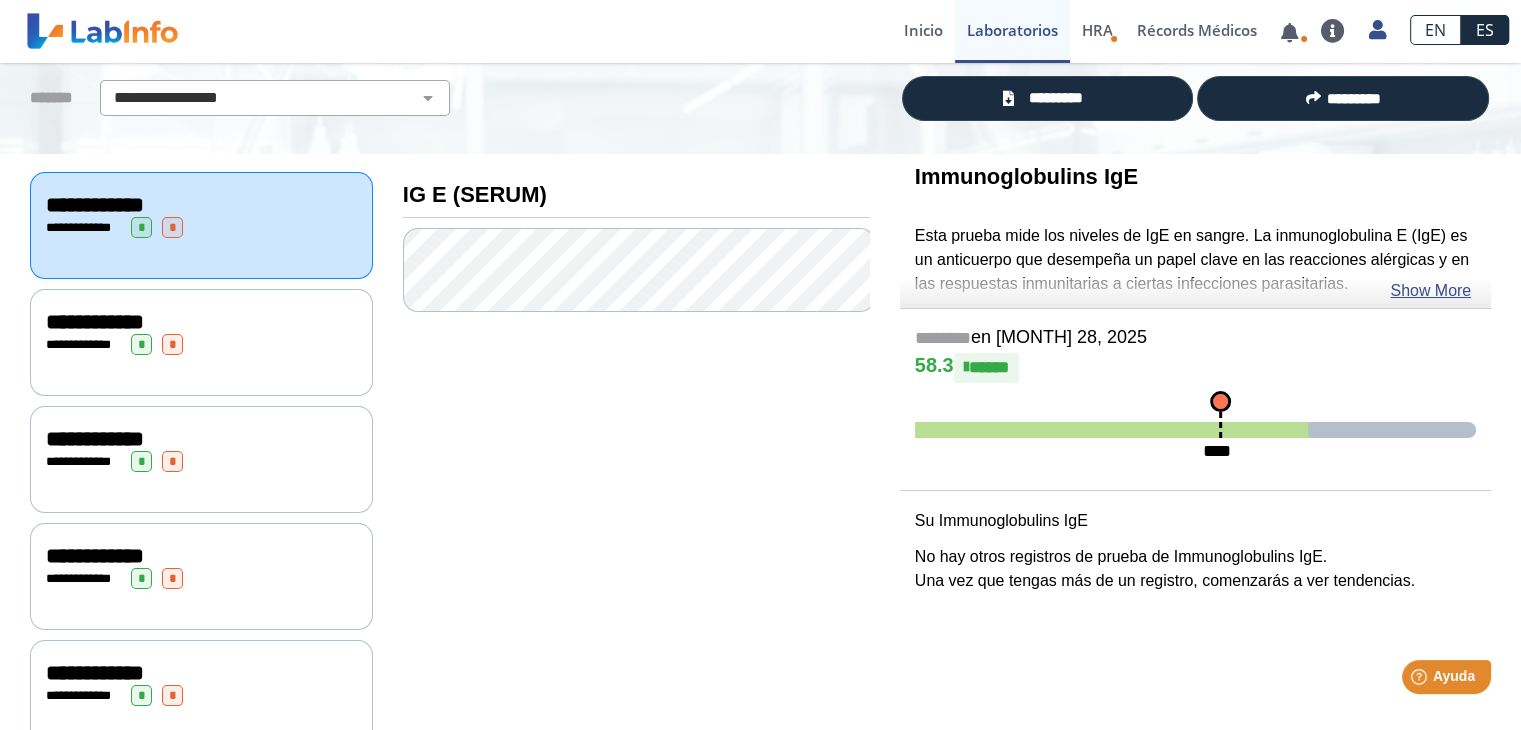 scroll, scrollTop: 135, scrollLeft: 0, axis: vertical 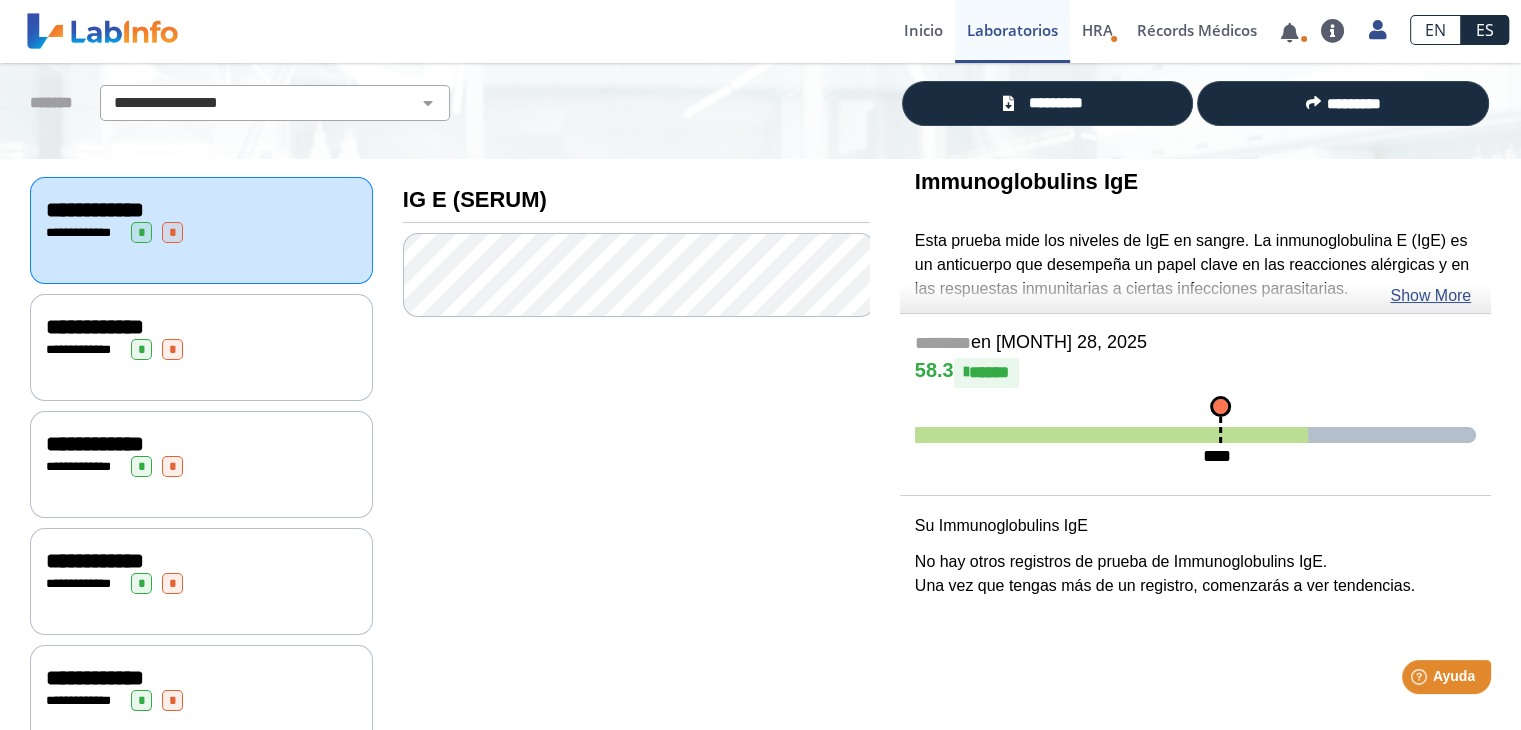 click on "**********" 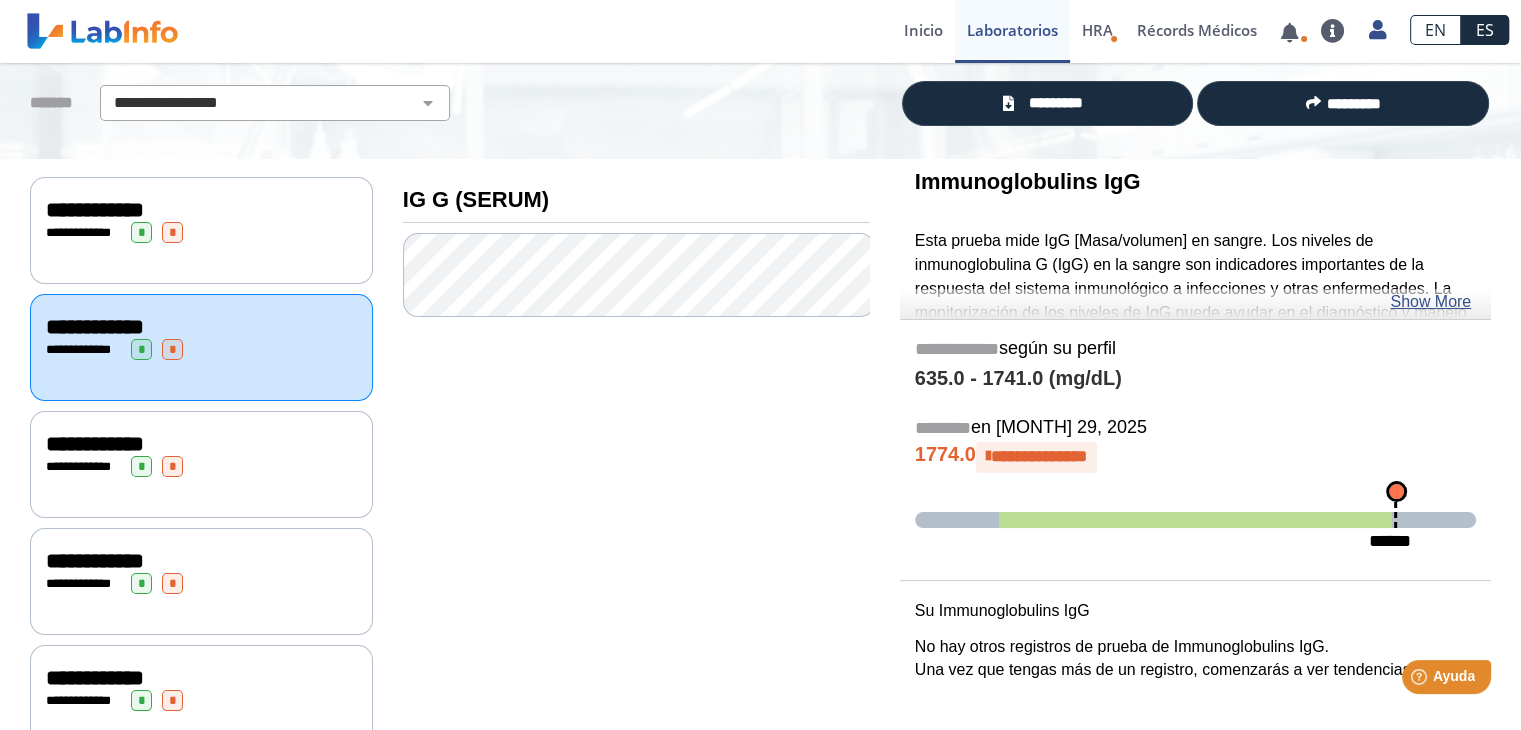click on "**********" 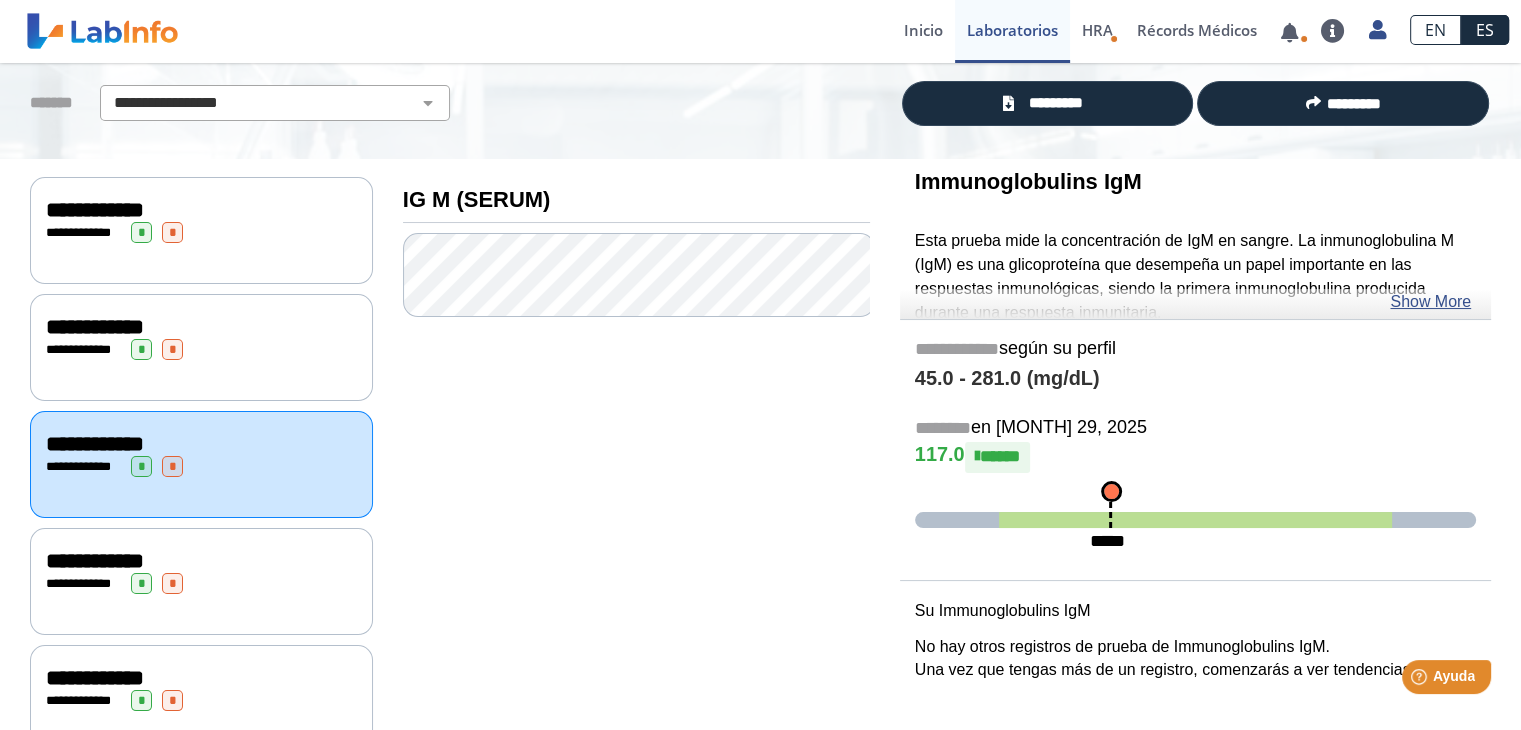 click on "**********" 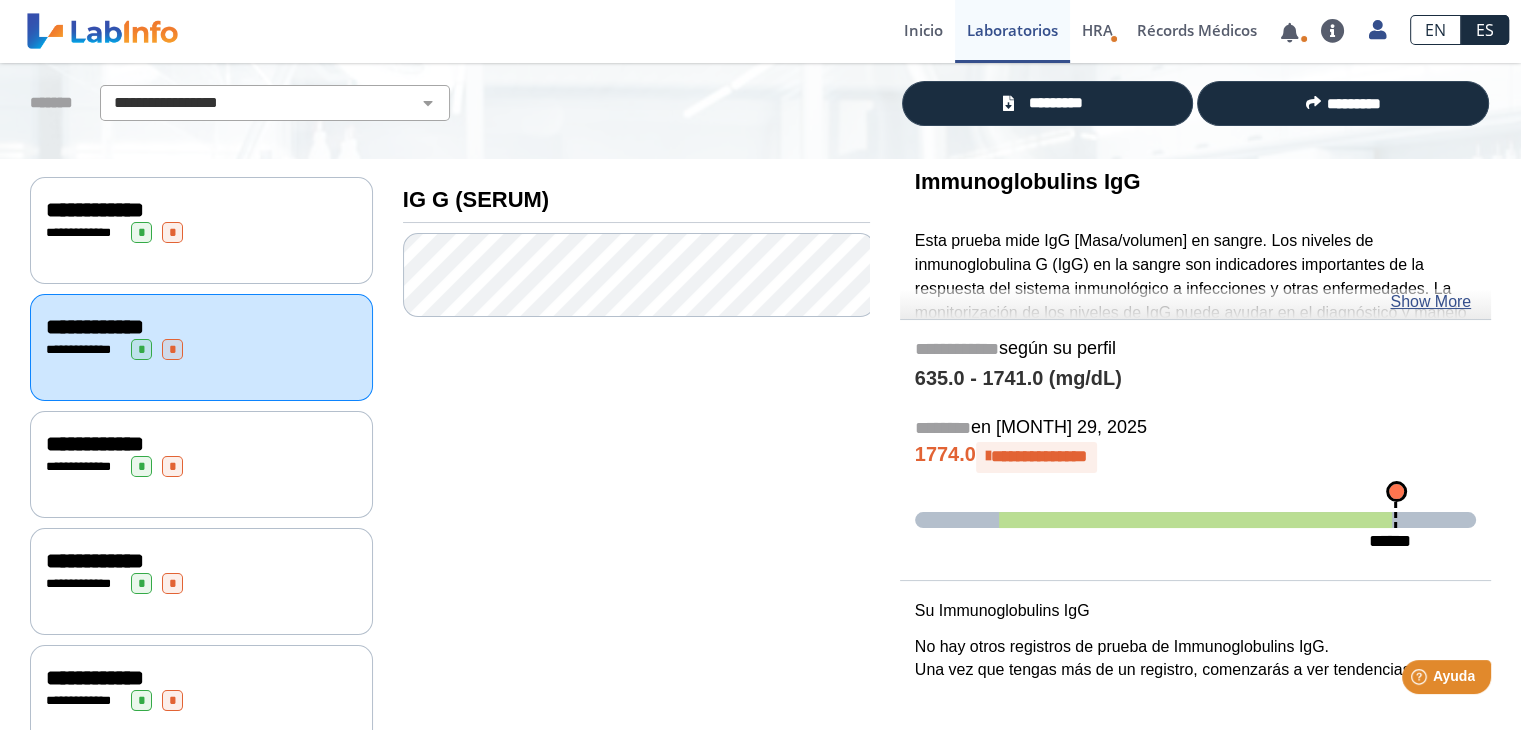click on "**********" 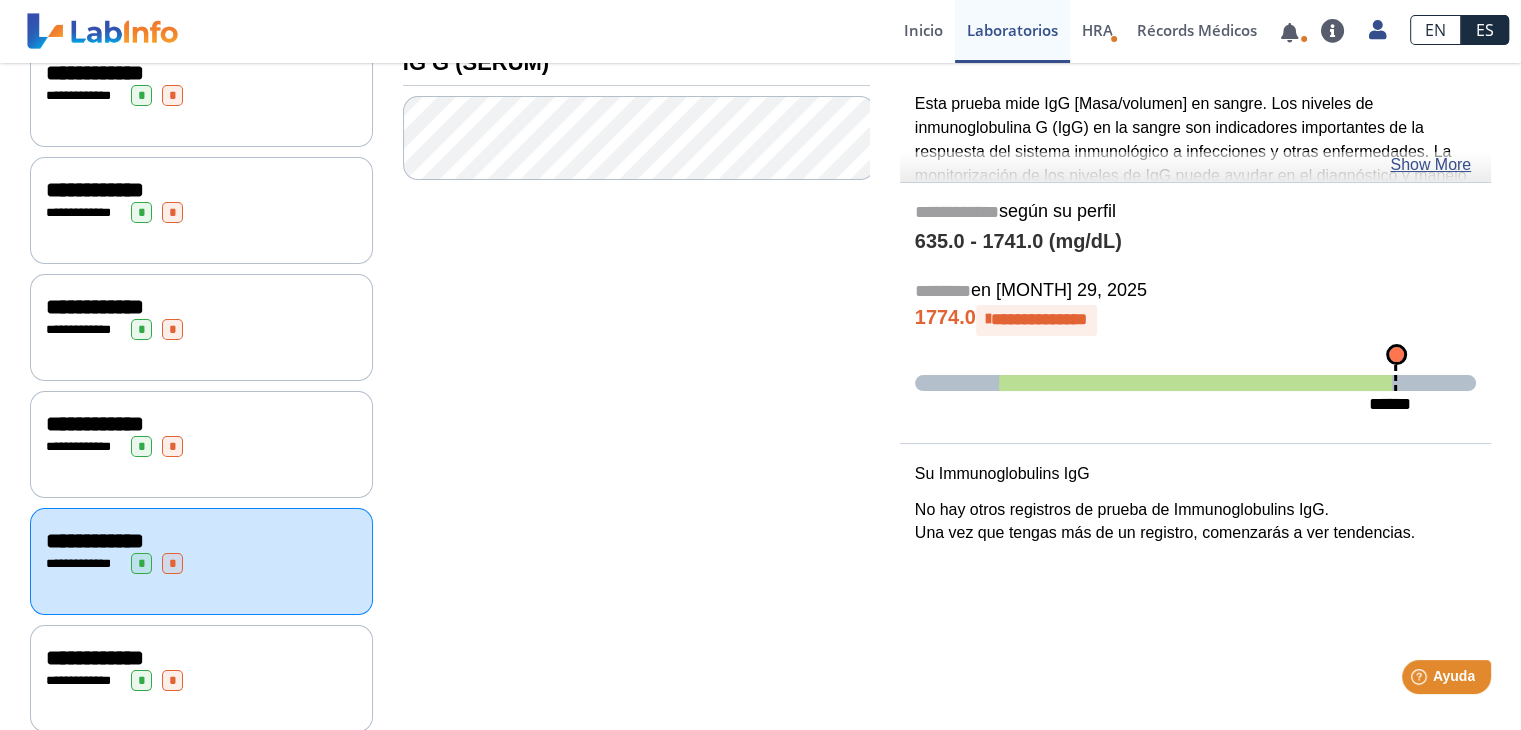scroll, scrollTop: 0, scrollLeft: 0, axis: both 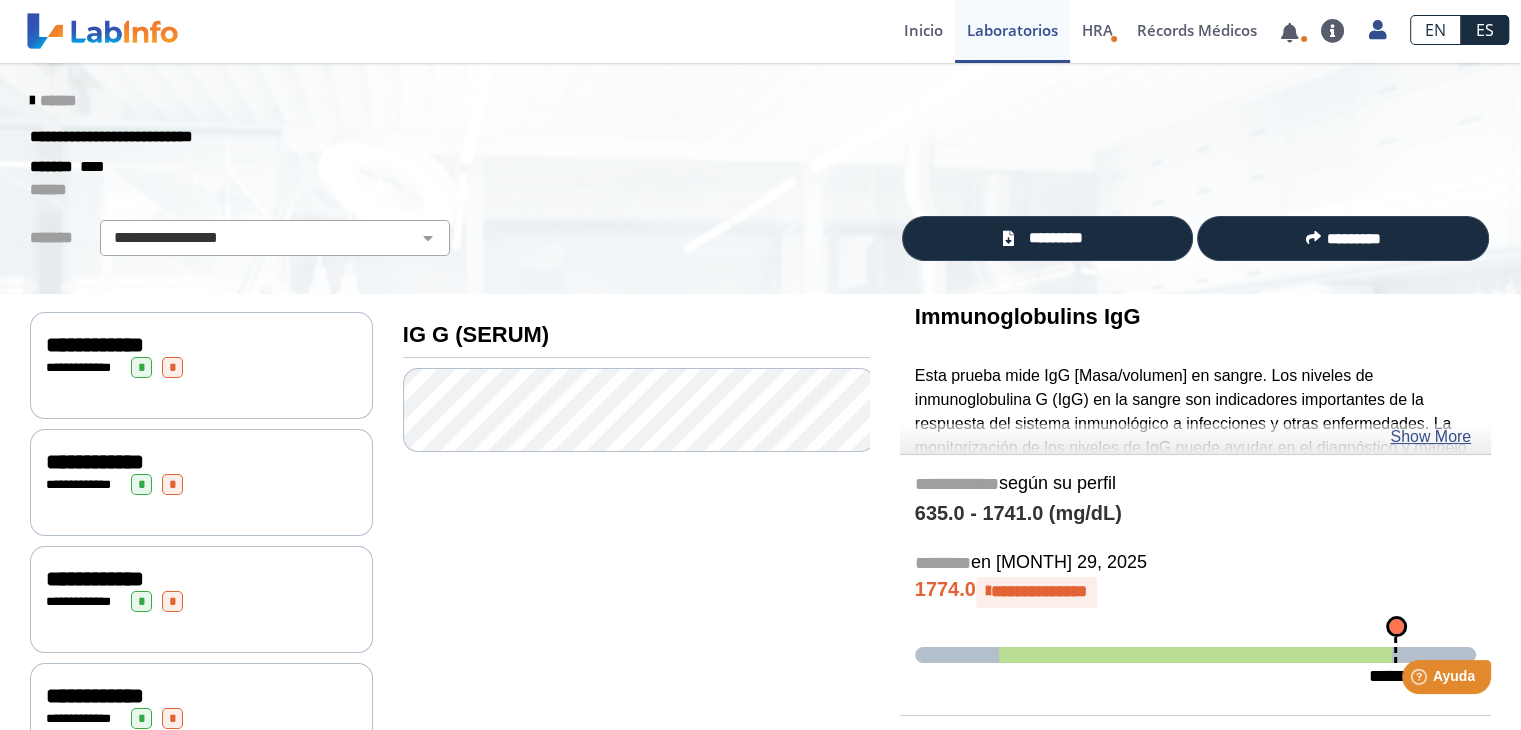 click on "**********" 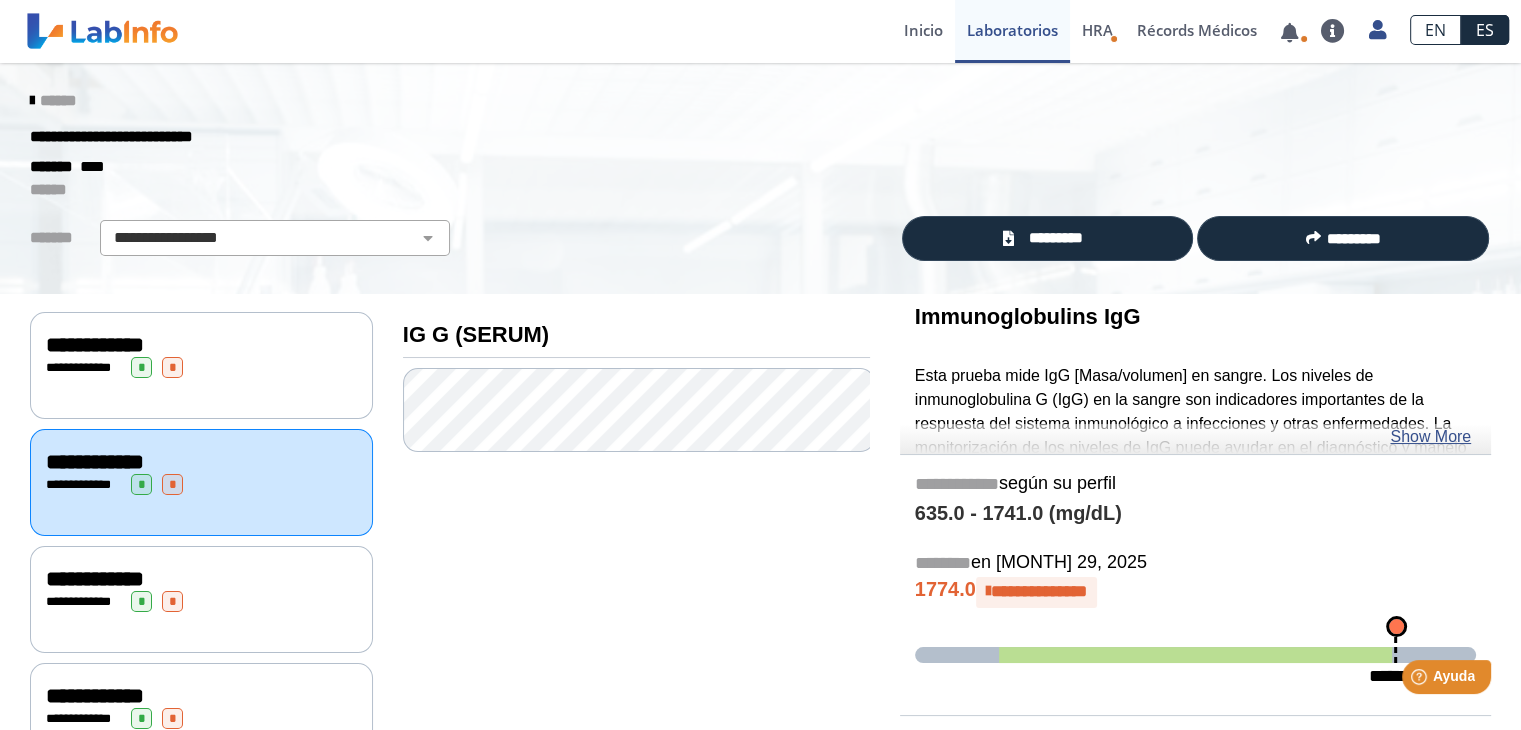 click on "******" 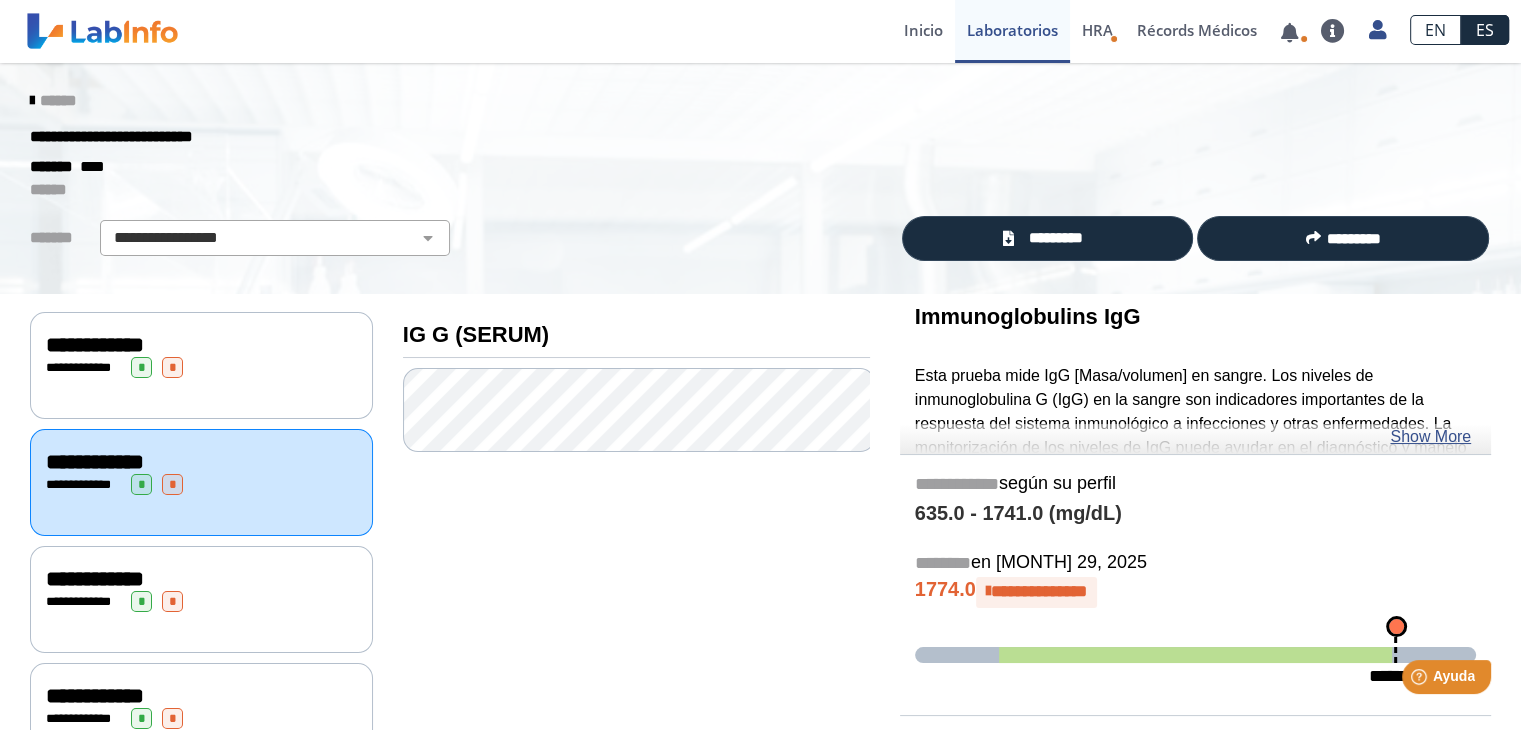 click 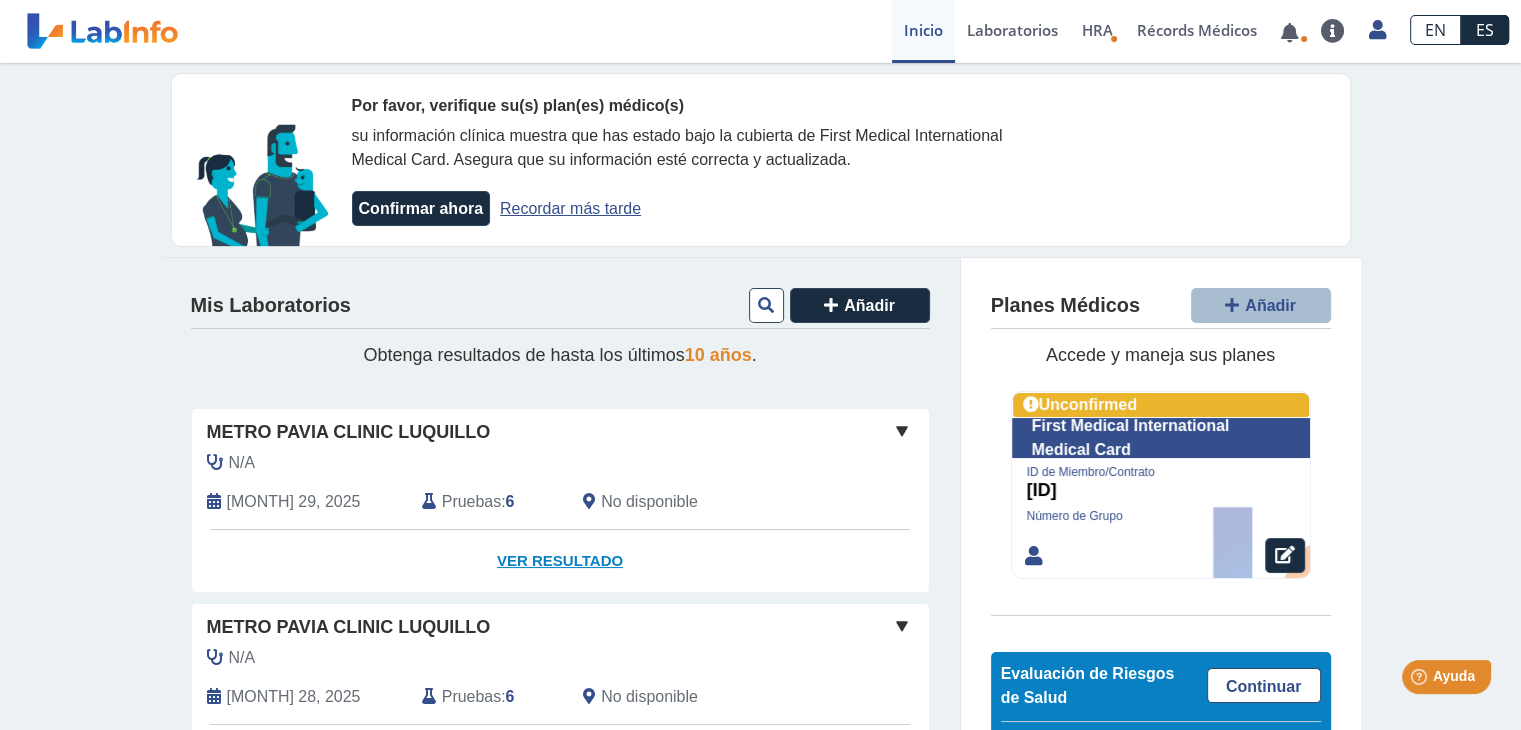 click on "Ver Resultado" 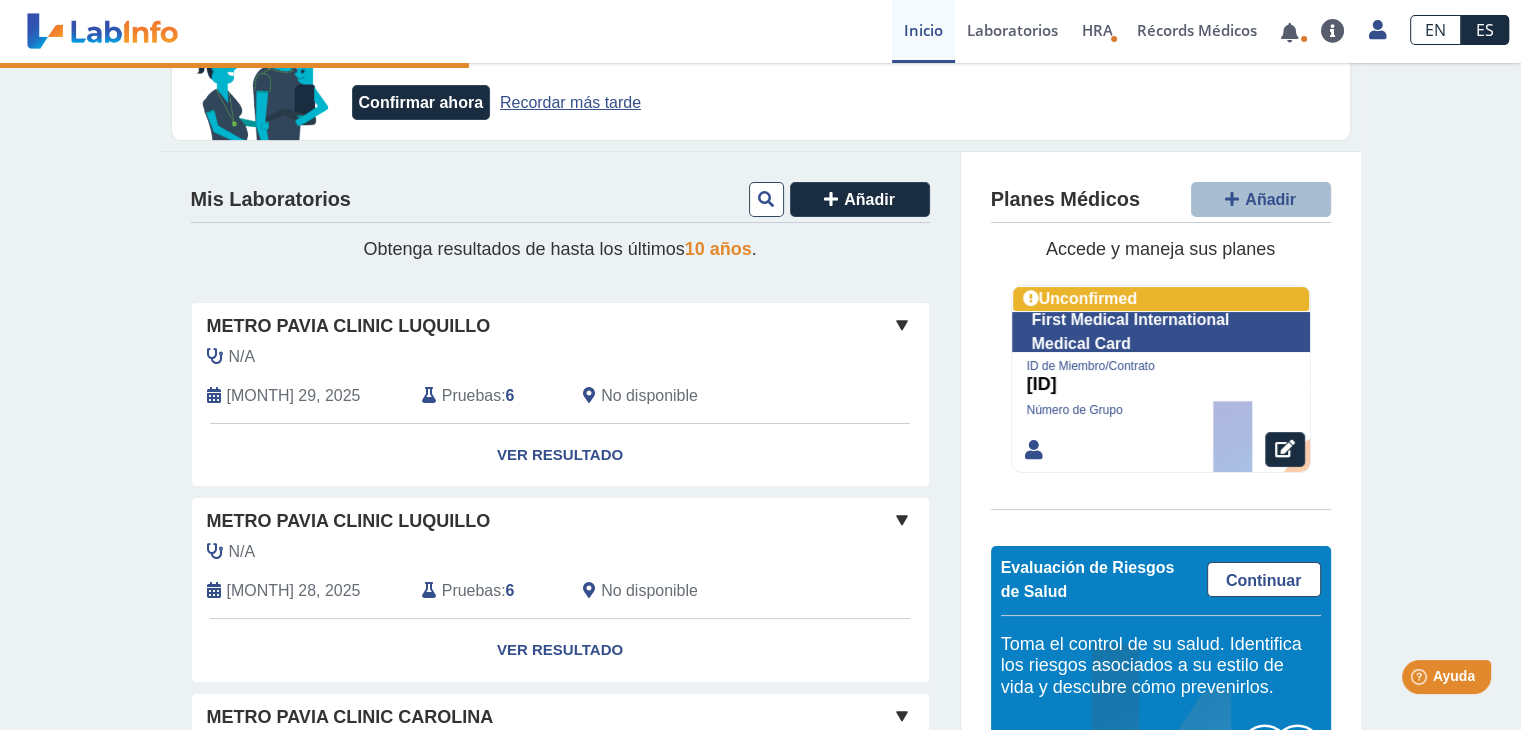 scroll, scrollTop: 228, scrollLeft: 0, axis: vertical 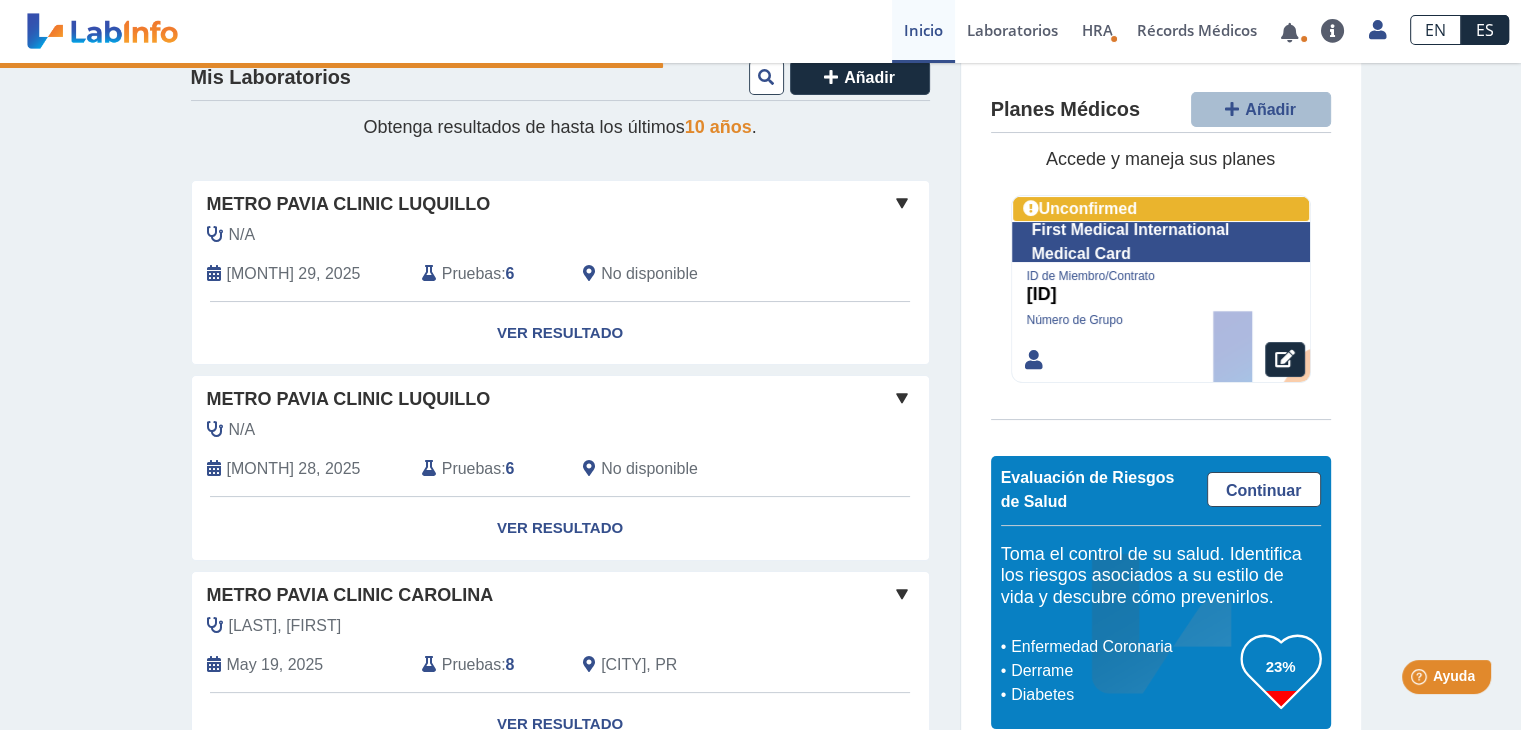 click on "Pruebas" 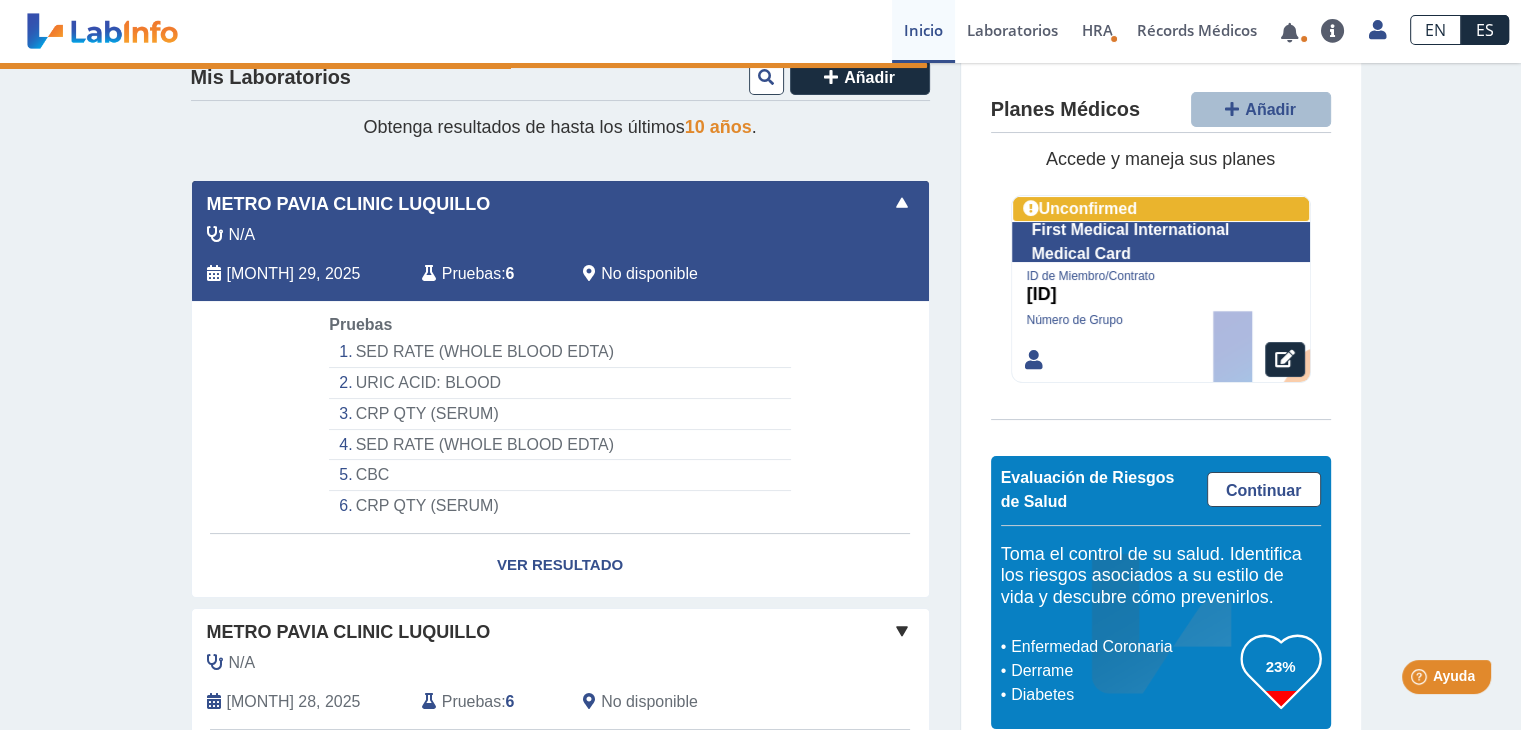 scroll, scrollTop: 0, scrollLeft: 0, axis: both 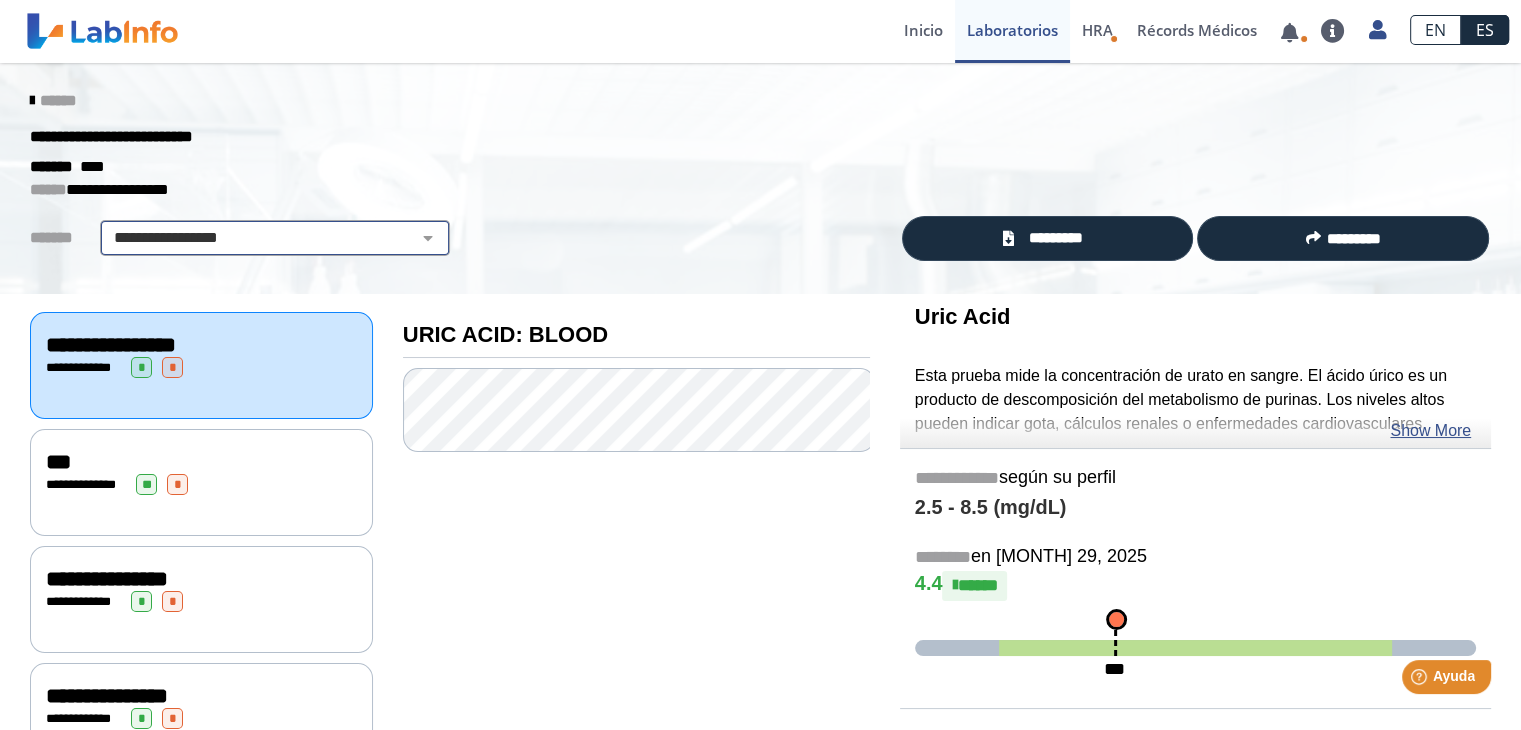 drag, startPoint x: 404, startPoint y: 229, endPoint x: 393, endPoint y: 229, distance: 11 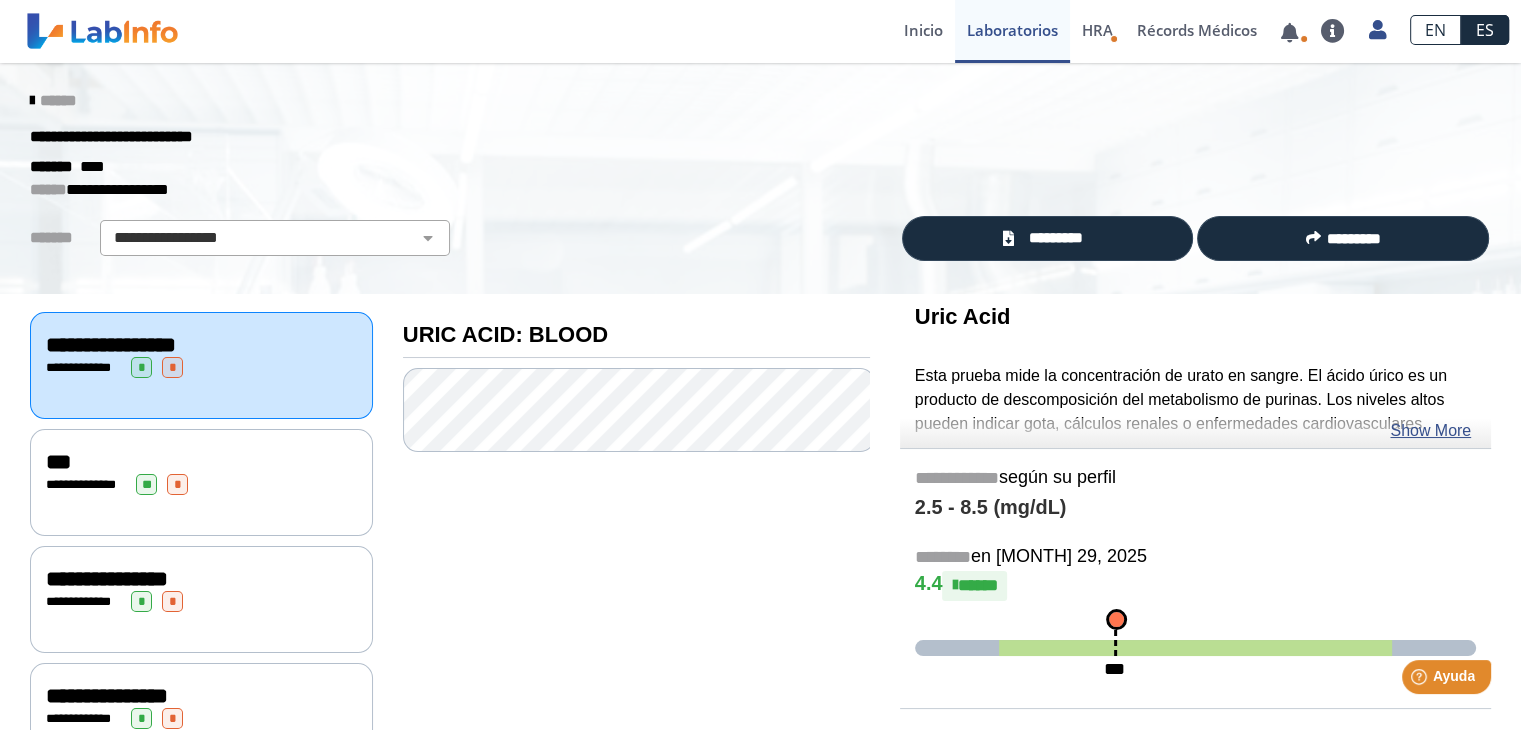 click 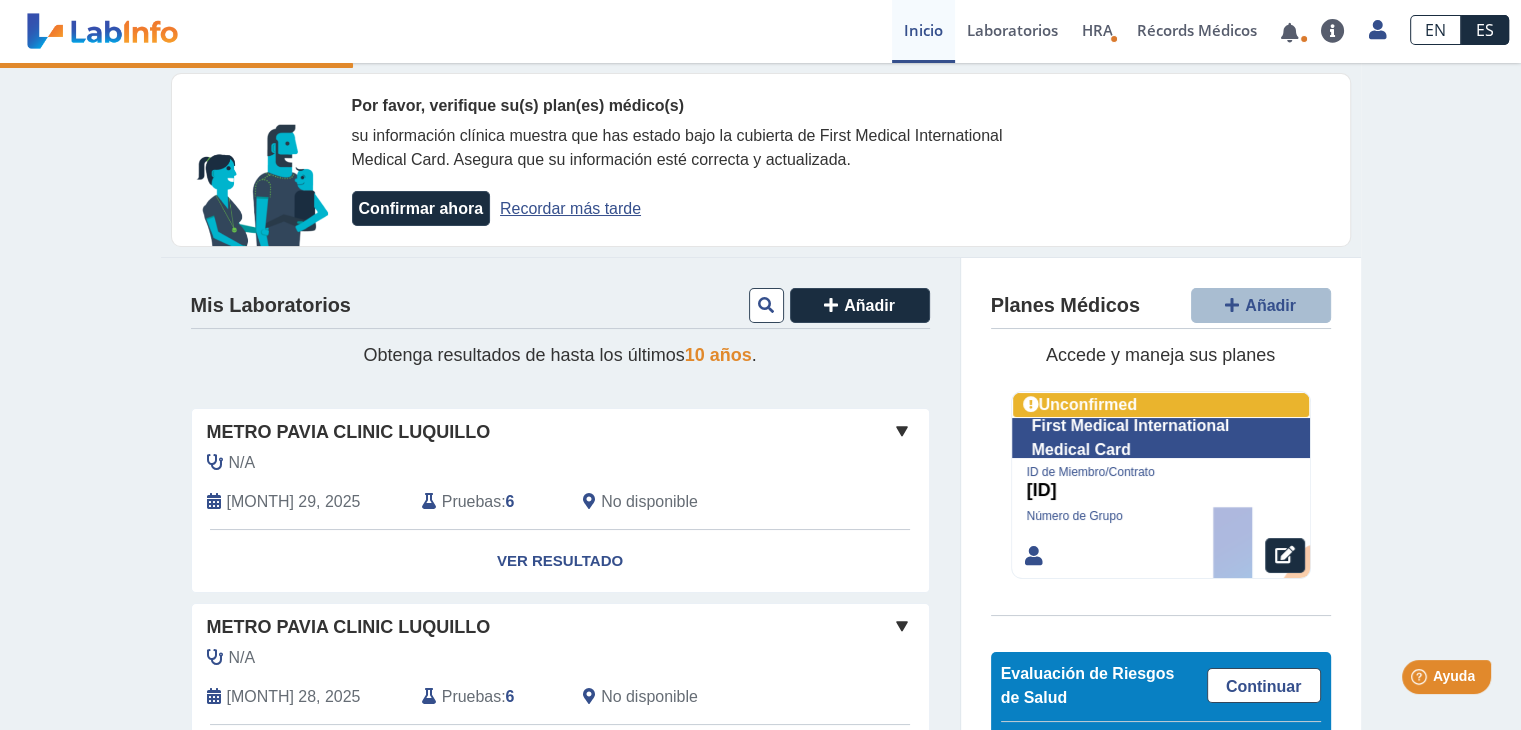 click on "Pruebas" 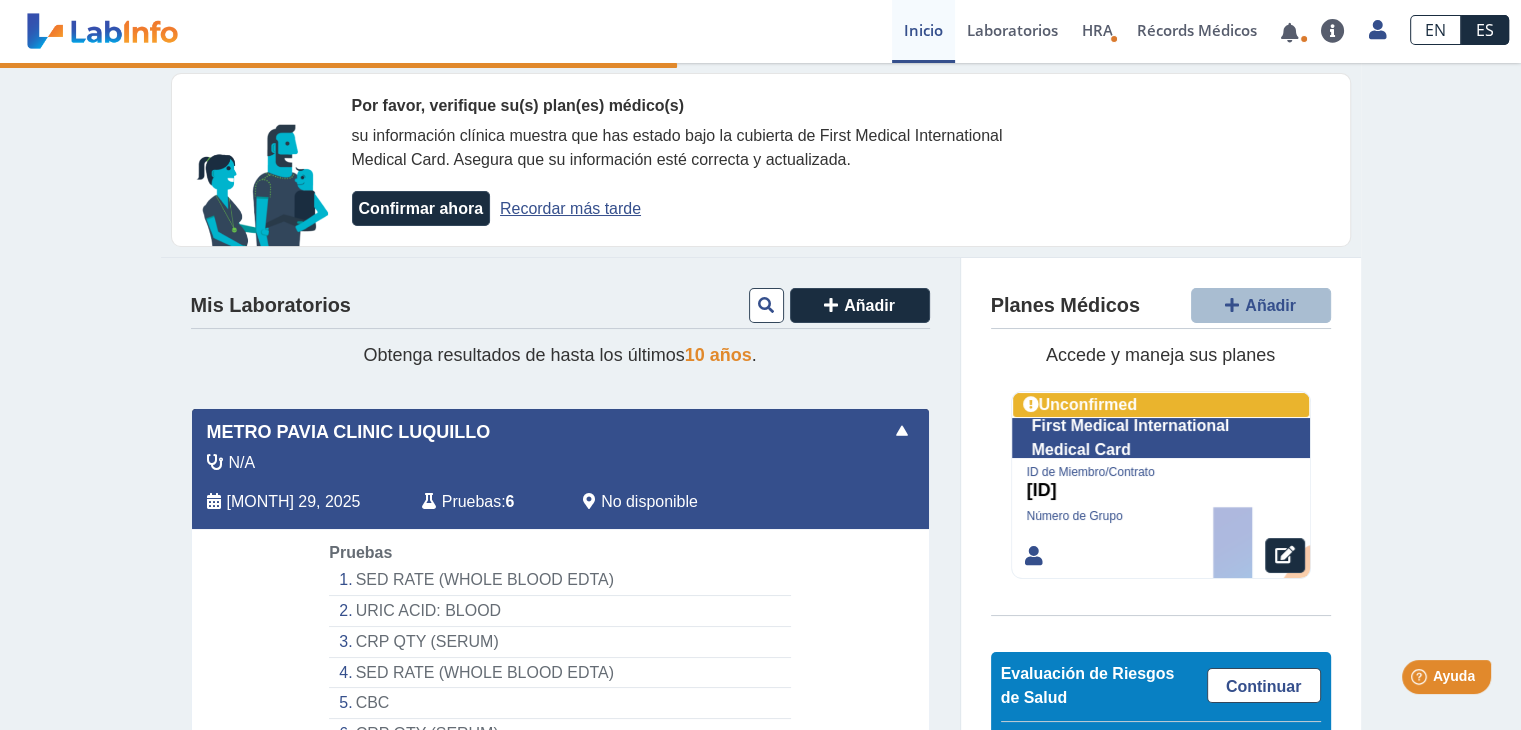 click on "Pruebas" 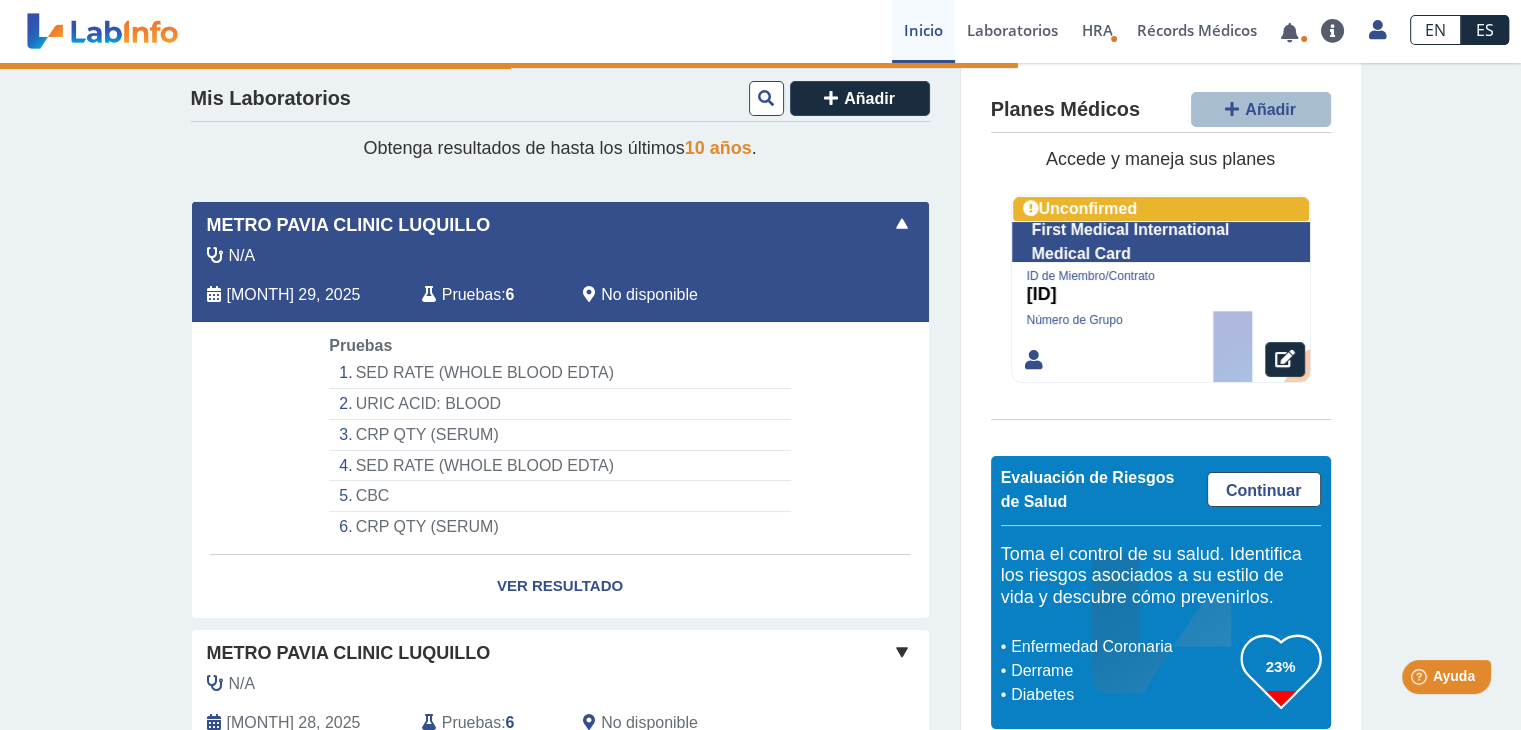 scroll, scrollTop: 247, scrollLeft: 0, axis: vertical 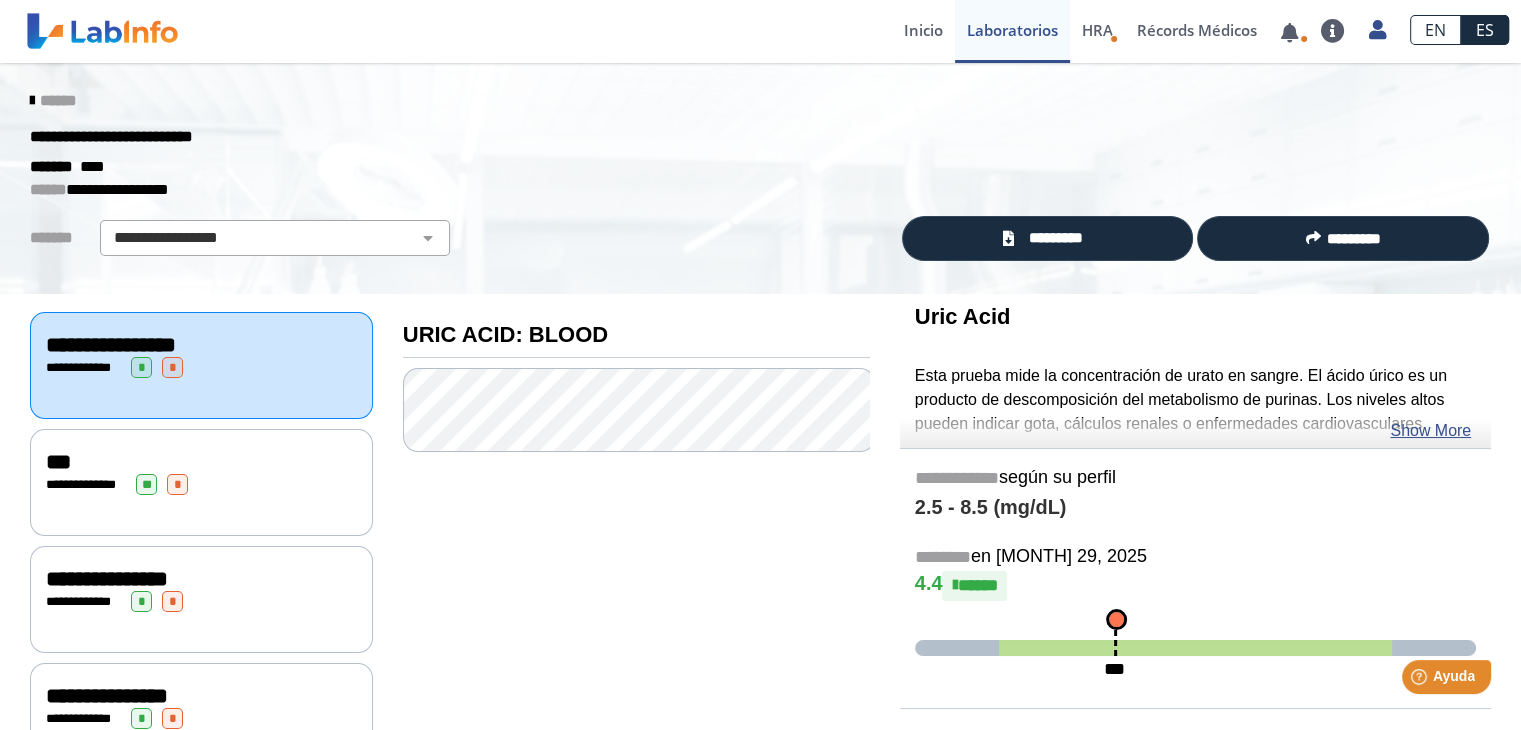 click 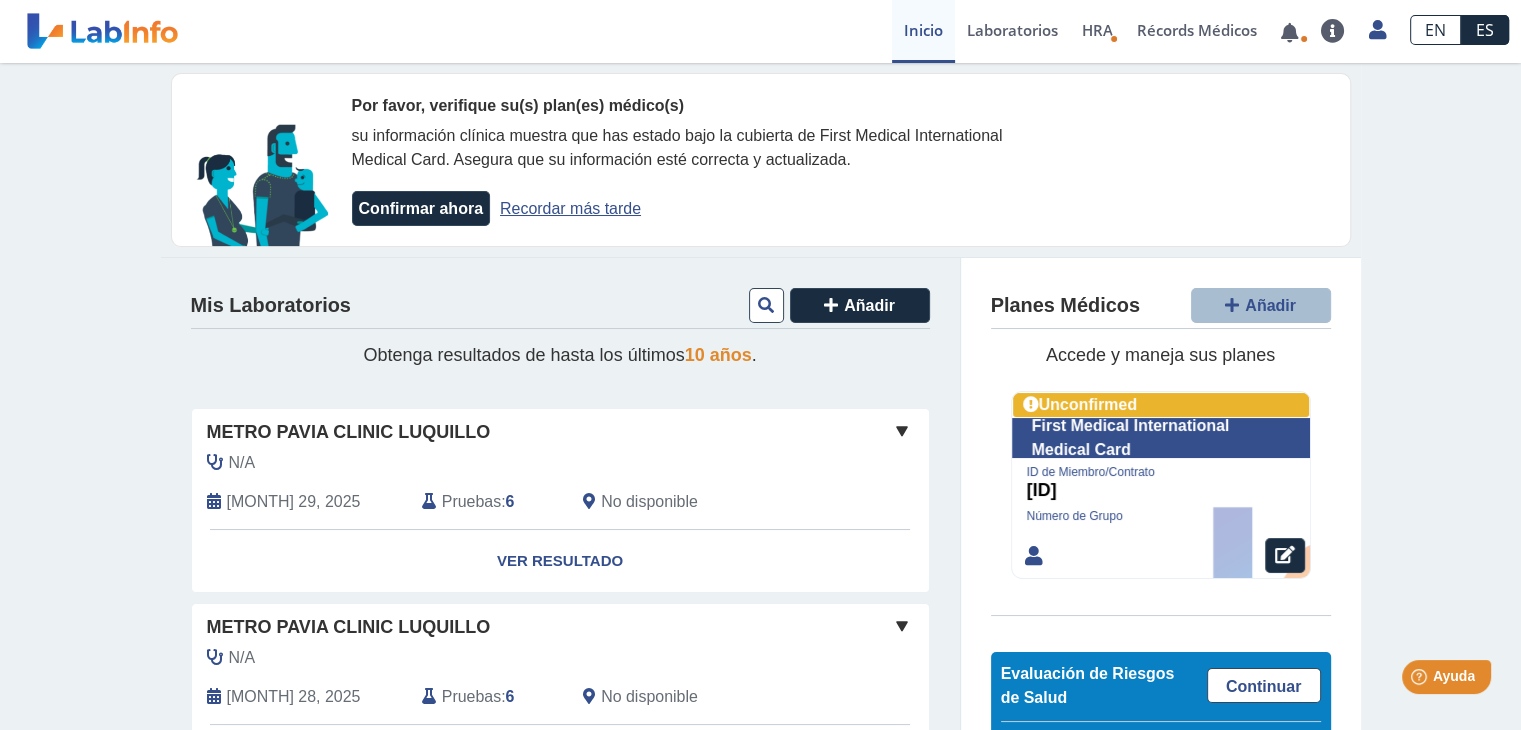 click on "Pruebas" 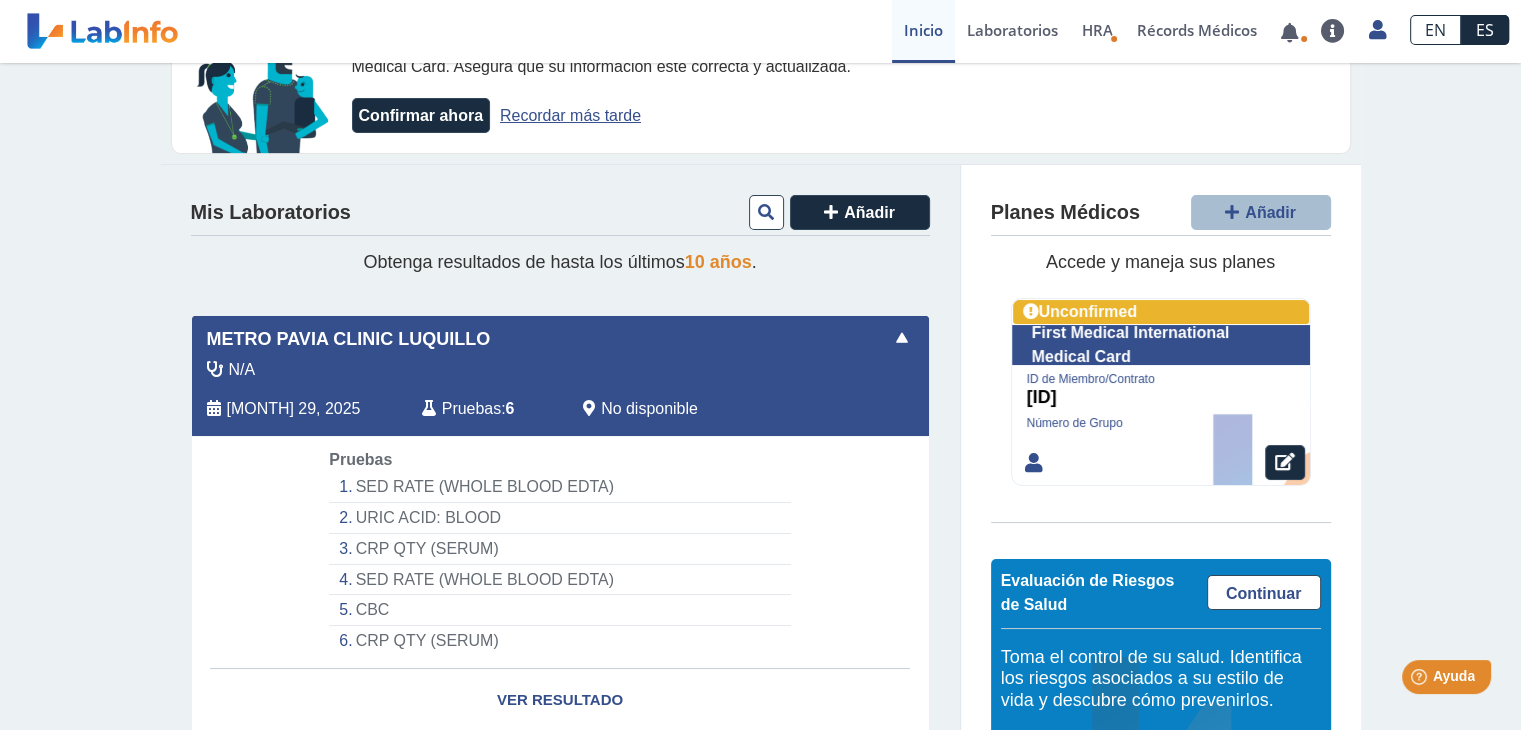 scroll, scrollTop: 96, scrollLeft: 0, axis: vertical 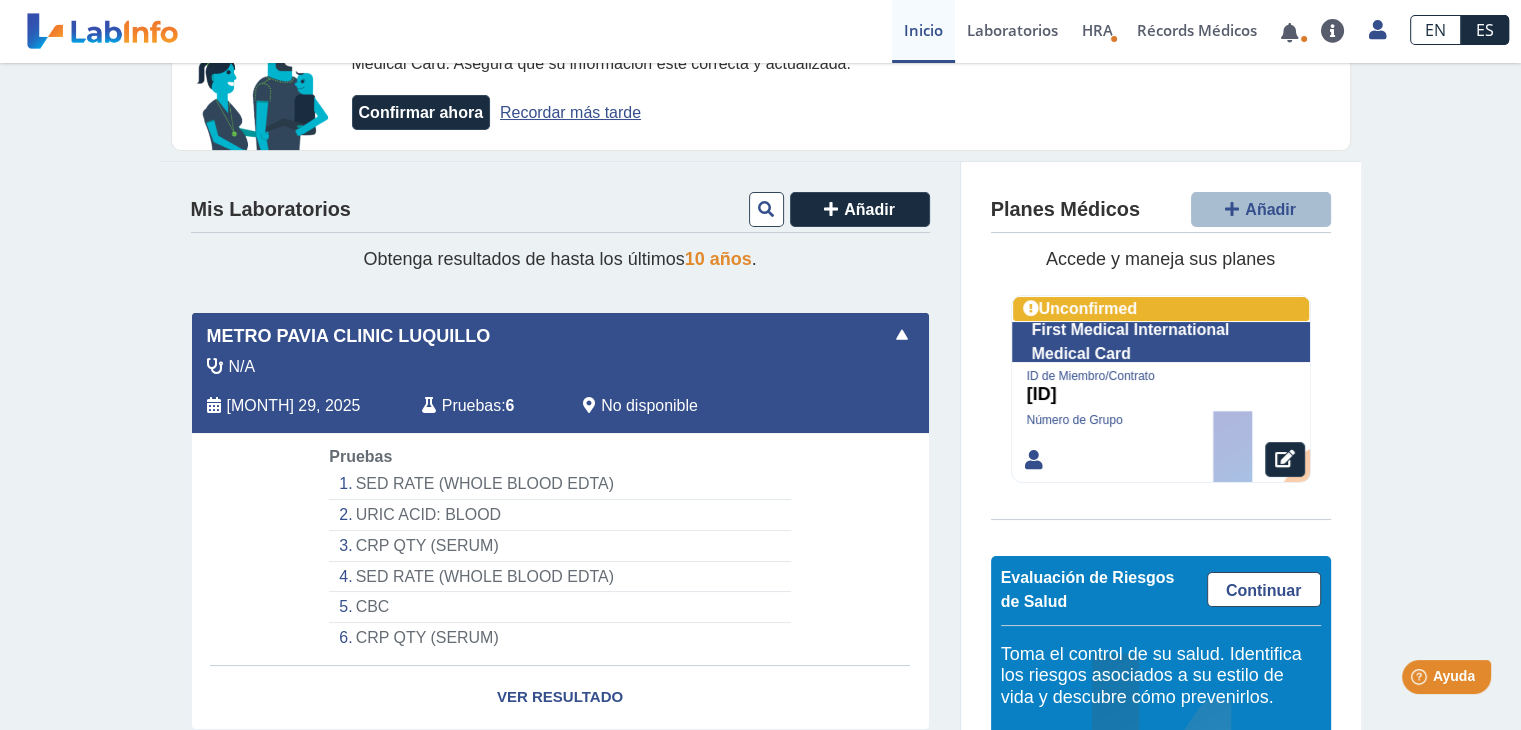 click on "CRP QTY (SERUM)" 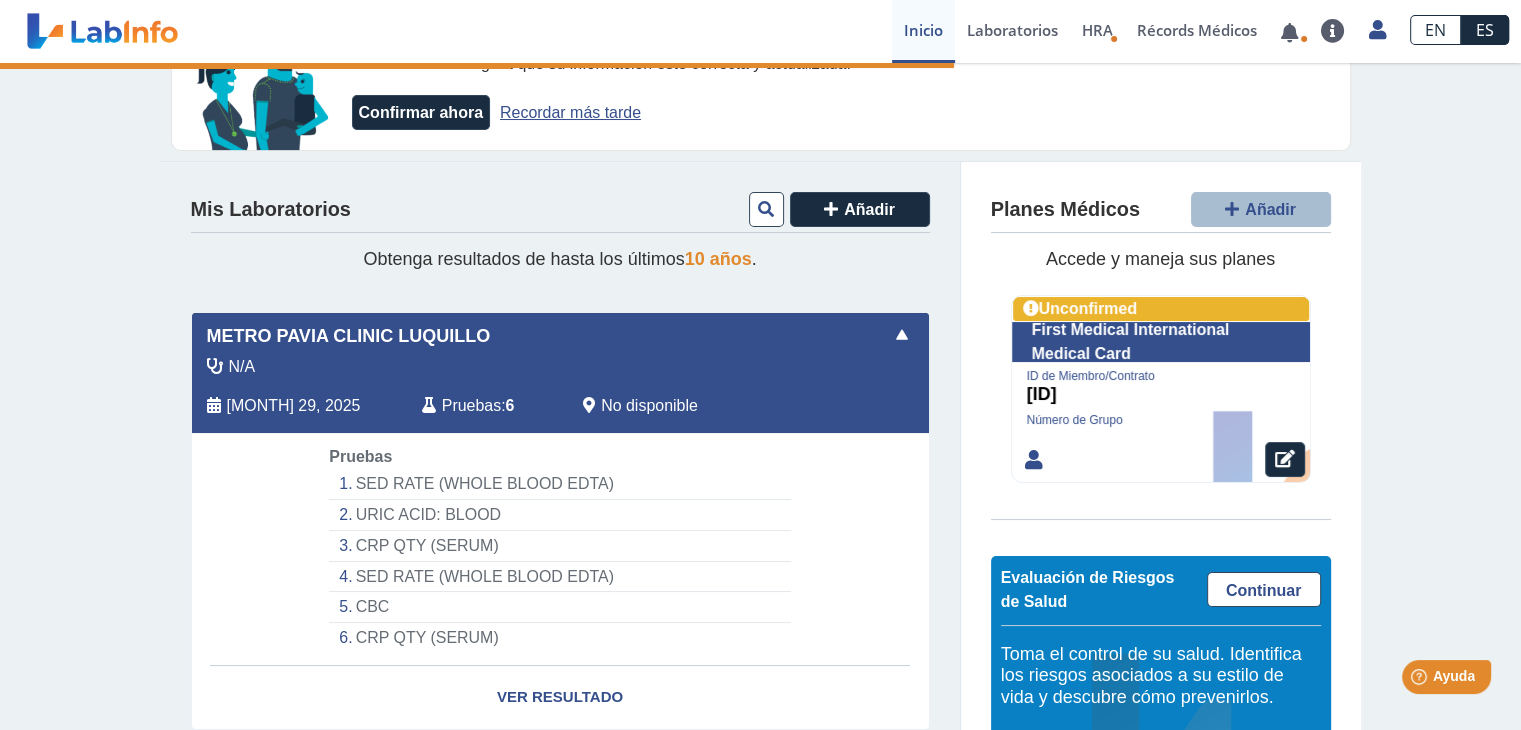 select on "**********" 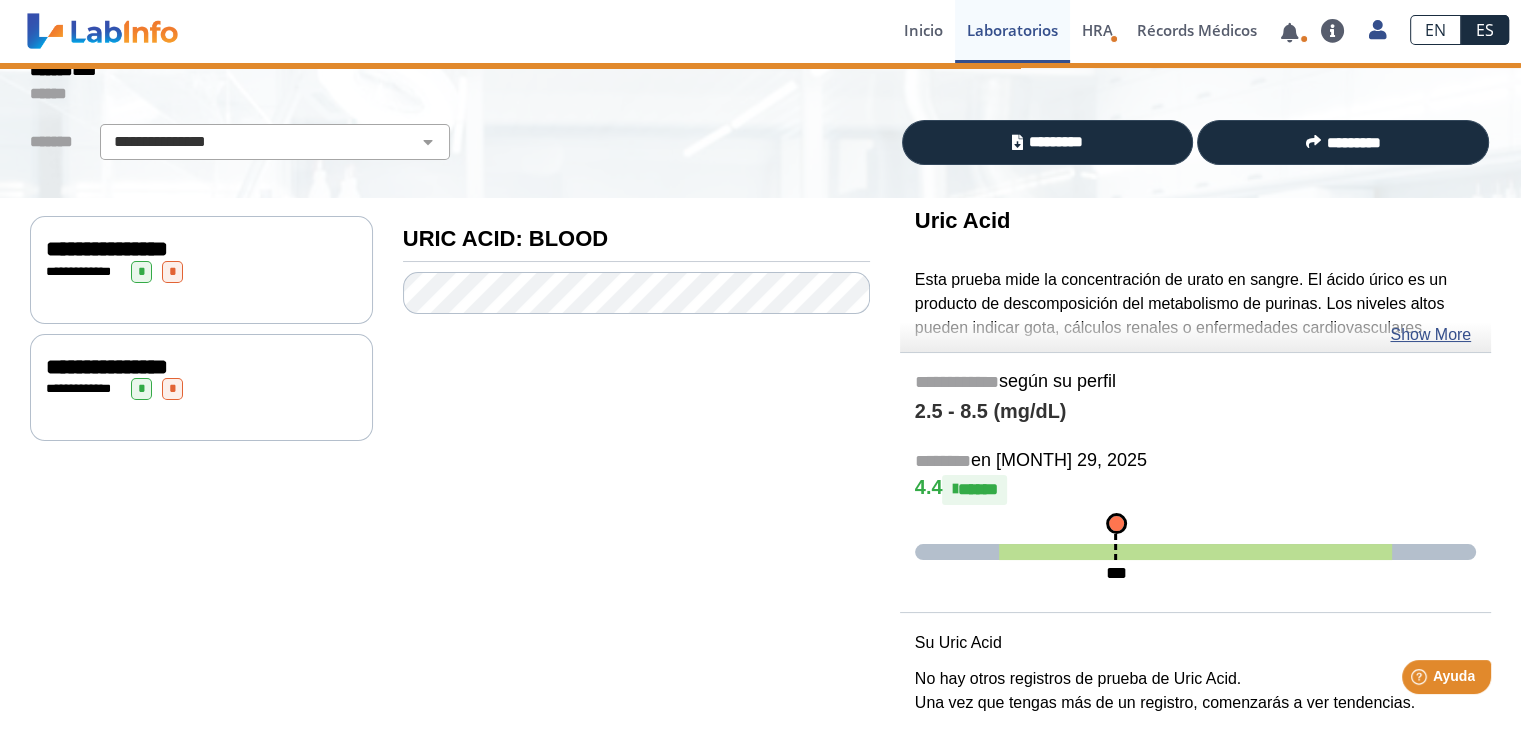 scroll, scrollTop: 0, scrollLeft: 0, axis: both 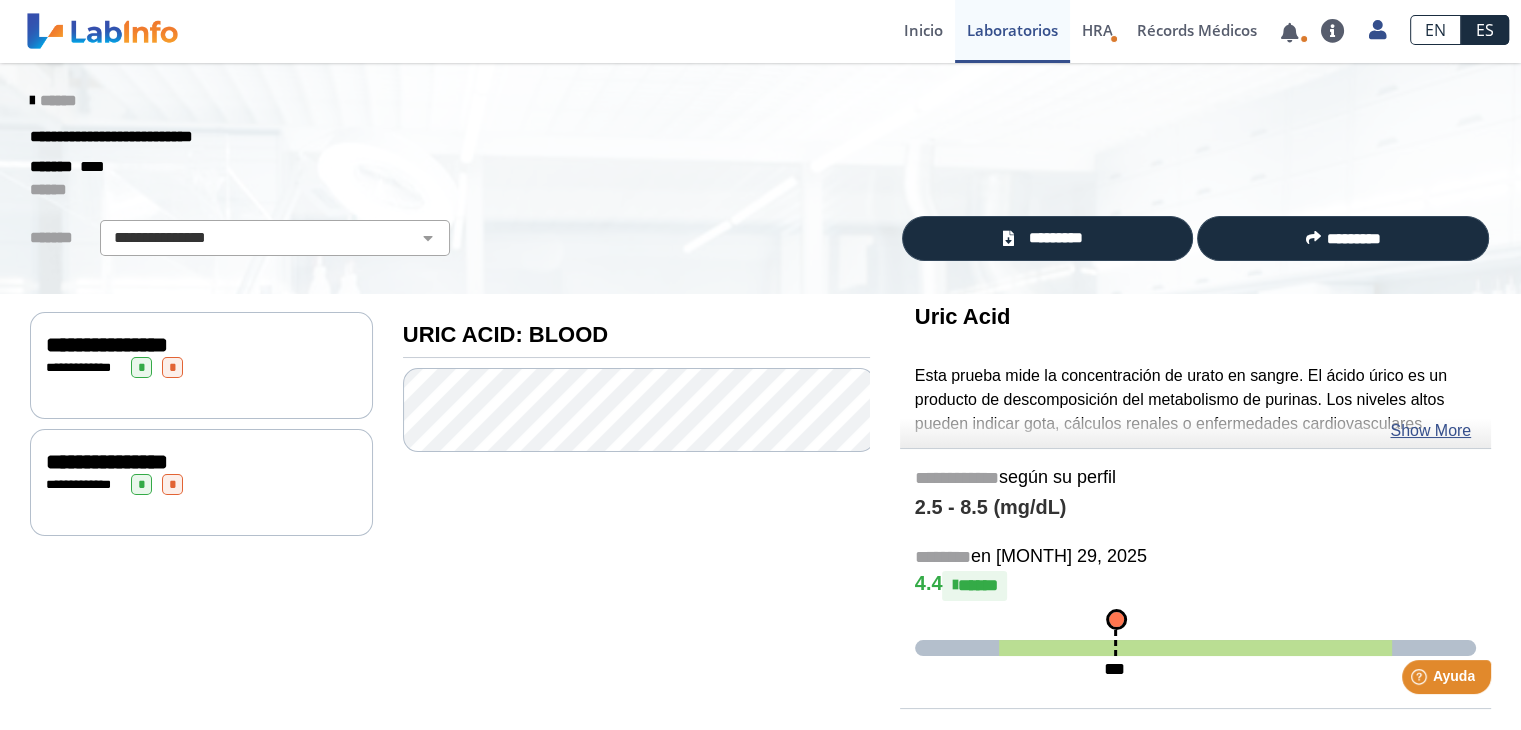 click on "**********" 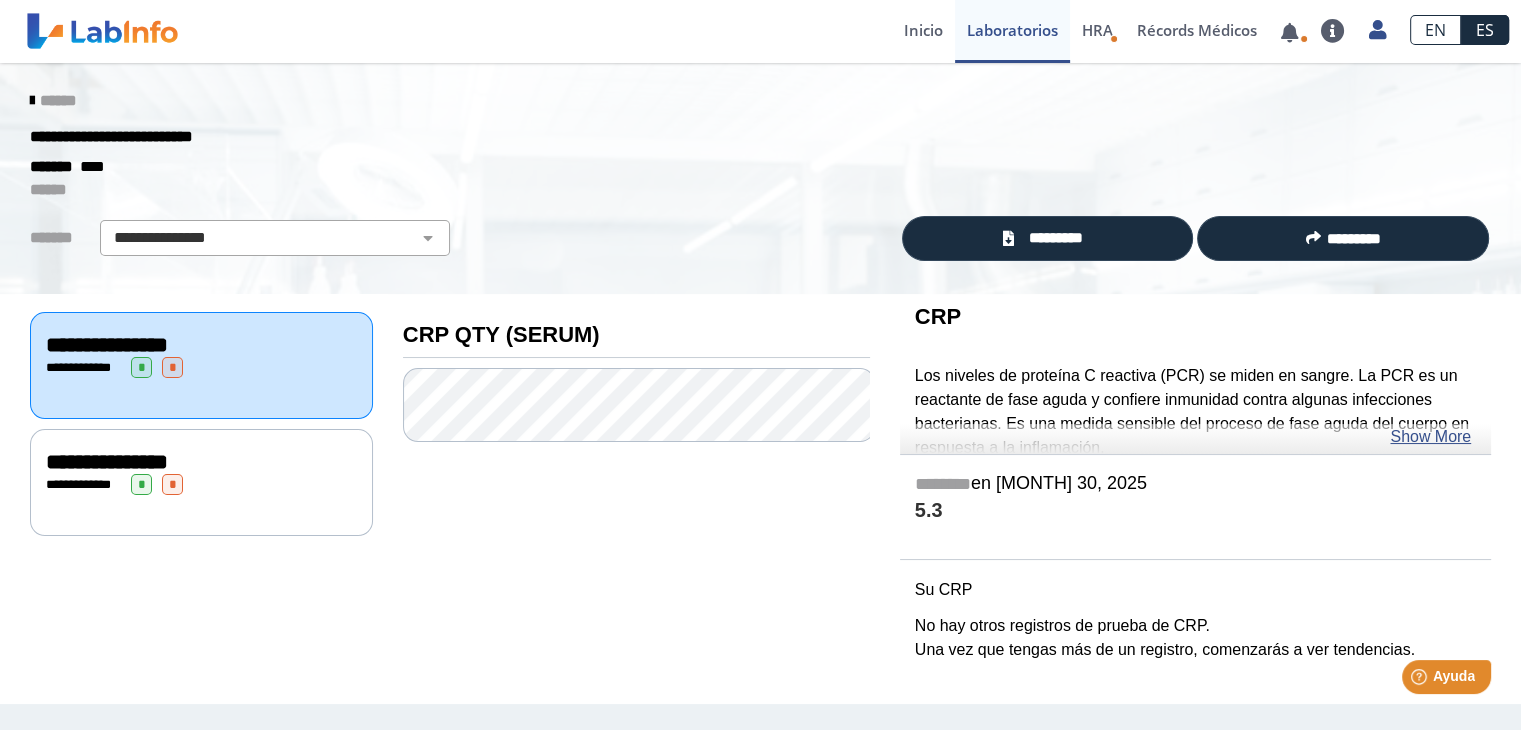 click on "**********" 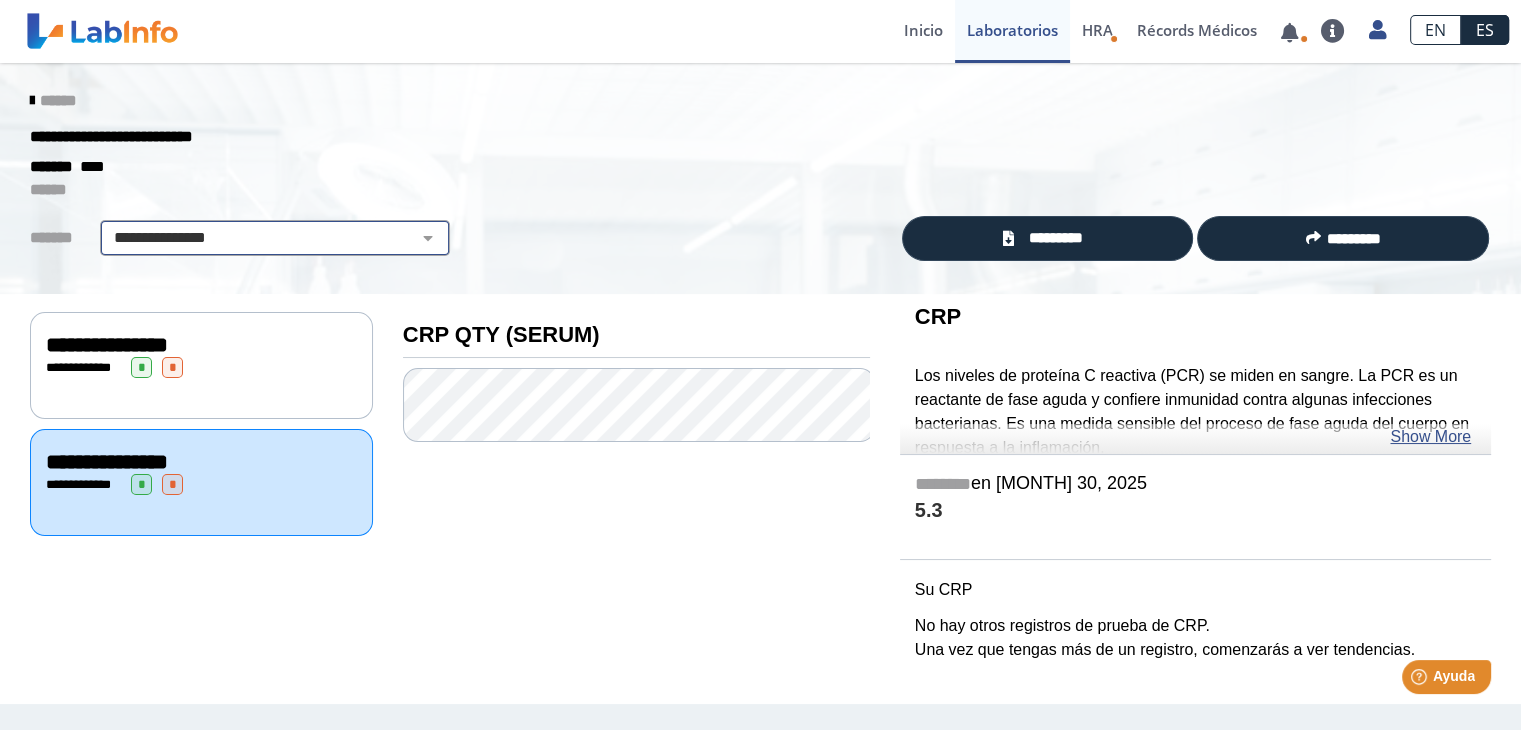 click on "**********" 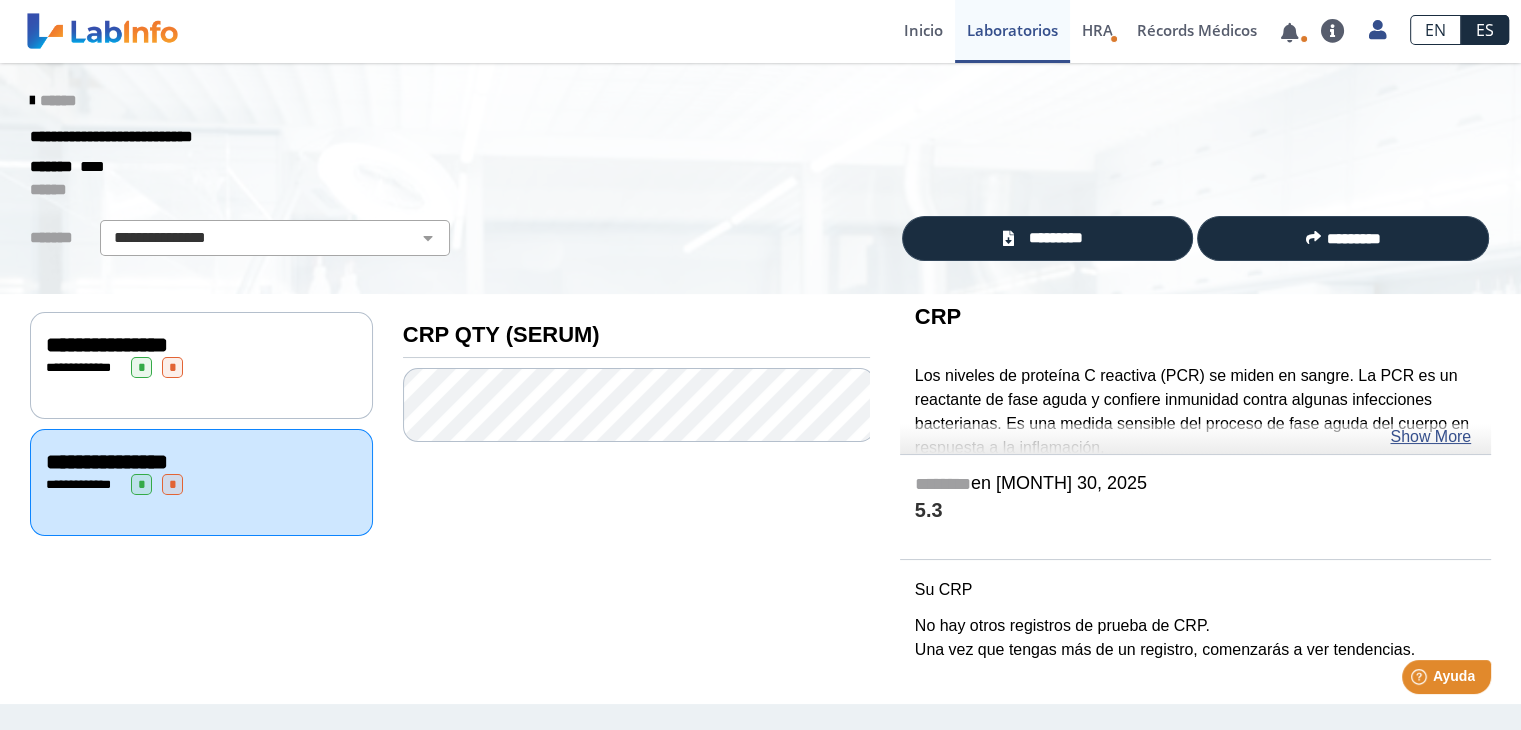 click on "******" 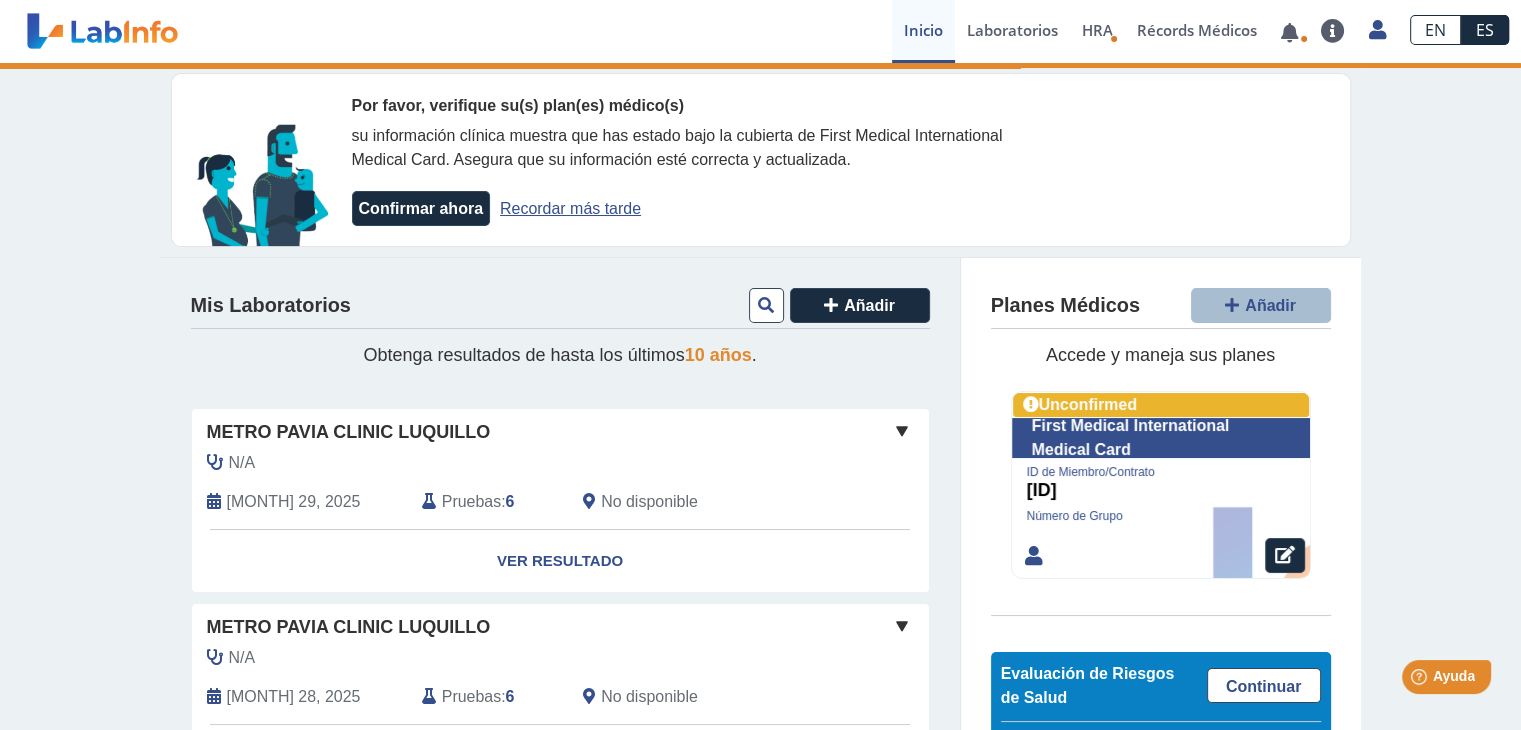 click on "6" 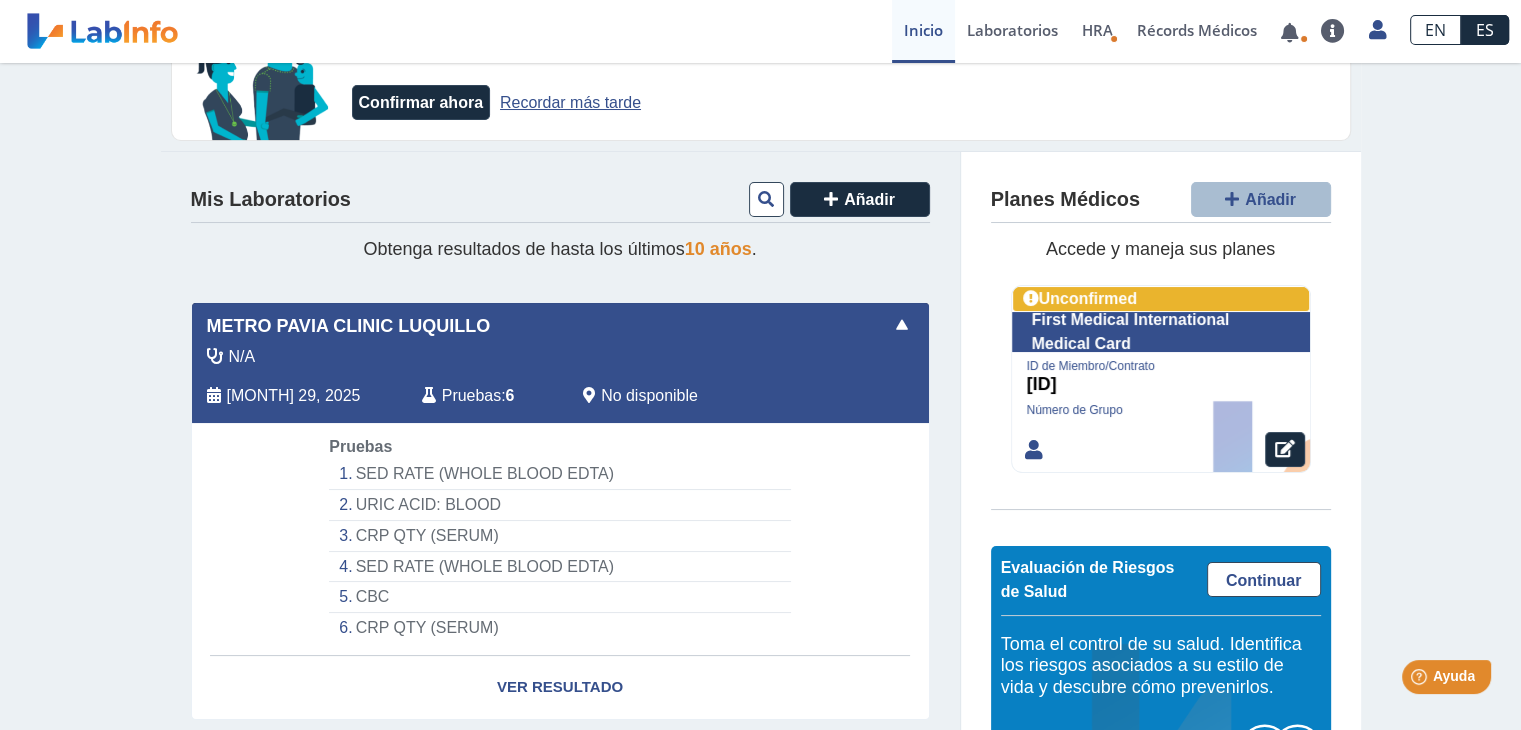 scroll, scrollTop: 207, scrollLeft: 0, axis: vertical 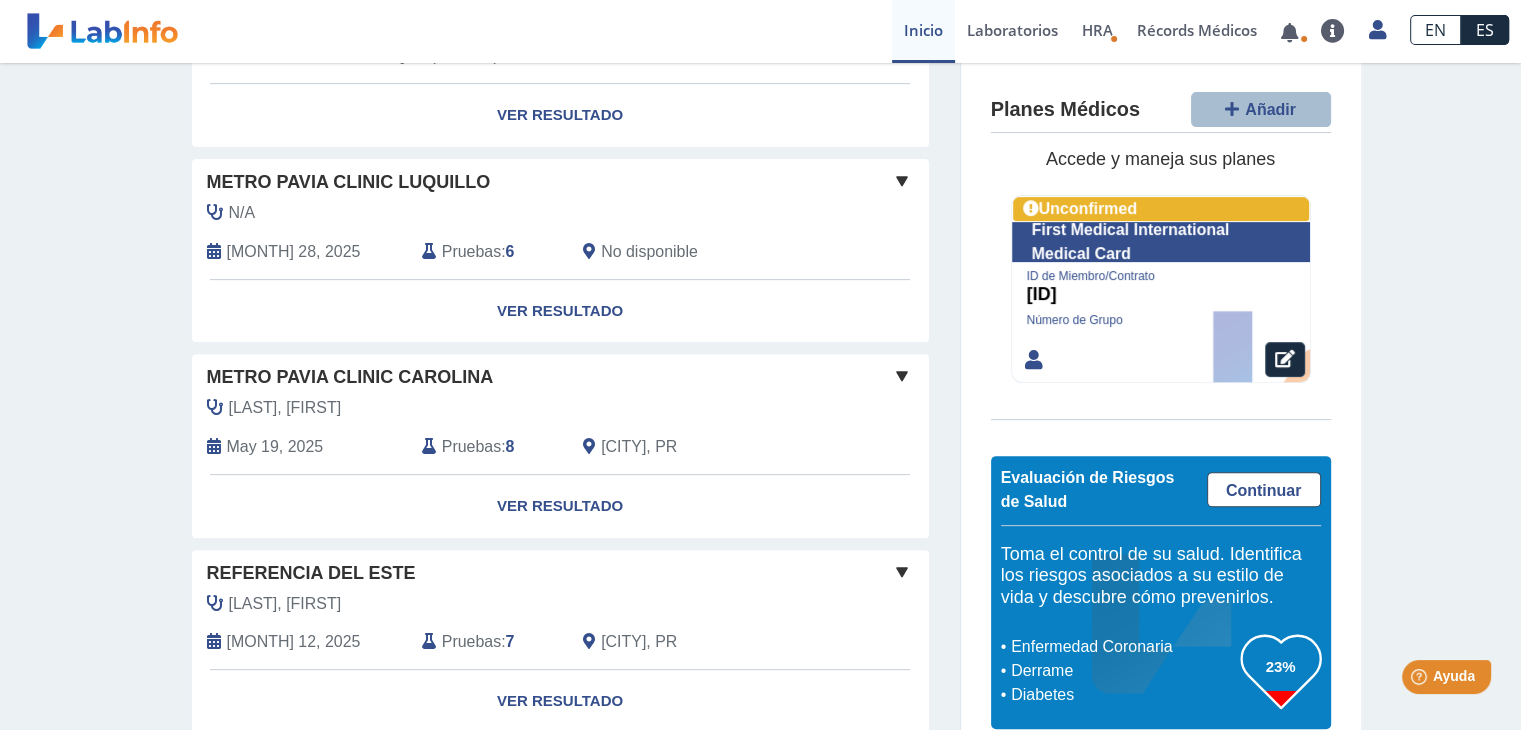 click on "Pruebas" 